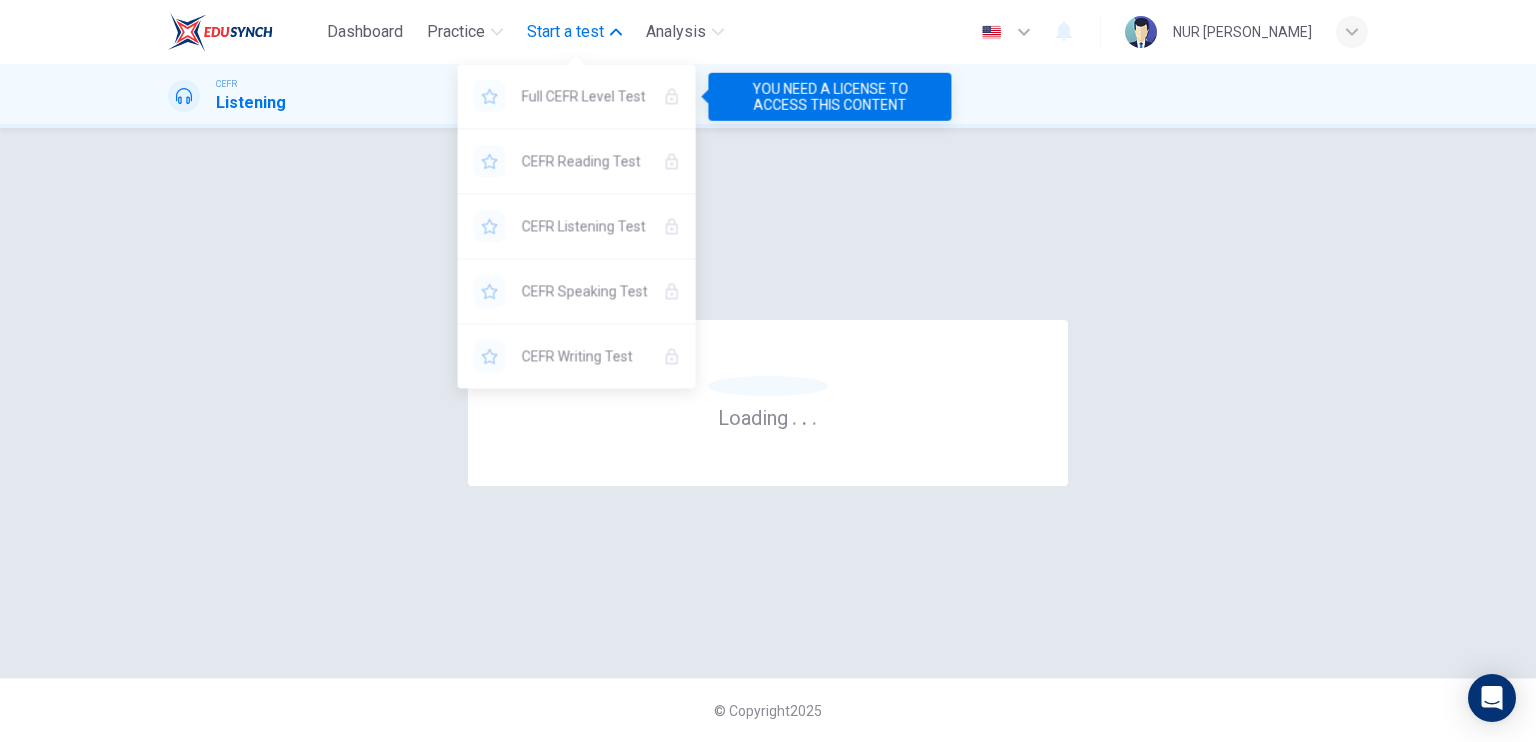 scroll, scrollTop: 0, scrollLeft: 0, axis: both 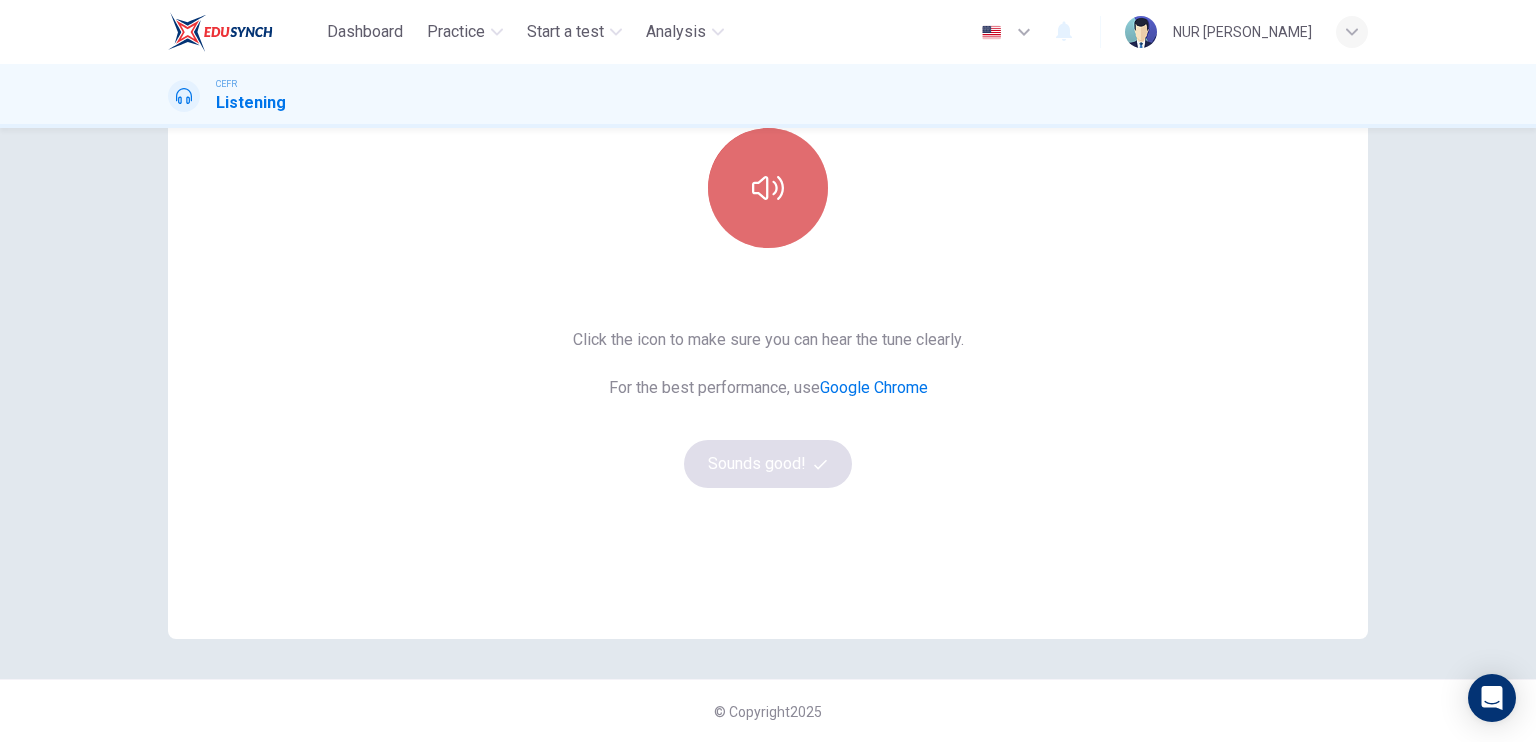 click at bounding box center [768, 188] 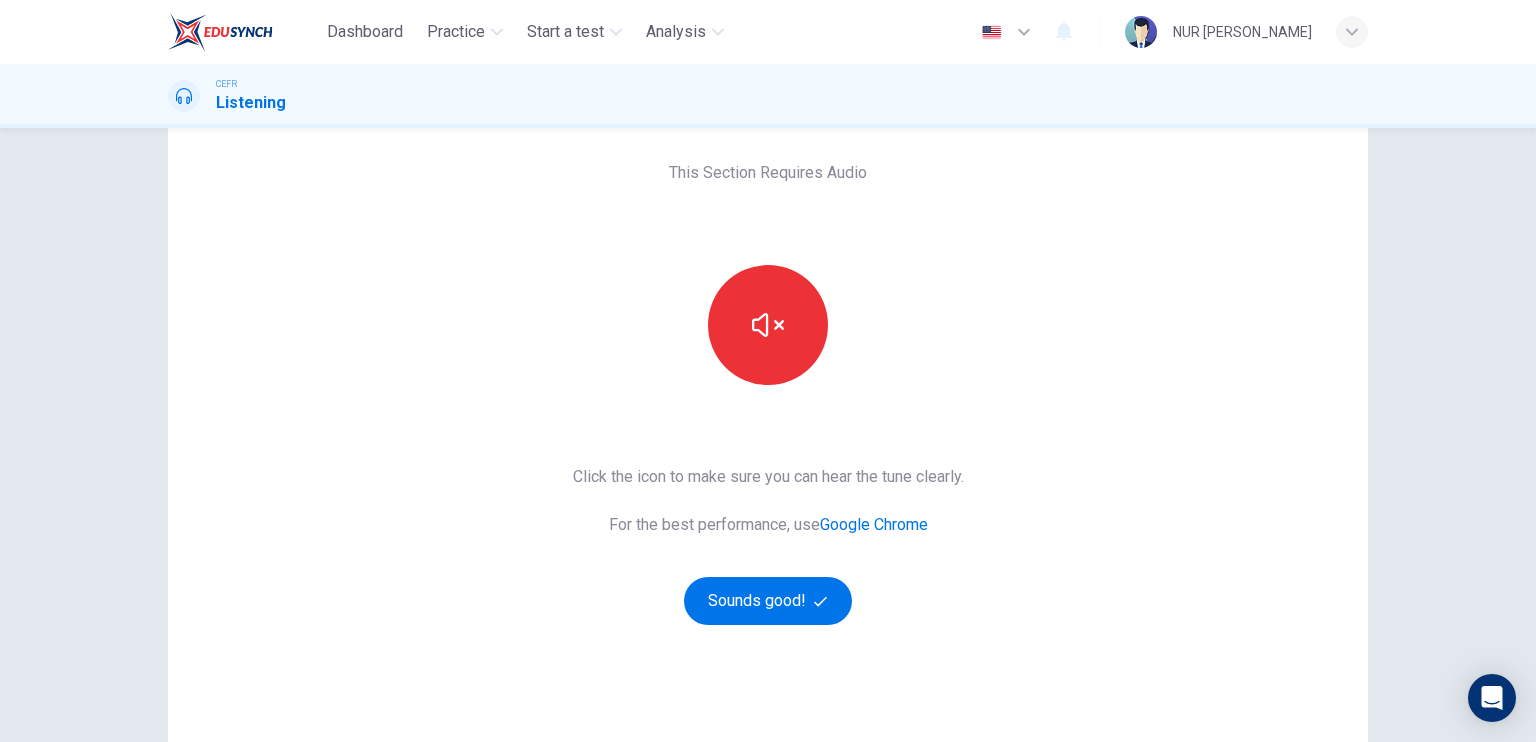 scroll, scrollTop: 85, scrollLeft: 0, axis: vertical 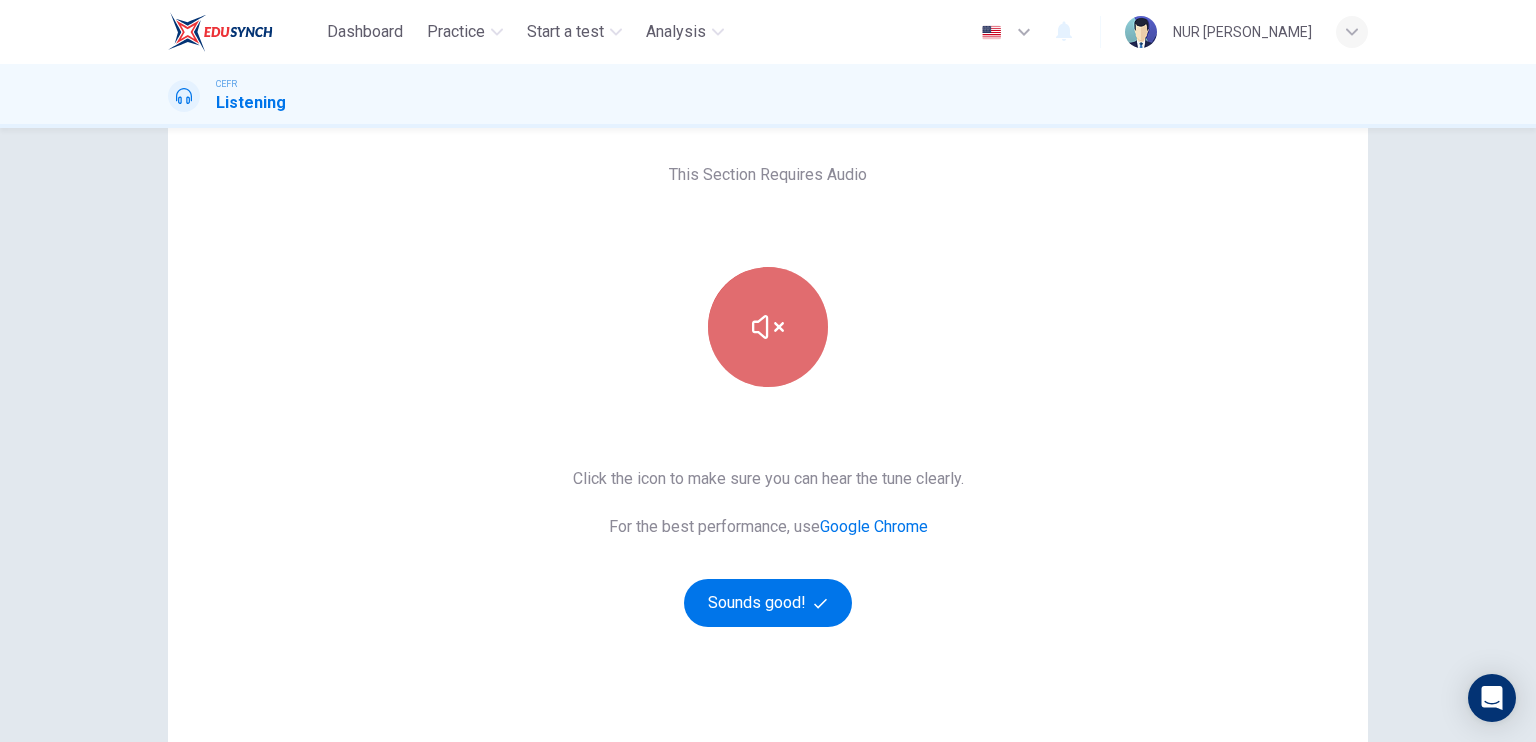 click 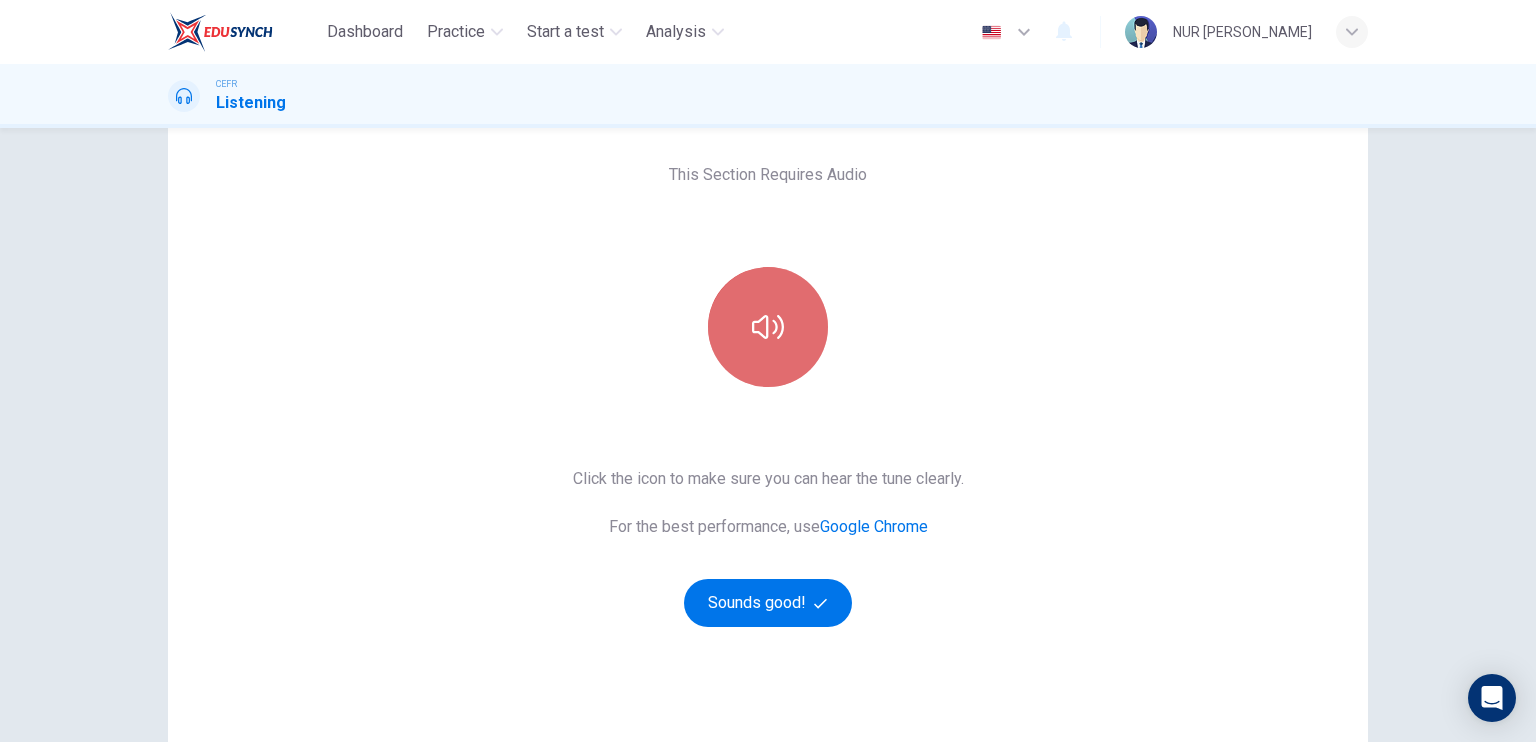 click 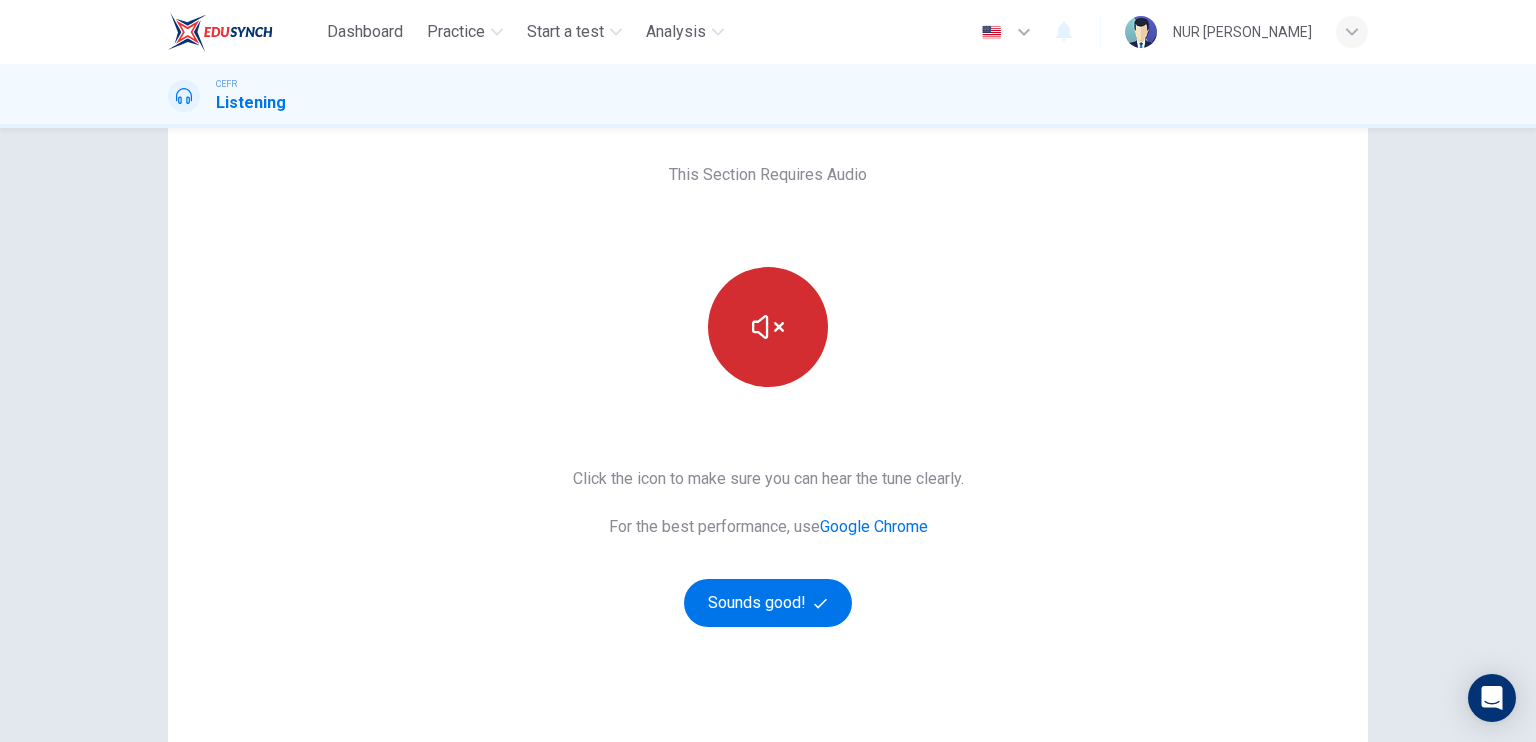 click at bounding box center [768, 327] 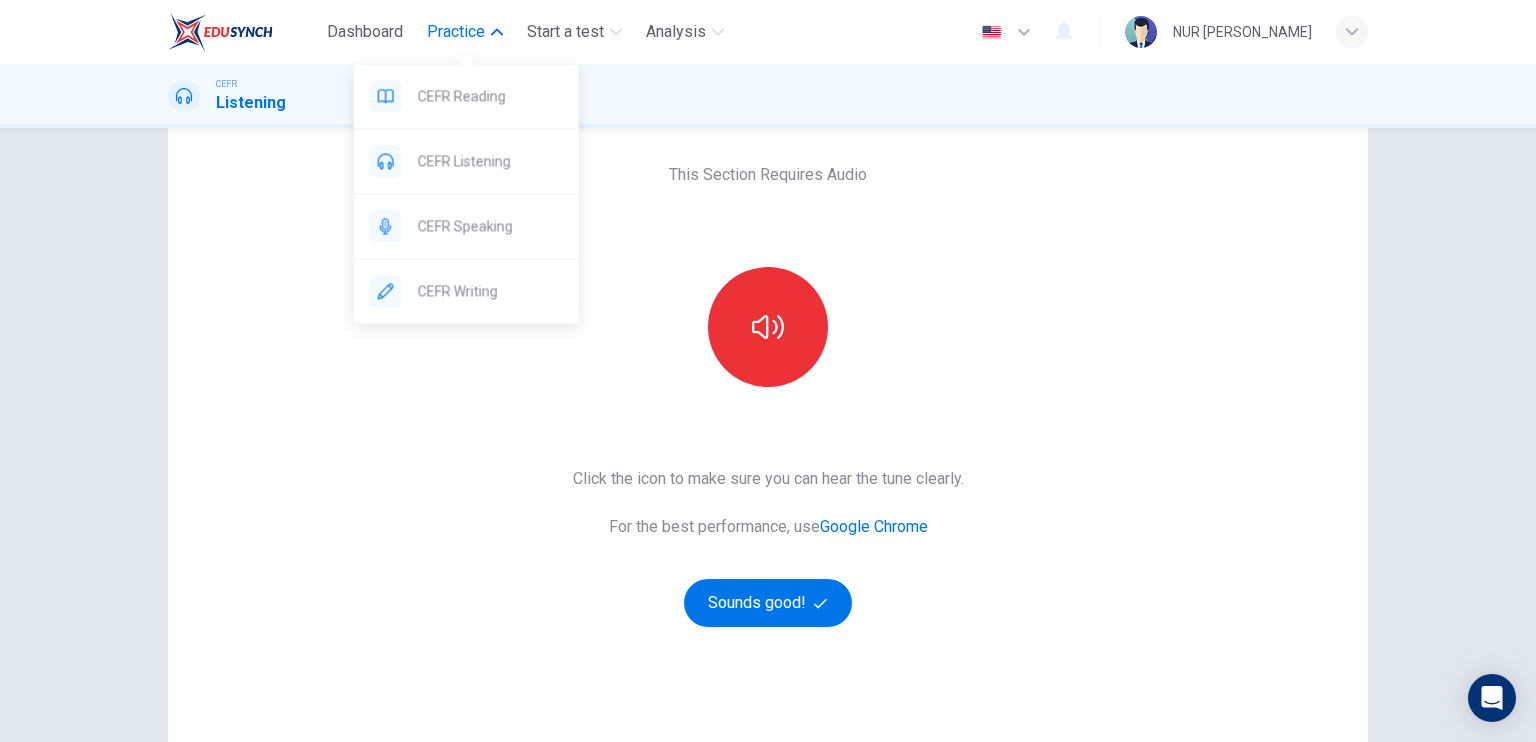 click on "Practice" at bounding box center (456, 32) 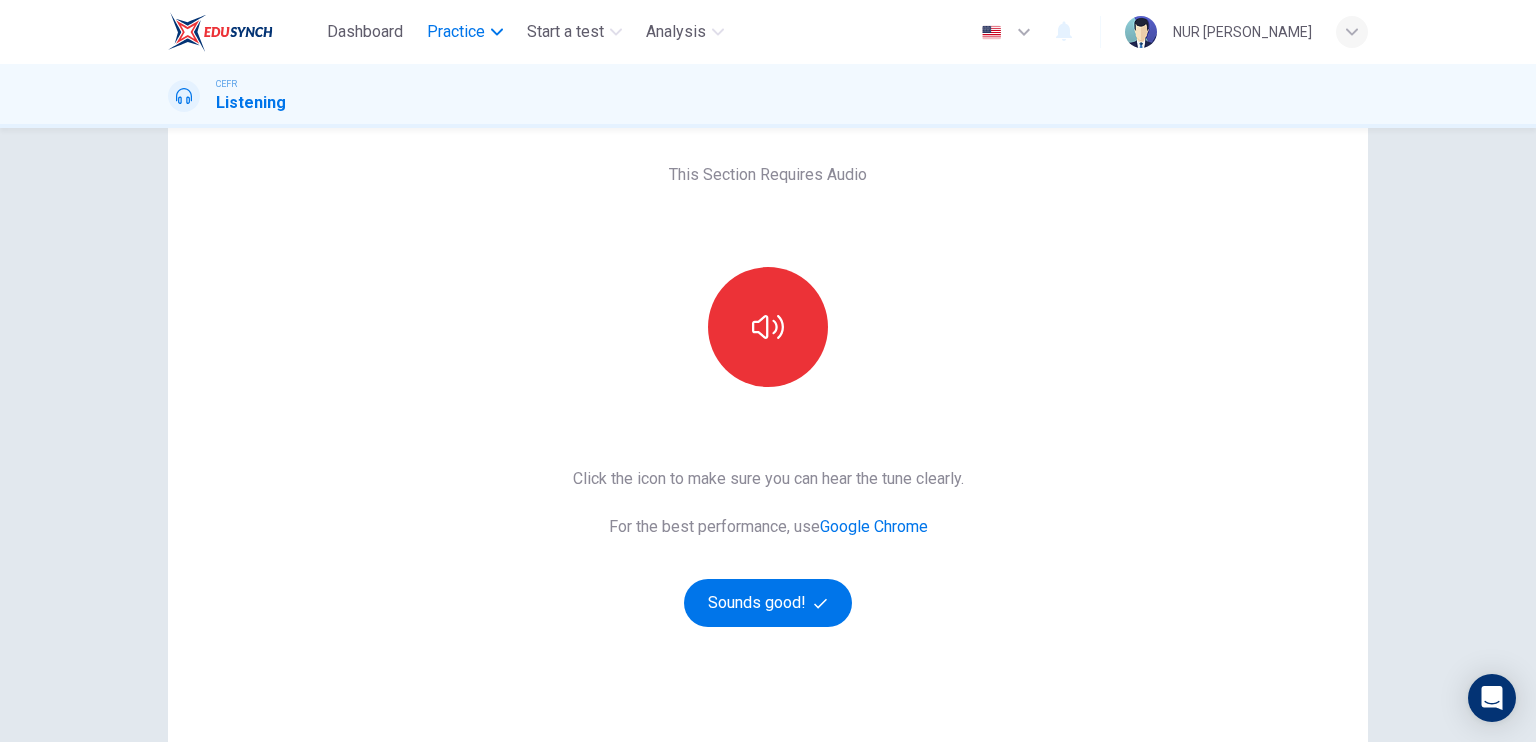 click on "Practice" at bounding box center (456, 32) 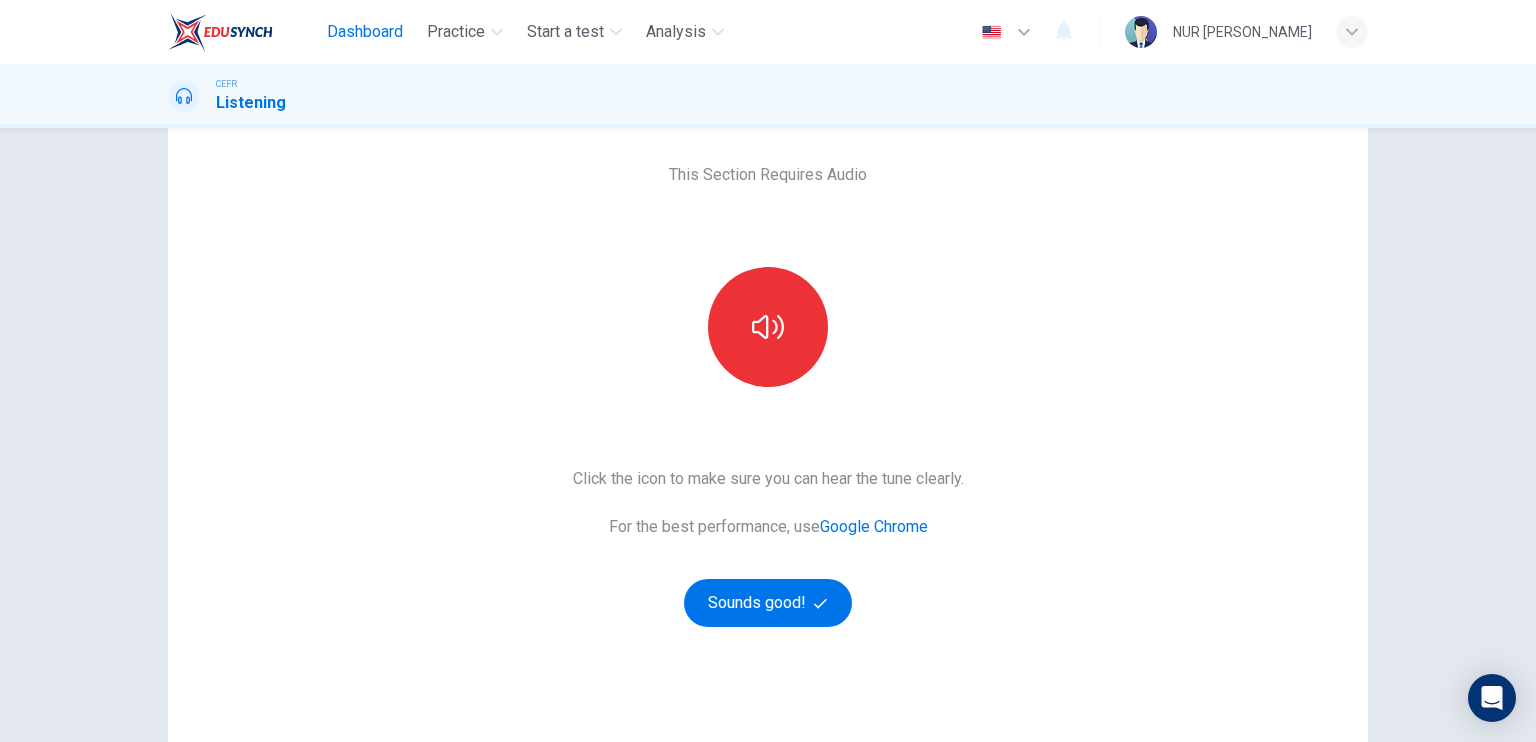 click on "Dashboard" at bounding box center (365, 32) 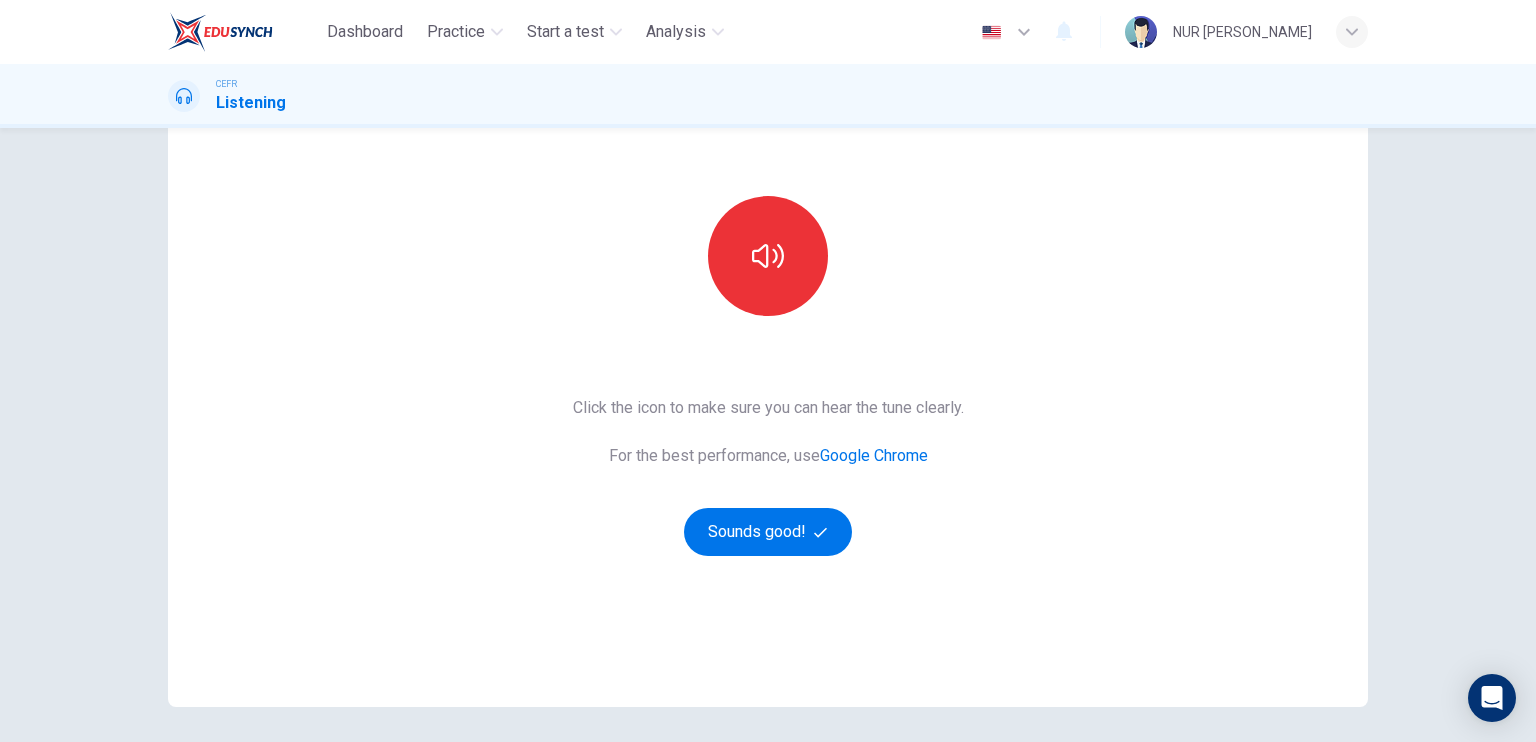 scroll, scrollTop: 157, scrollLeft: 0, axis: vertical 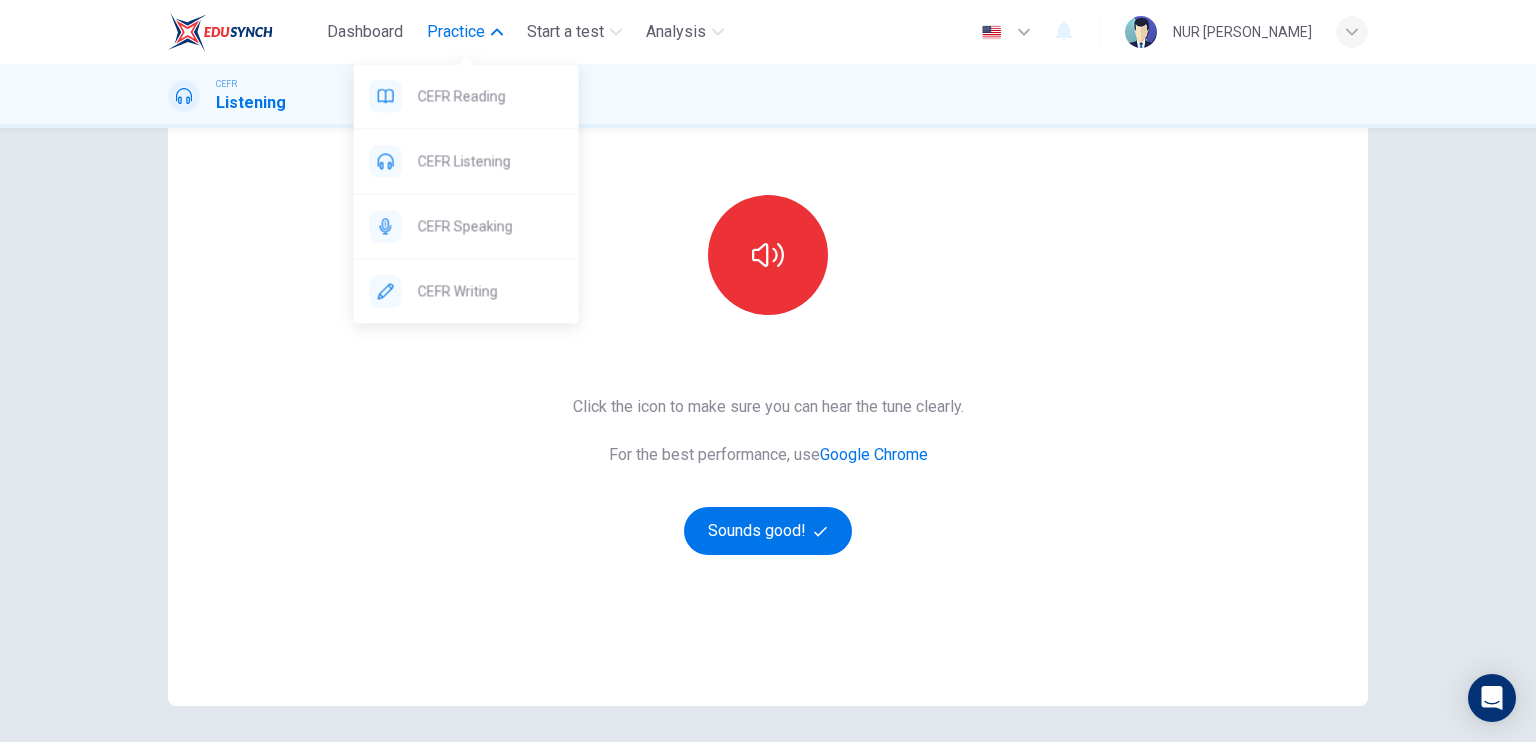 click on "Practice" at bounding box center [465, 32] 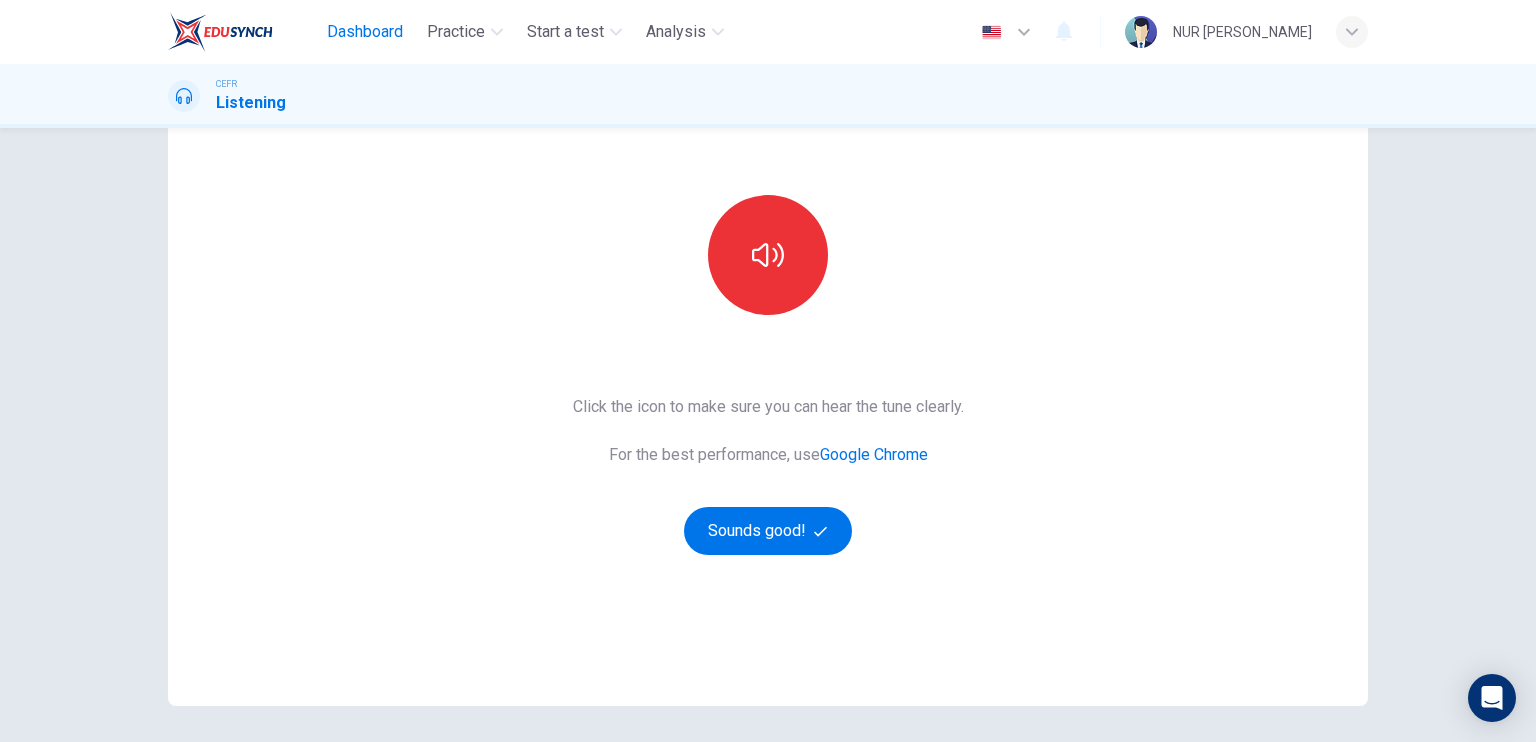 click on "Dashboard" at bounding box center (365, 32) 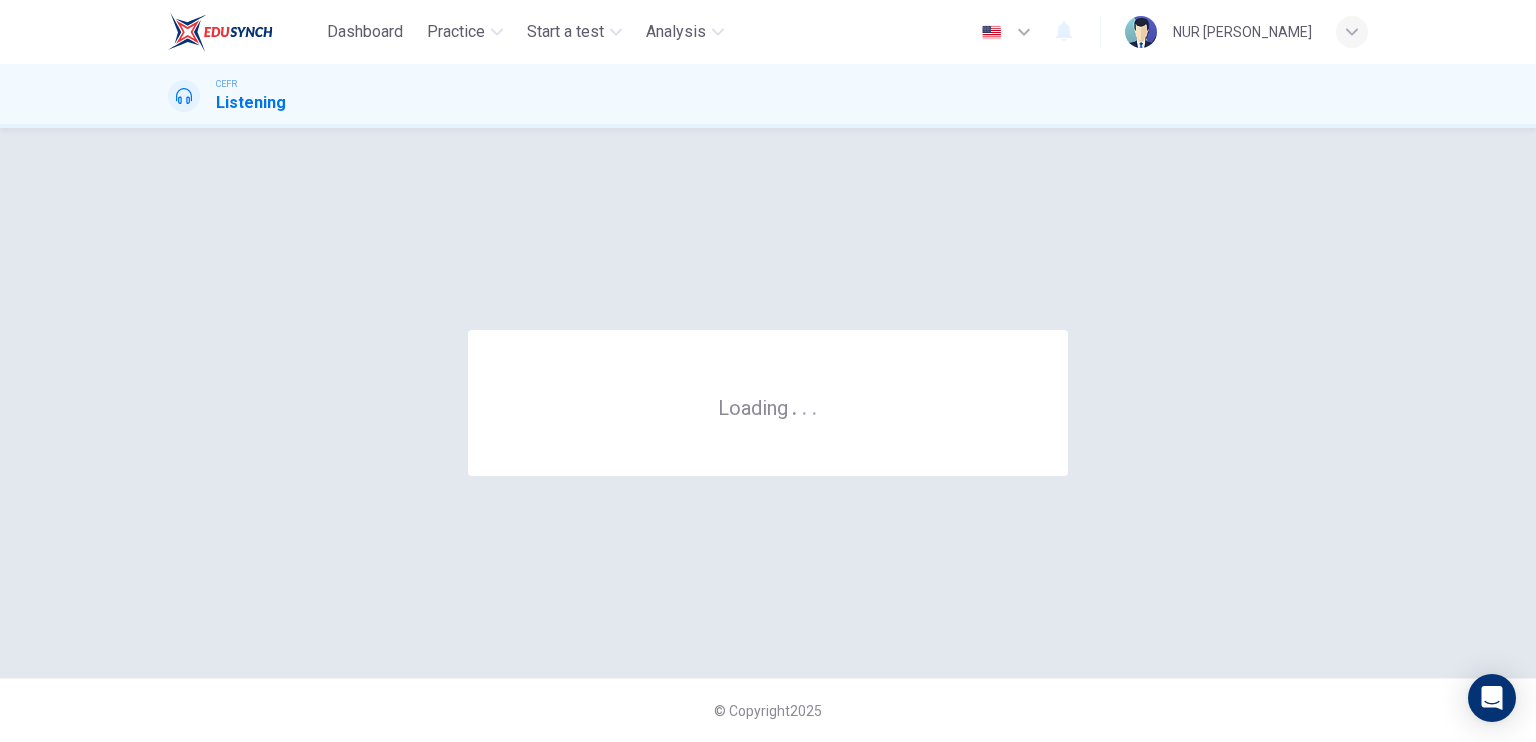 scroll, scrollTop: 0, scrollLeft: 0, axis: both 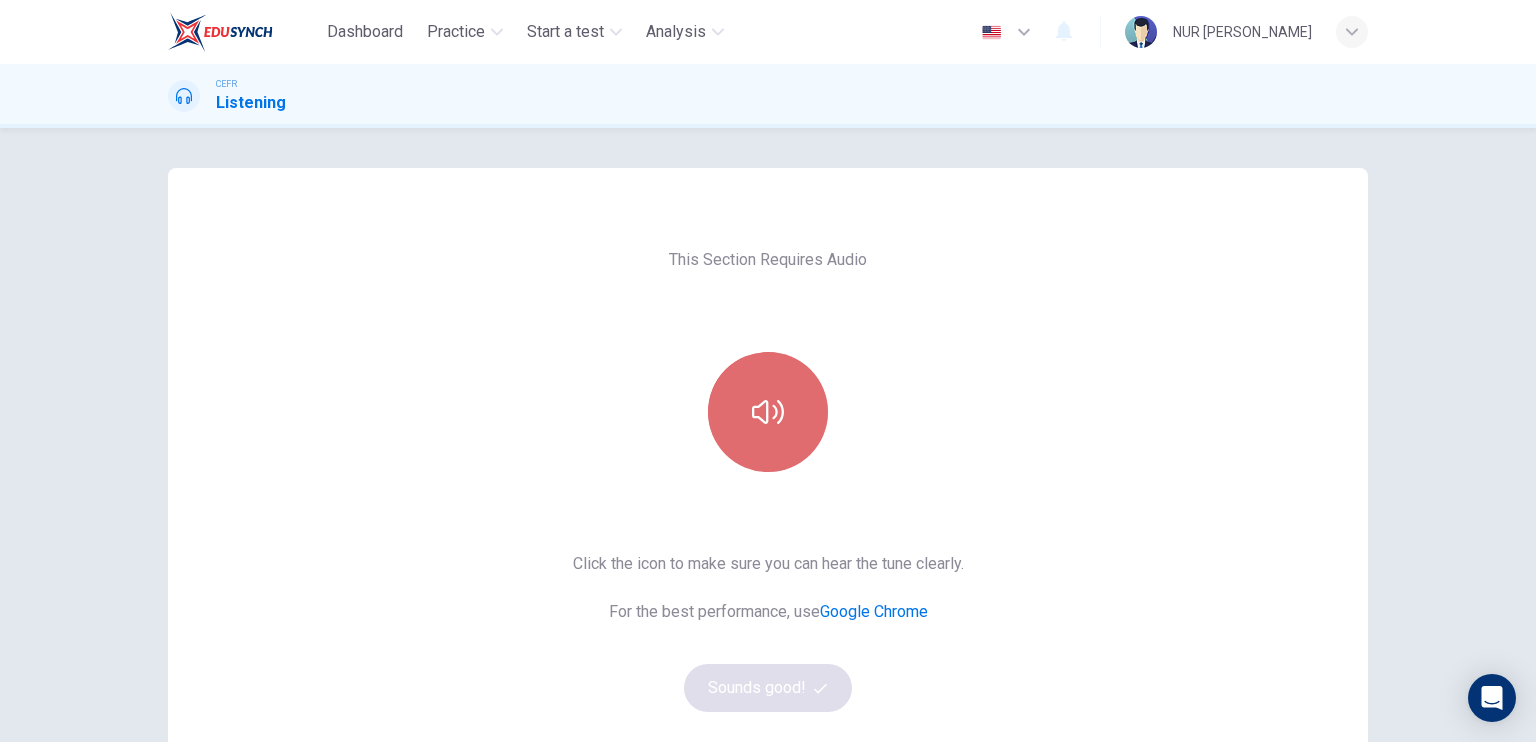 click at bounding box center (768, 412) 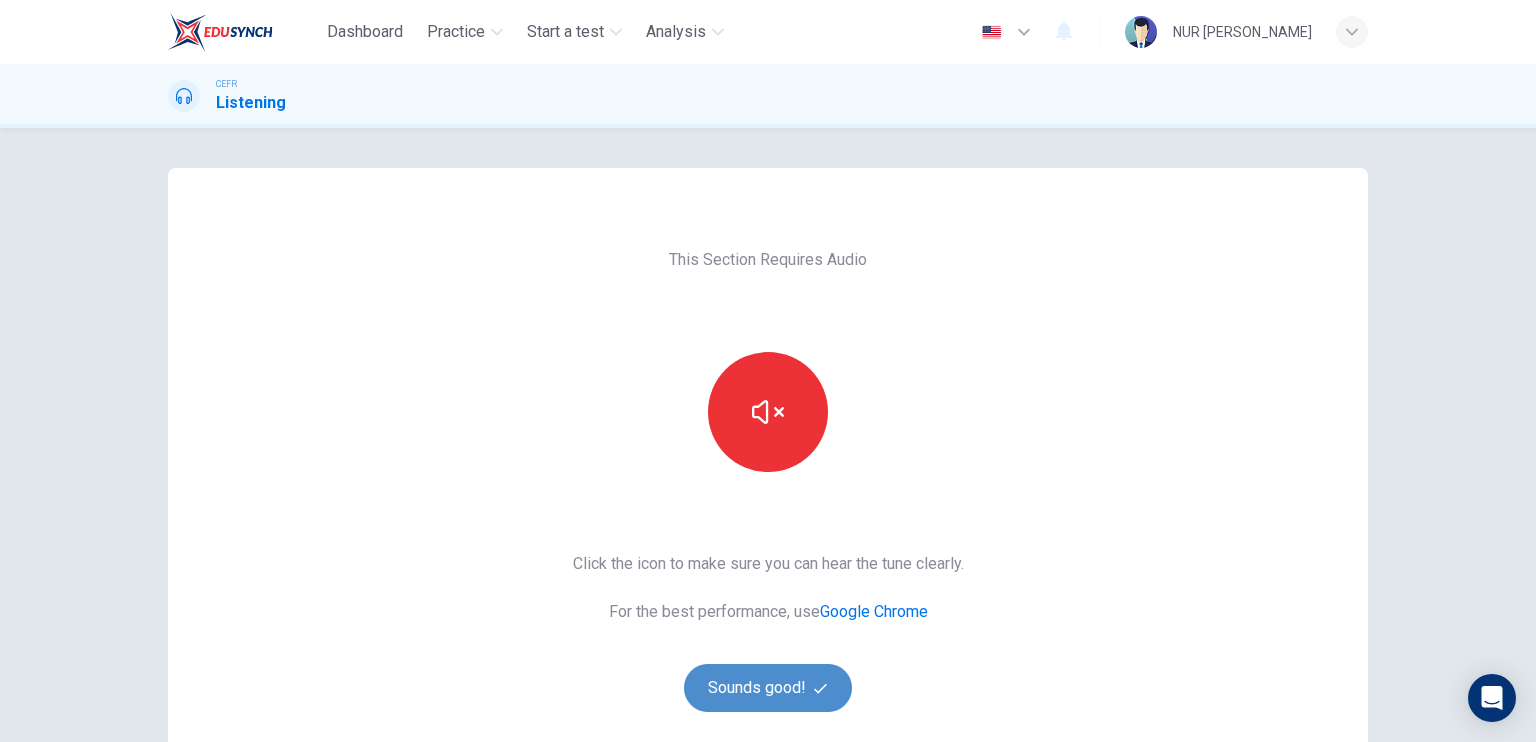 click on "Sounds good!" at bounding box center (768, 688) 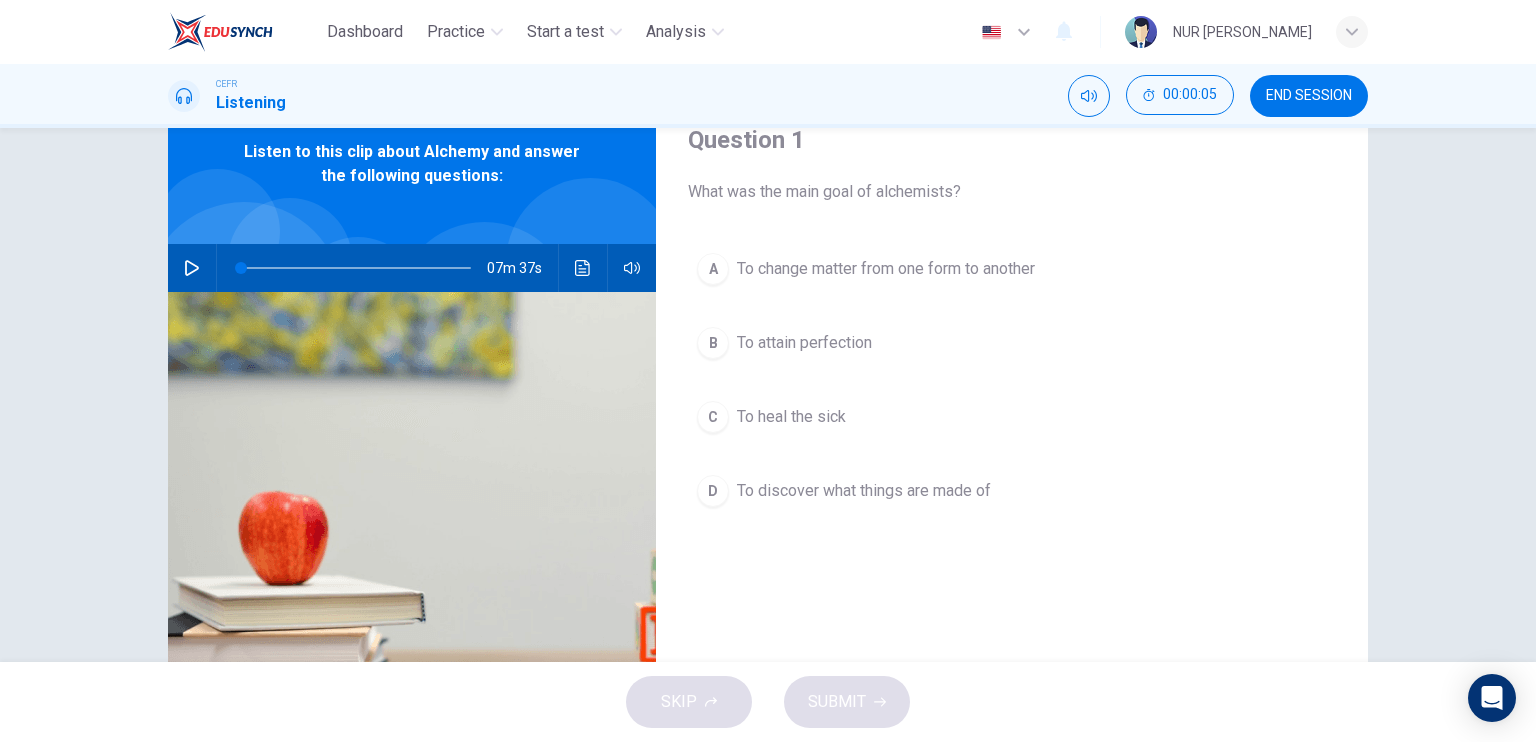 scroll, scrollTop: 84, scrollLeft: 0, axis: vertical 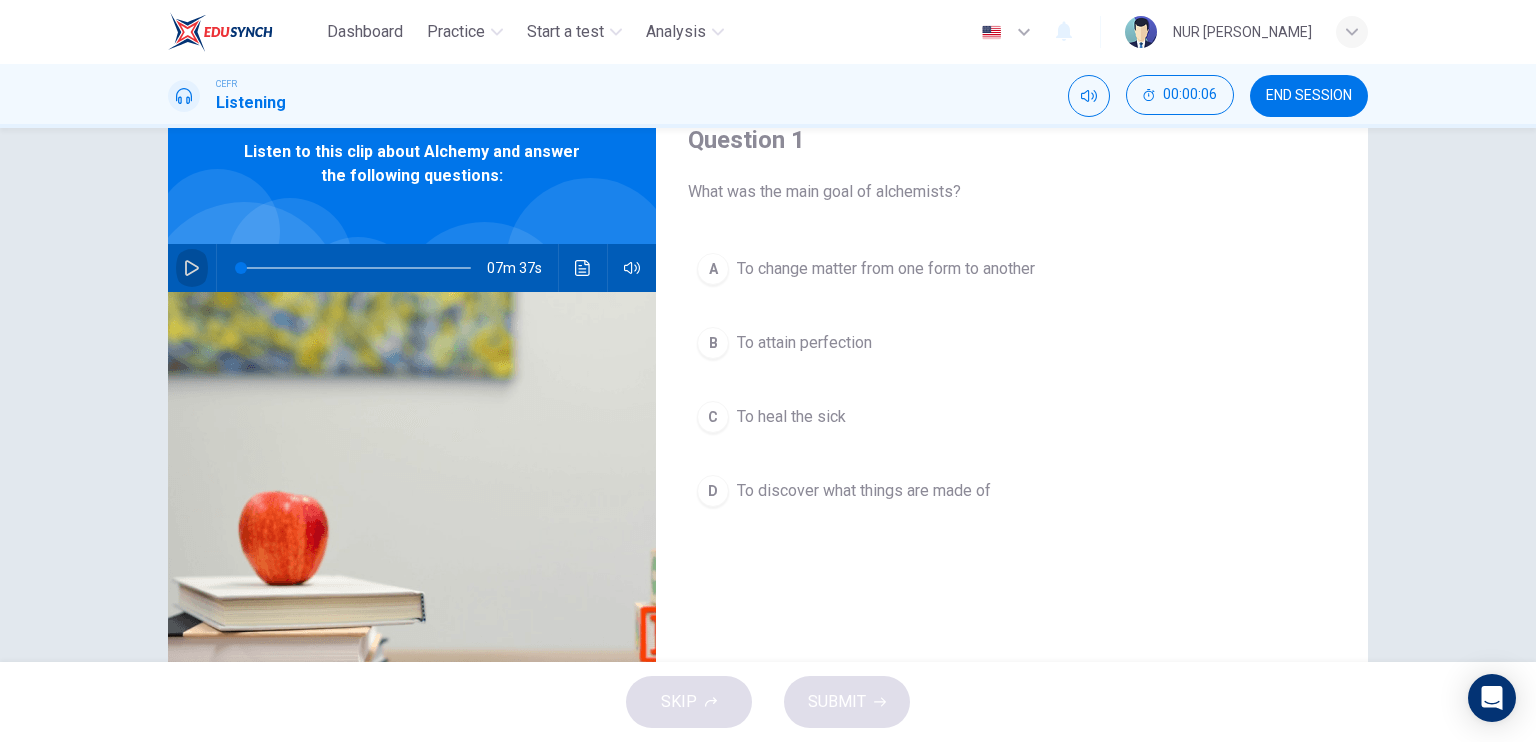 click 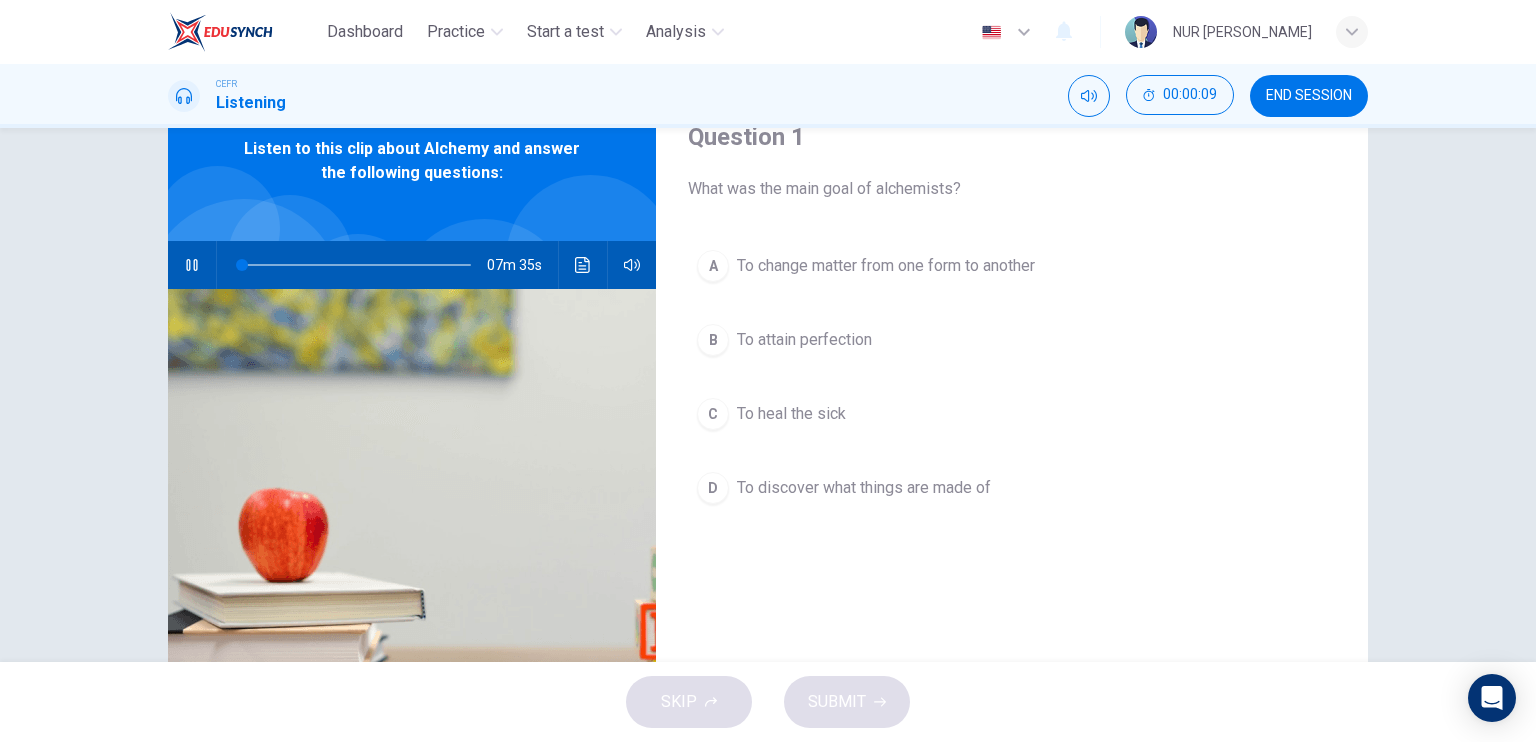scroll, scrollTop: 68, scrollLeft: 0, axis: vertical 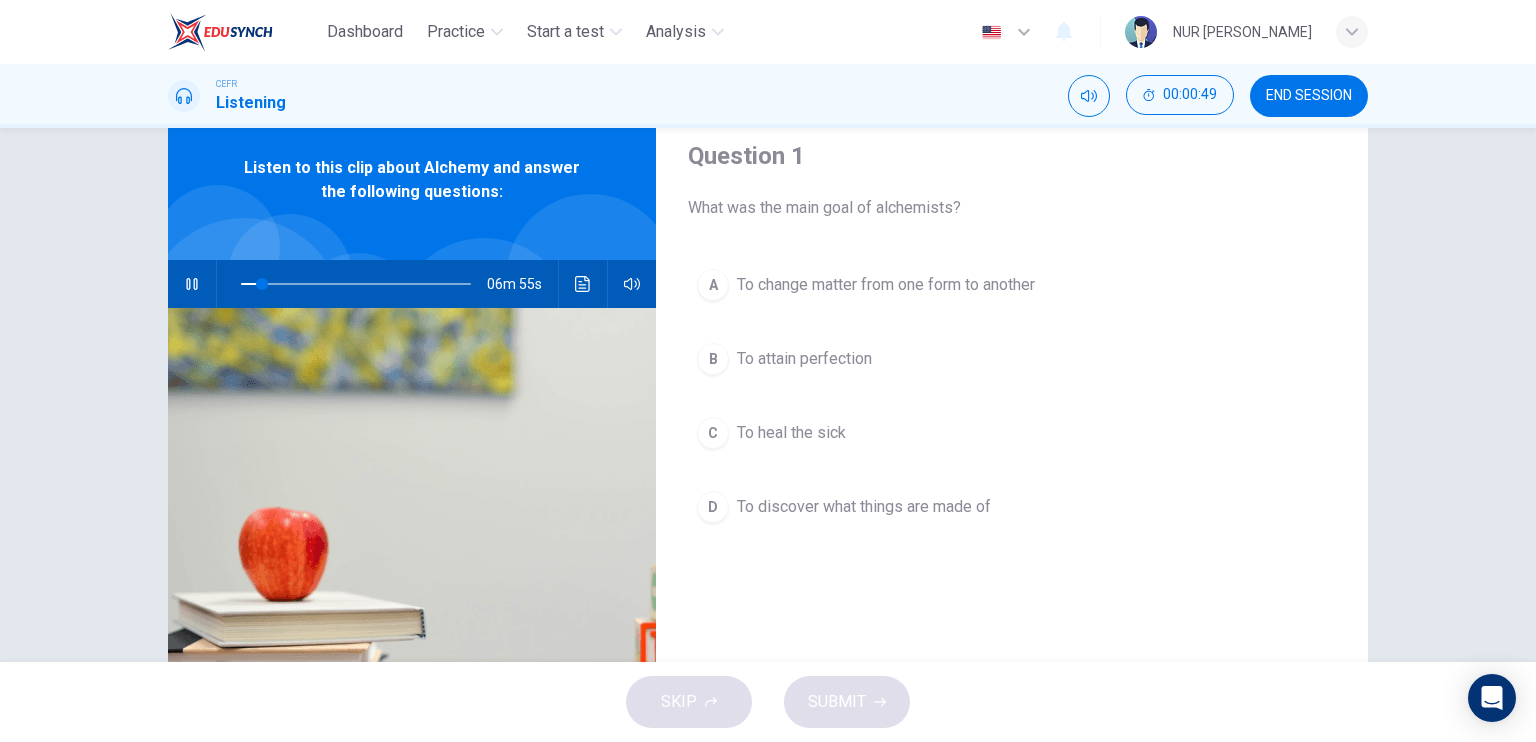 click 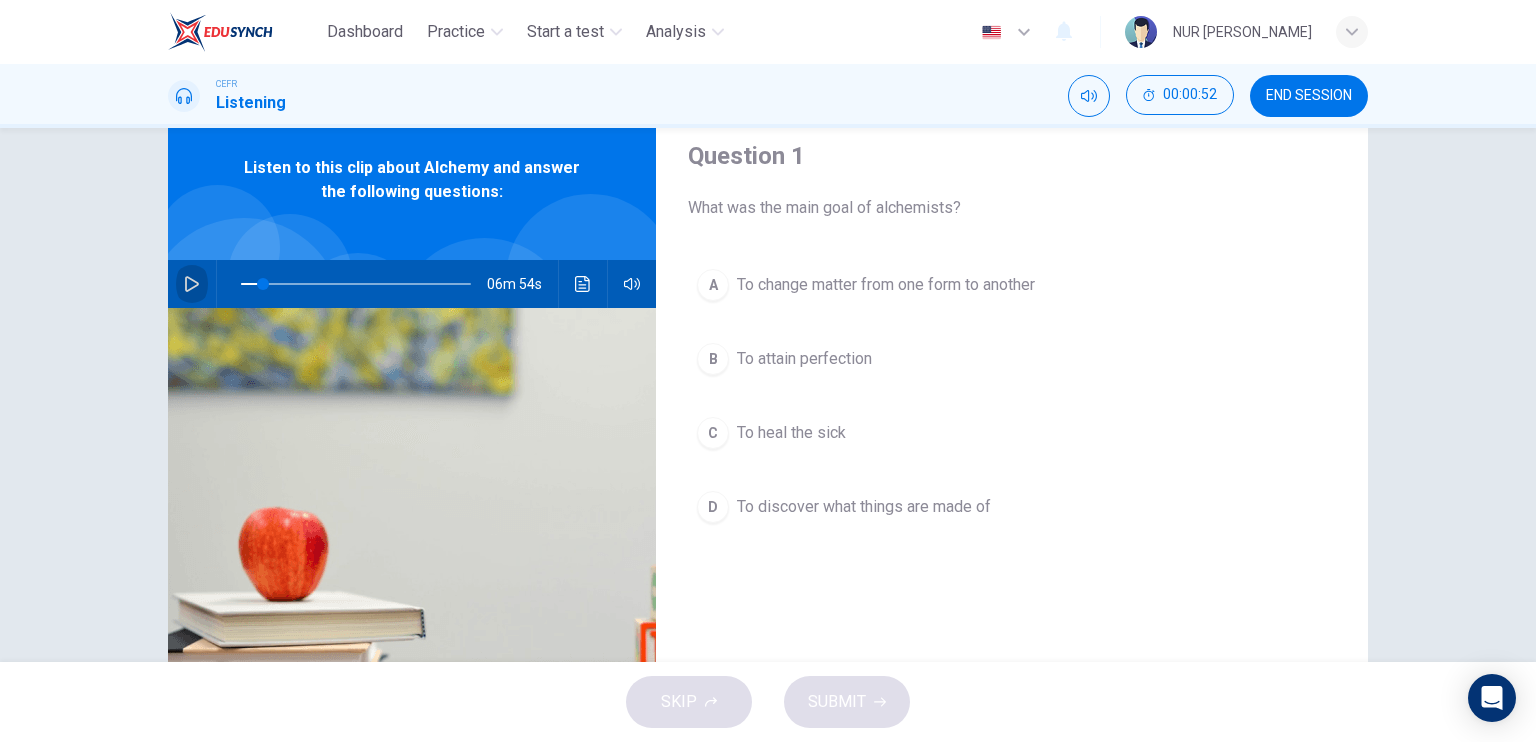 click 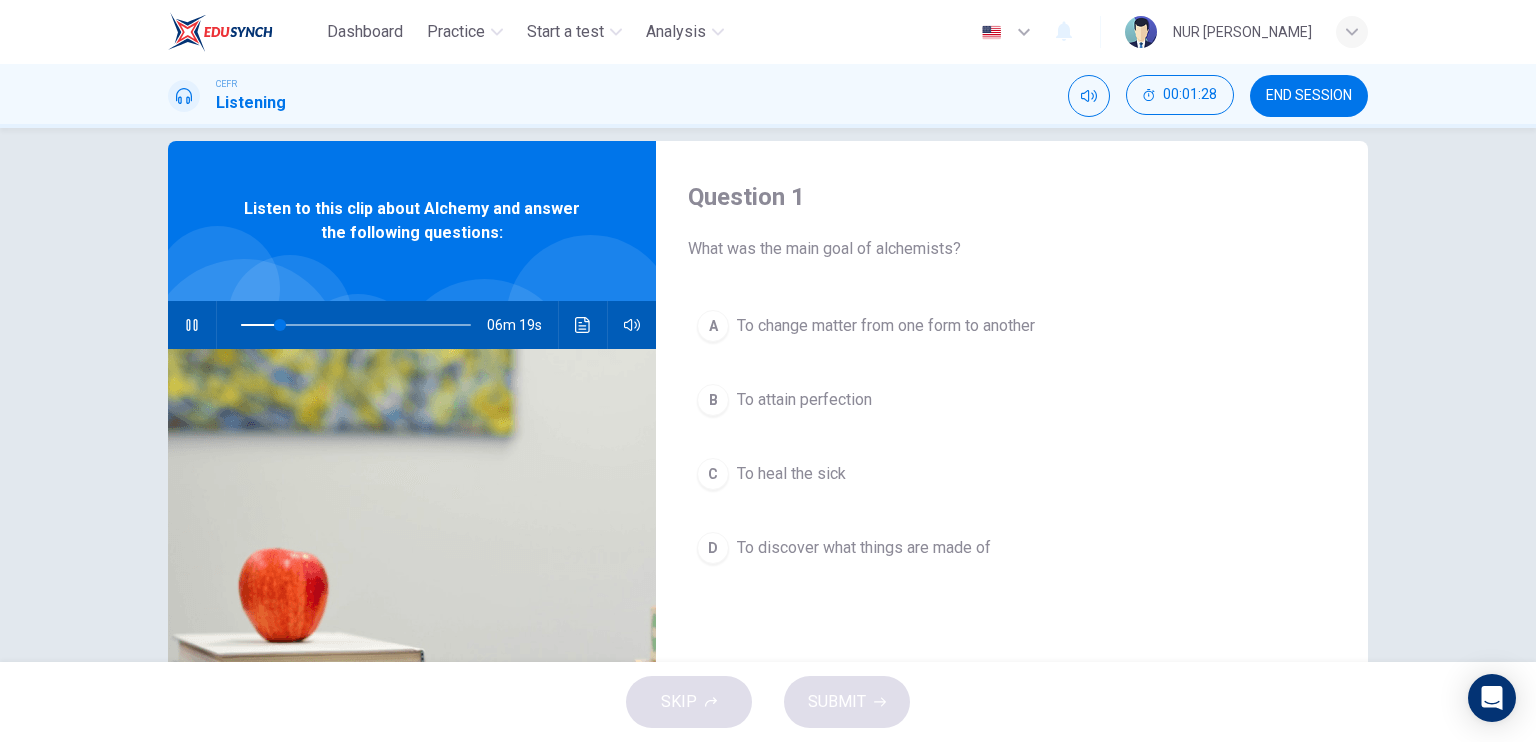 scroll, scrollTop: 0, scrollLeft: 0, axis: both 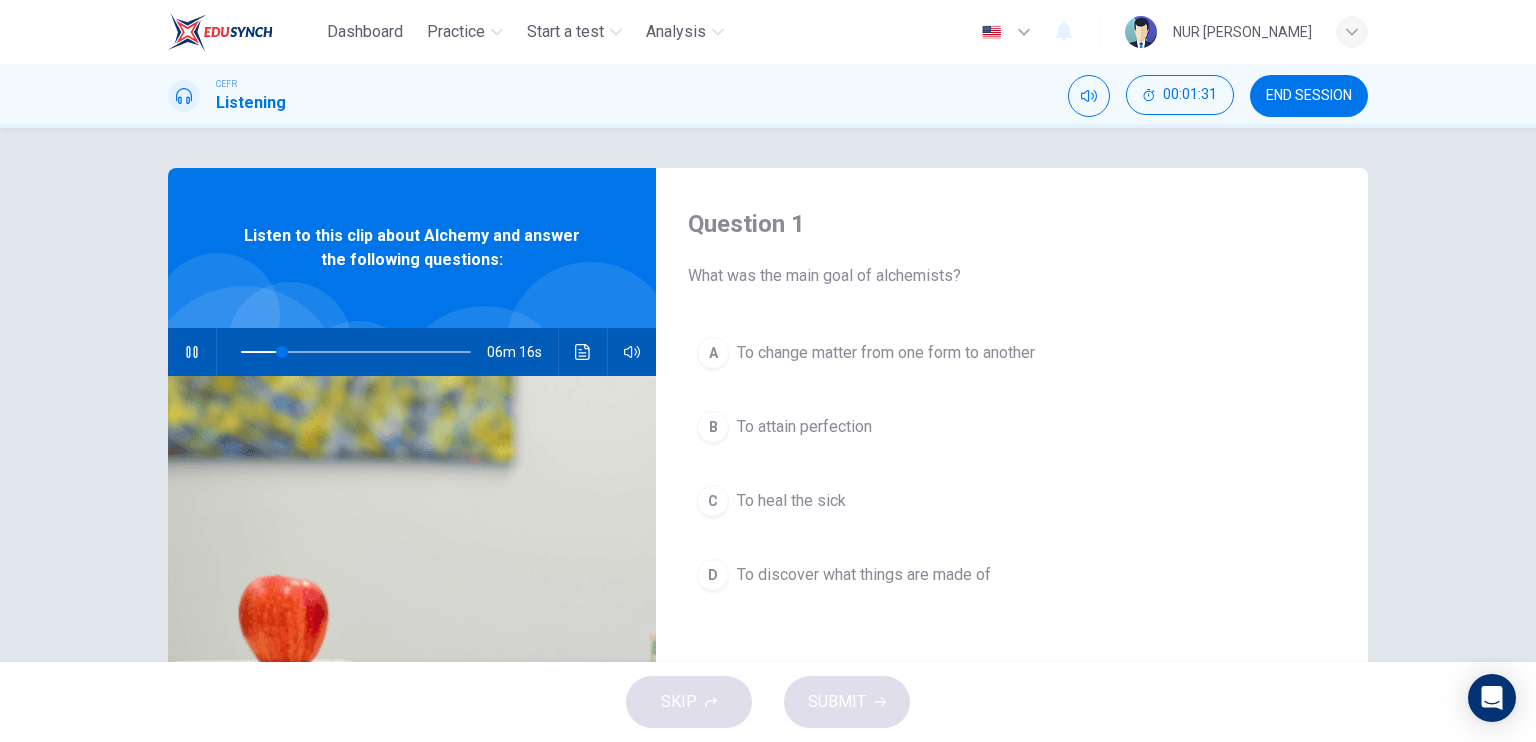 type on "18" 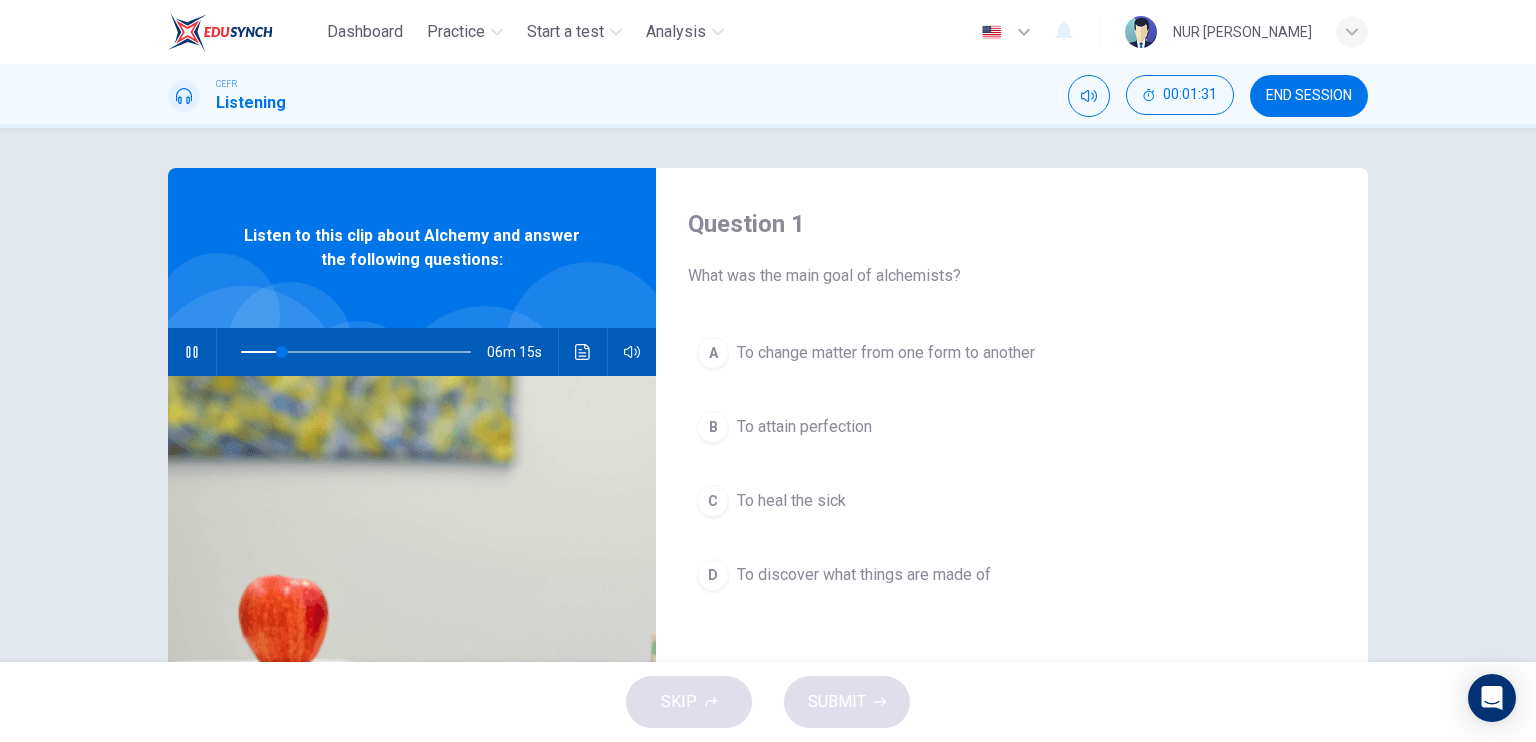 type 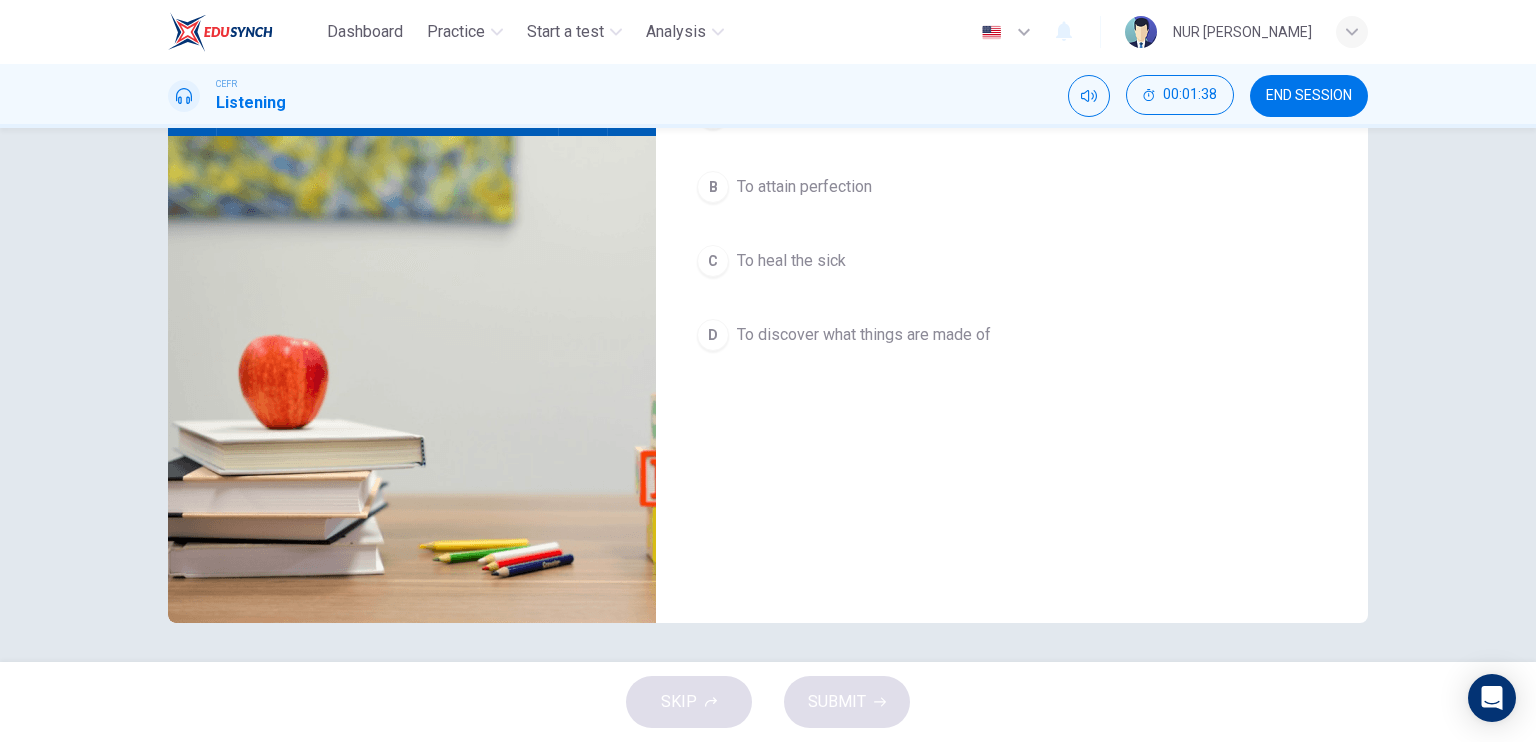 scroll, scrollTop: 0, scrollLeft: 0, axis: both 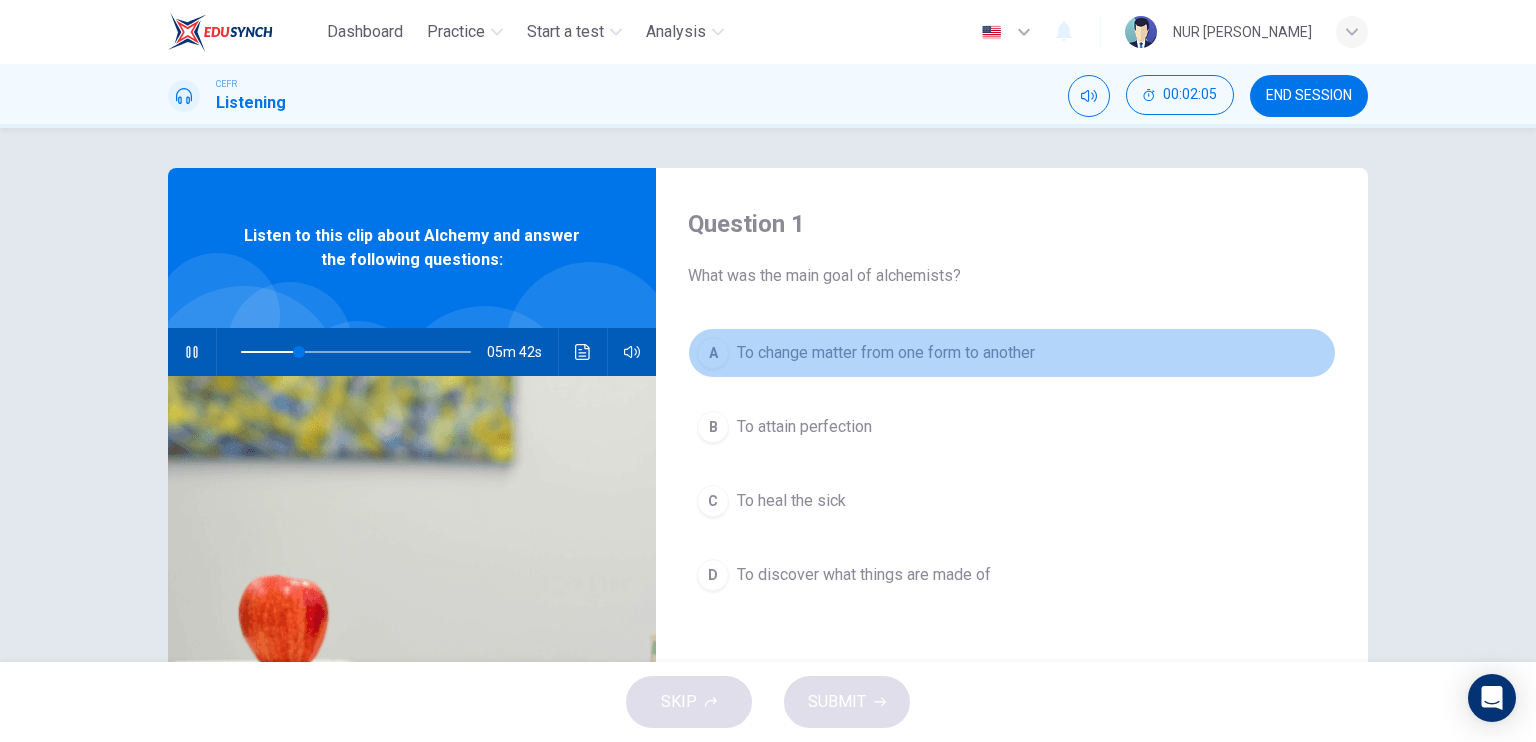 click on "To change matter from one form to another" at bounding box center (886, 353) 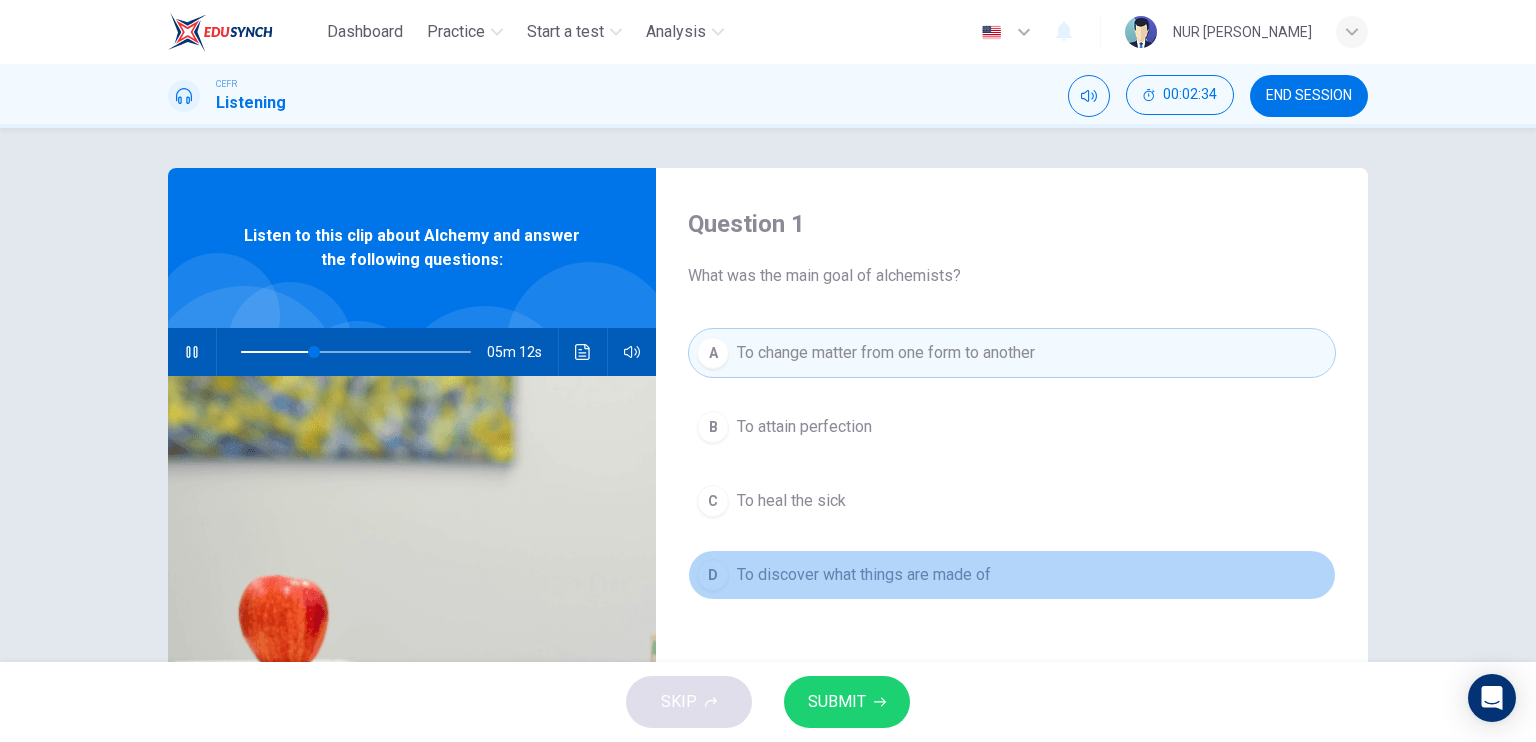 click on "To discover what things are made of" at bounding box center [864, 575] 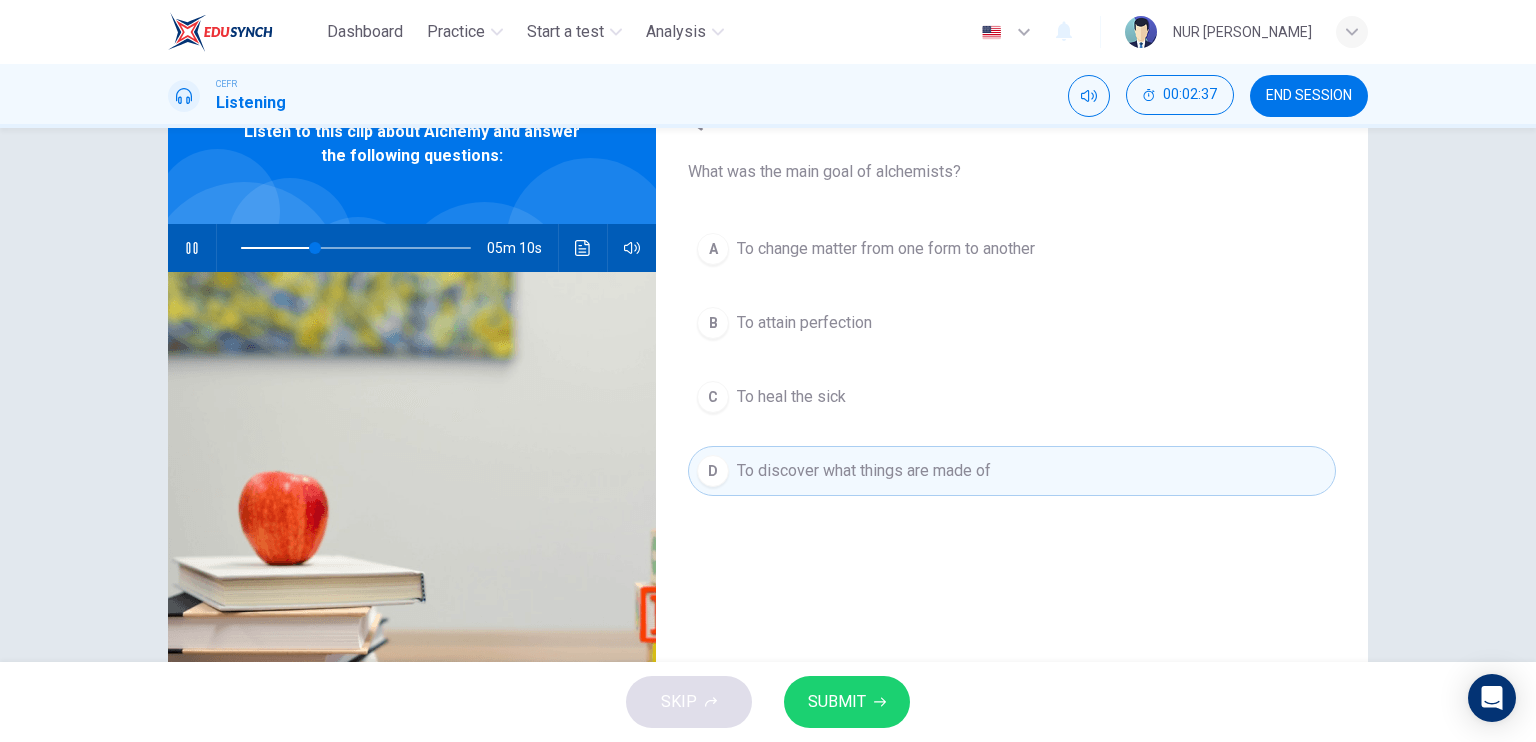 scroll, scrollTop: 67, scrollLeft: 0, axis: vertical 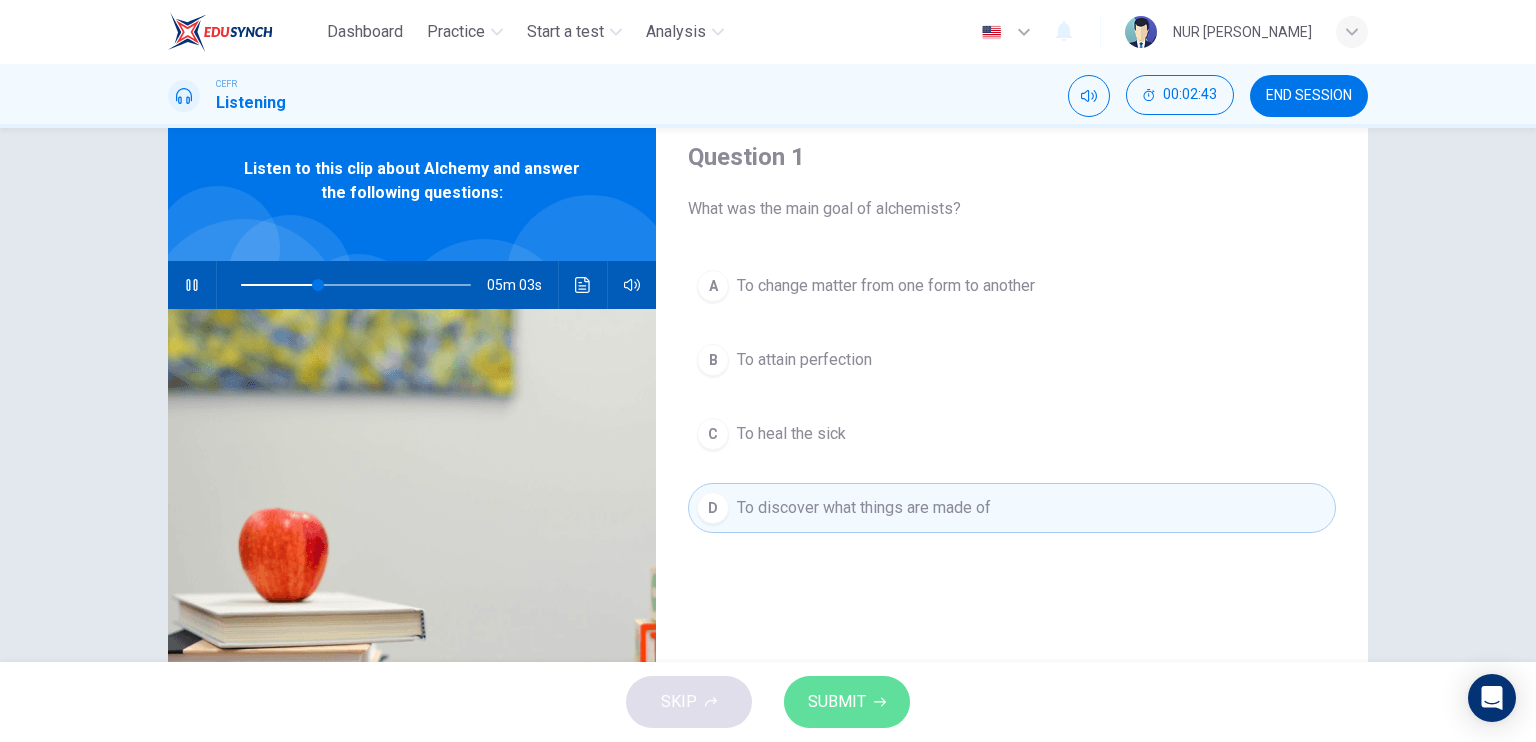 click on "SUBMIT" at bounding box center (847, 702) 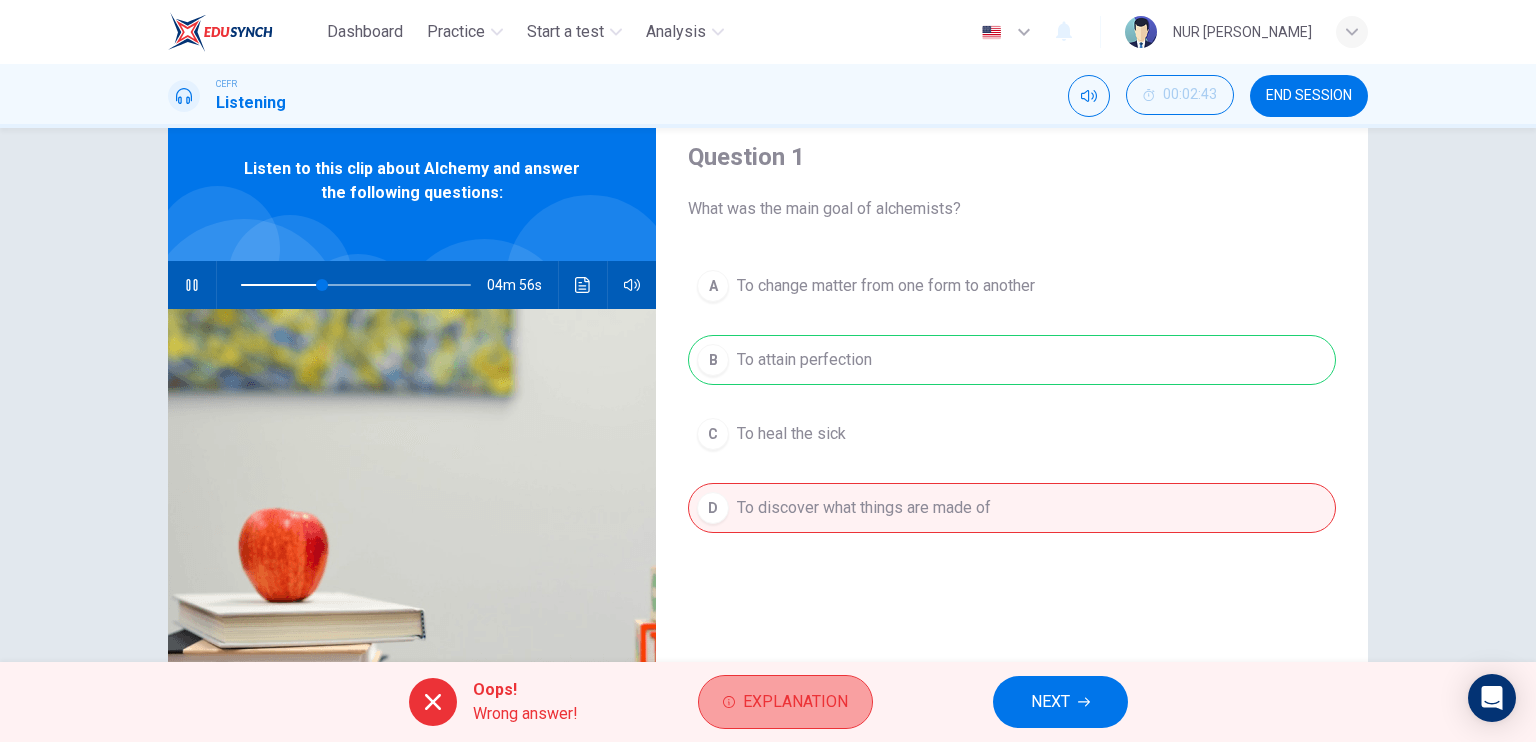 click on "Explanation" at bounding box center [785, 702] 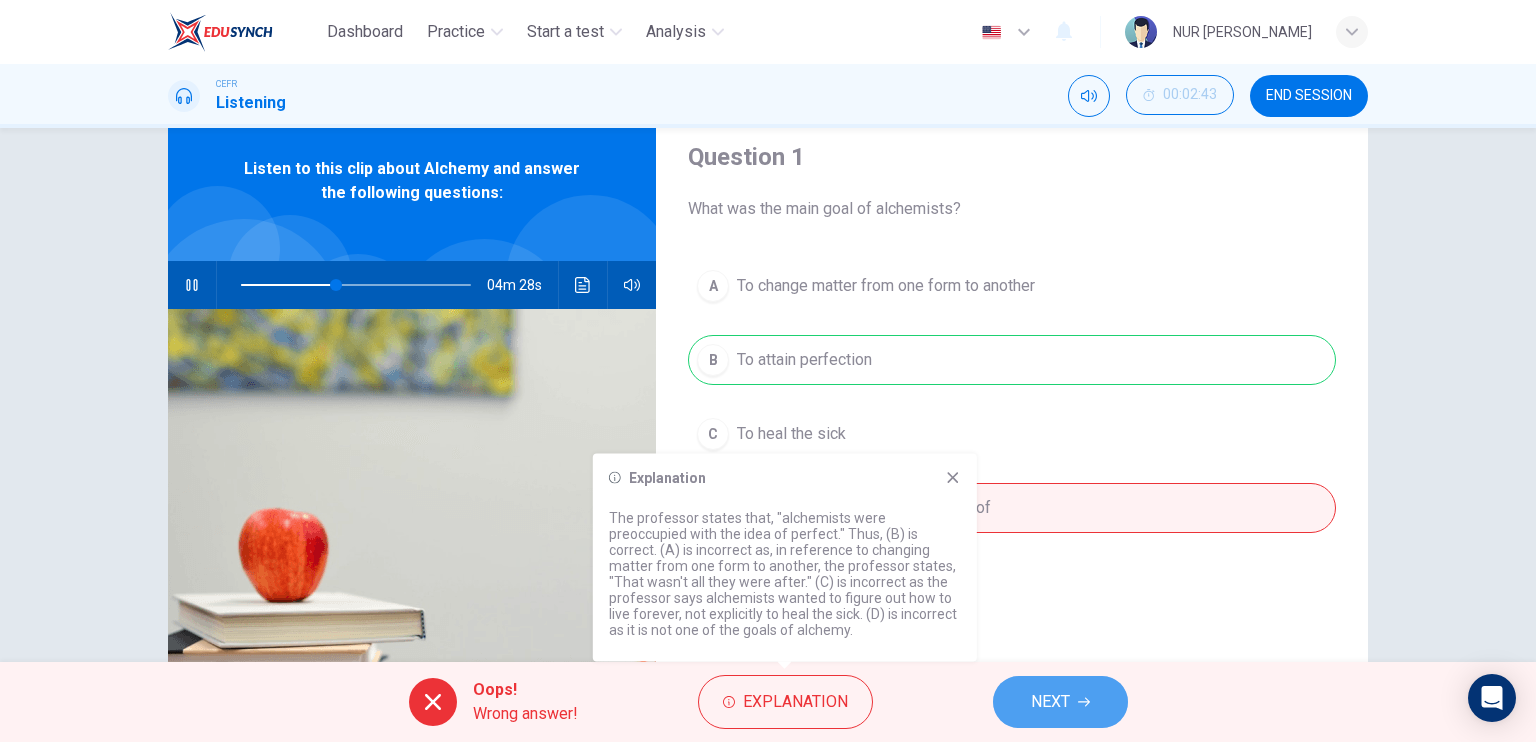 click on "NEXT" at bounding box center [1050, 702] 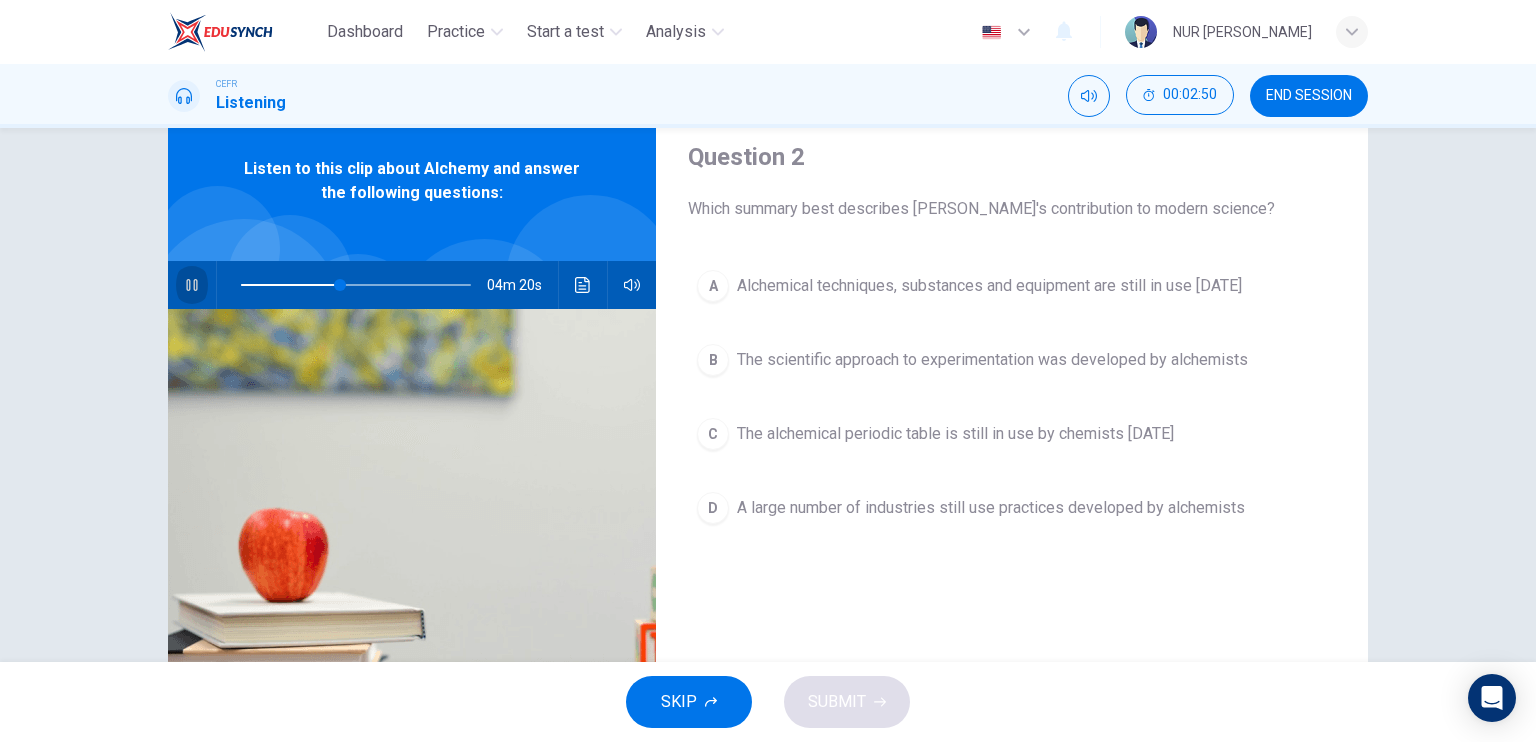 click 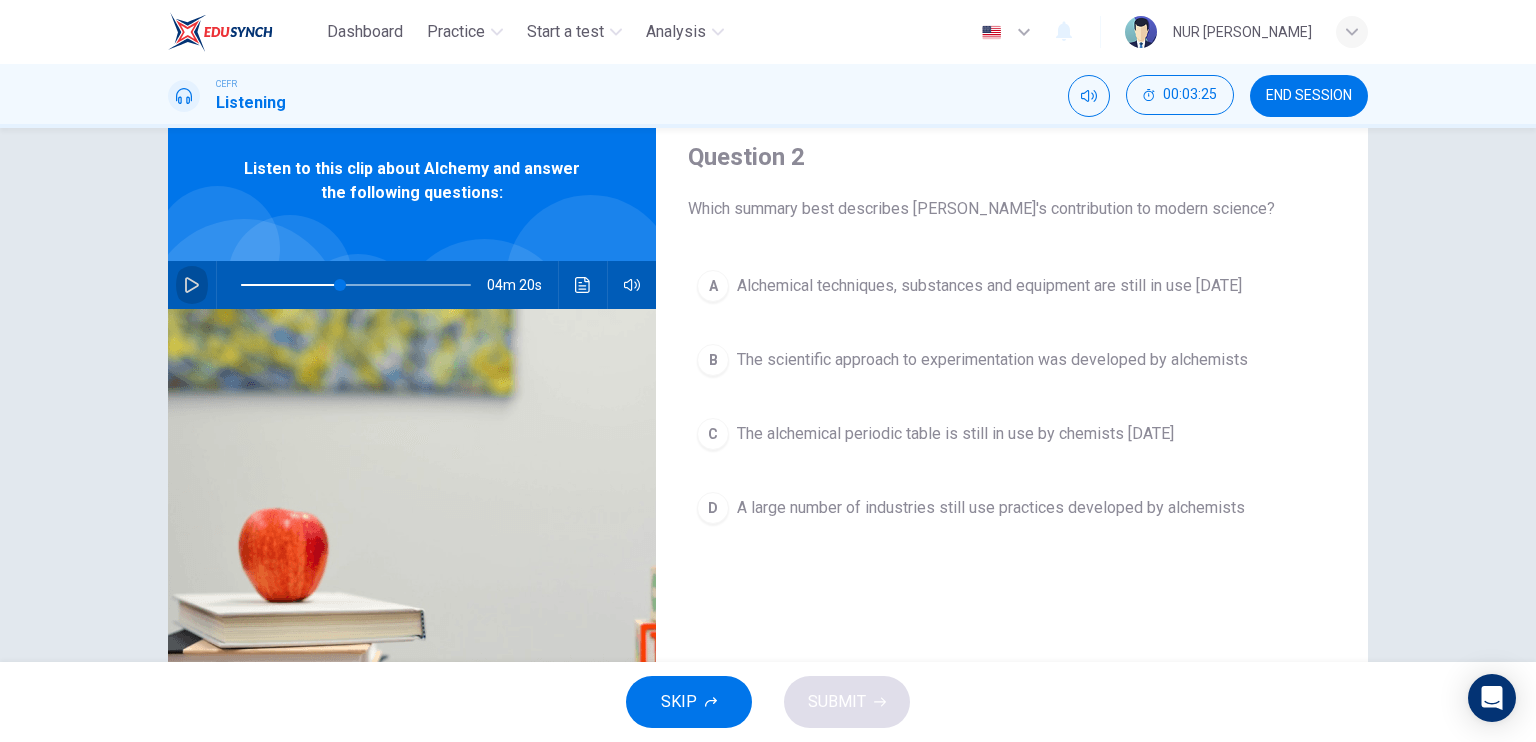 click at bounding box center (192, 285) 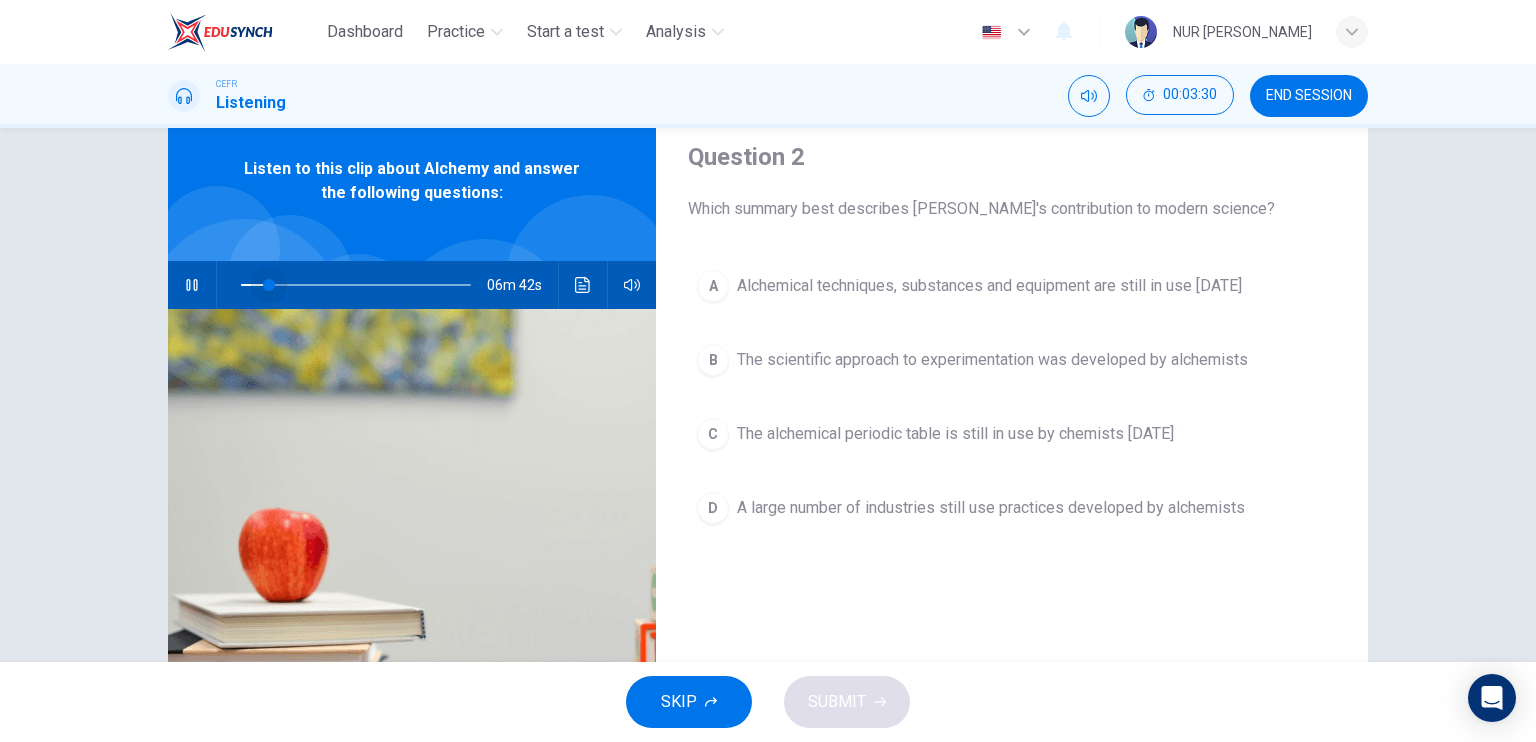 click at bounding box center (356, 285) 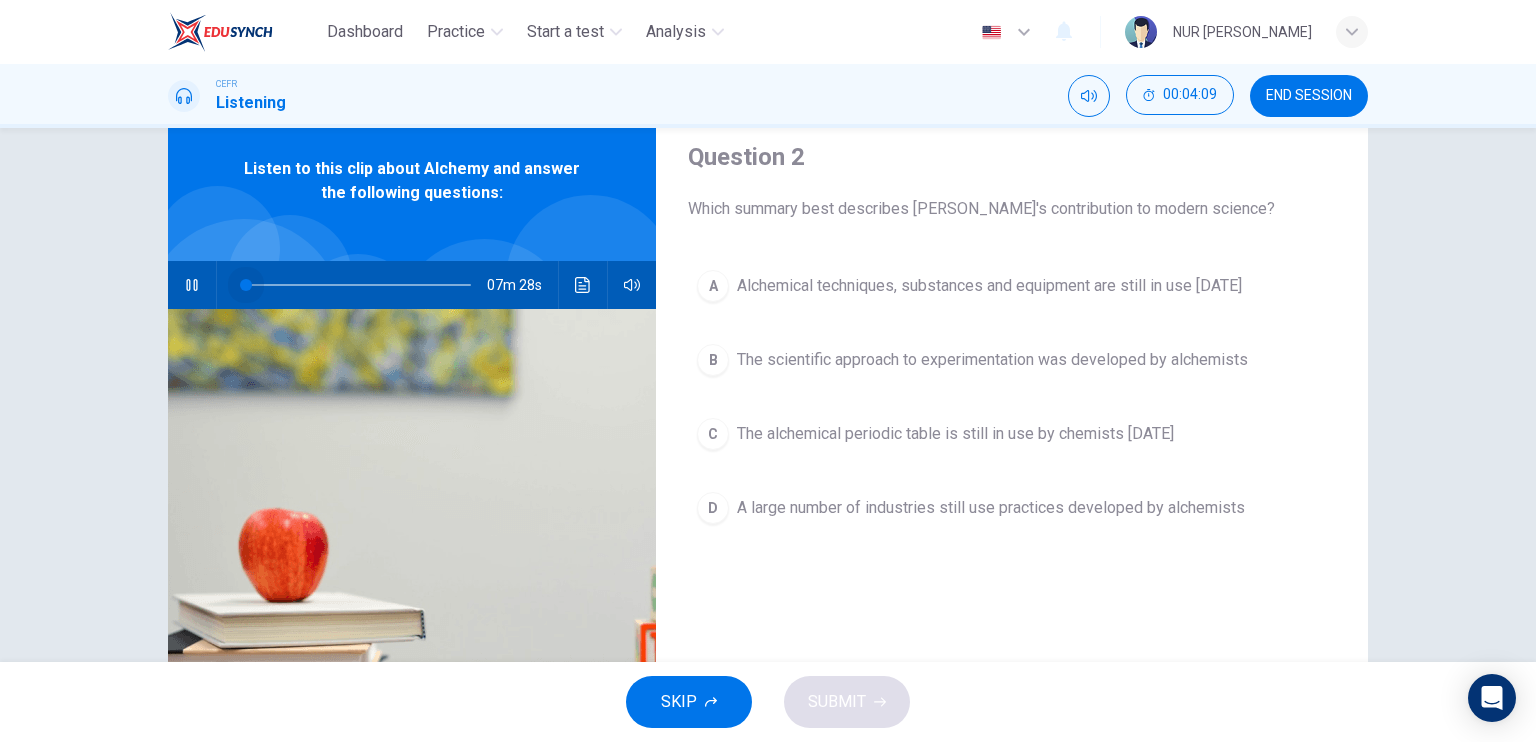 click at bounding box center (356, 285) 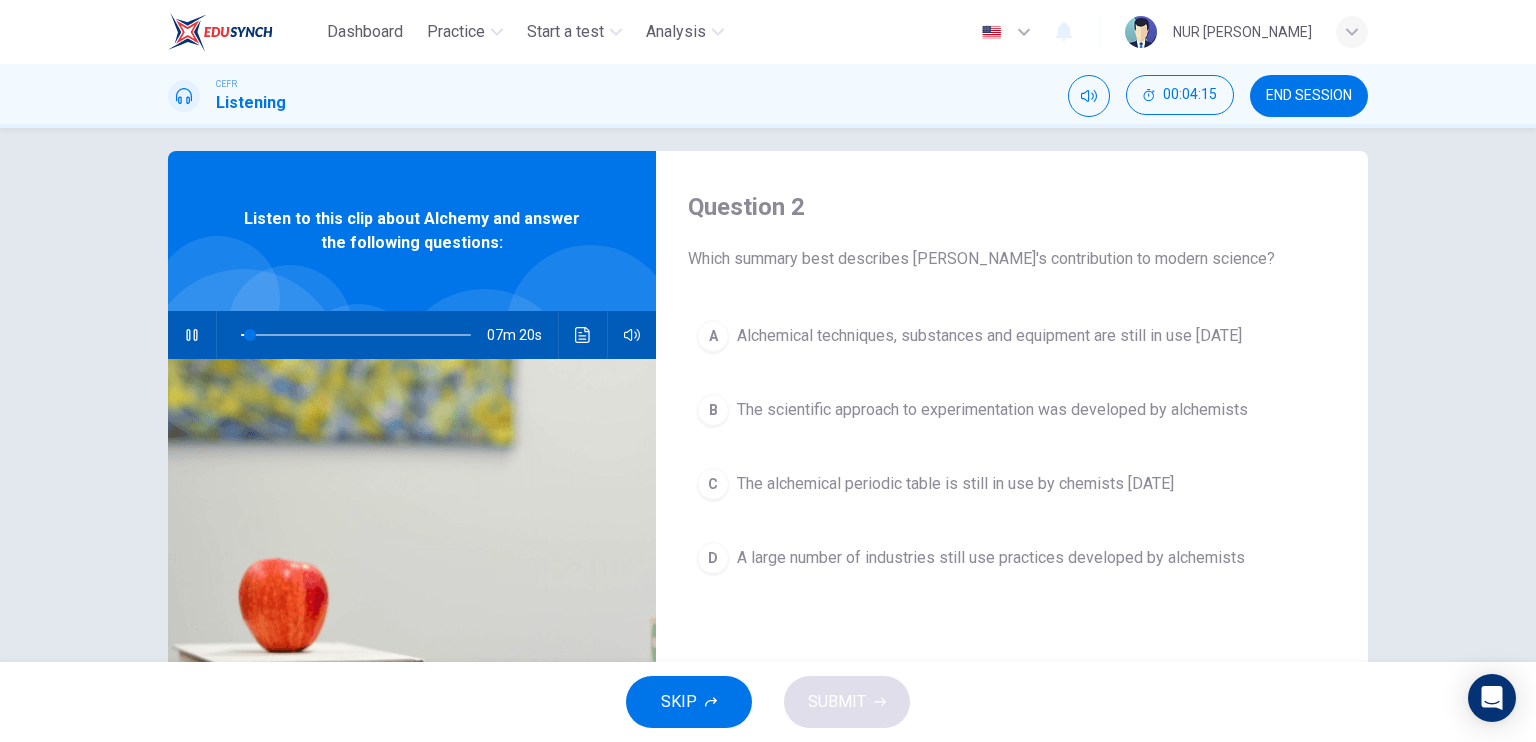 scroll, scrollTop: 0, scrollLeft: 0, axis: both 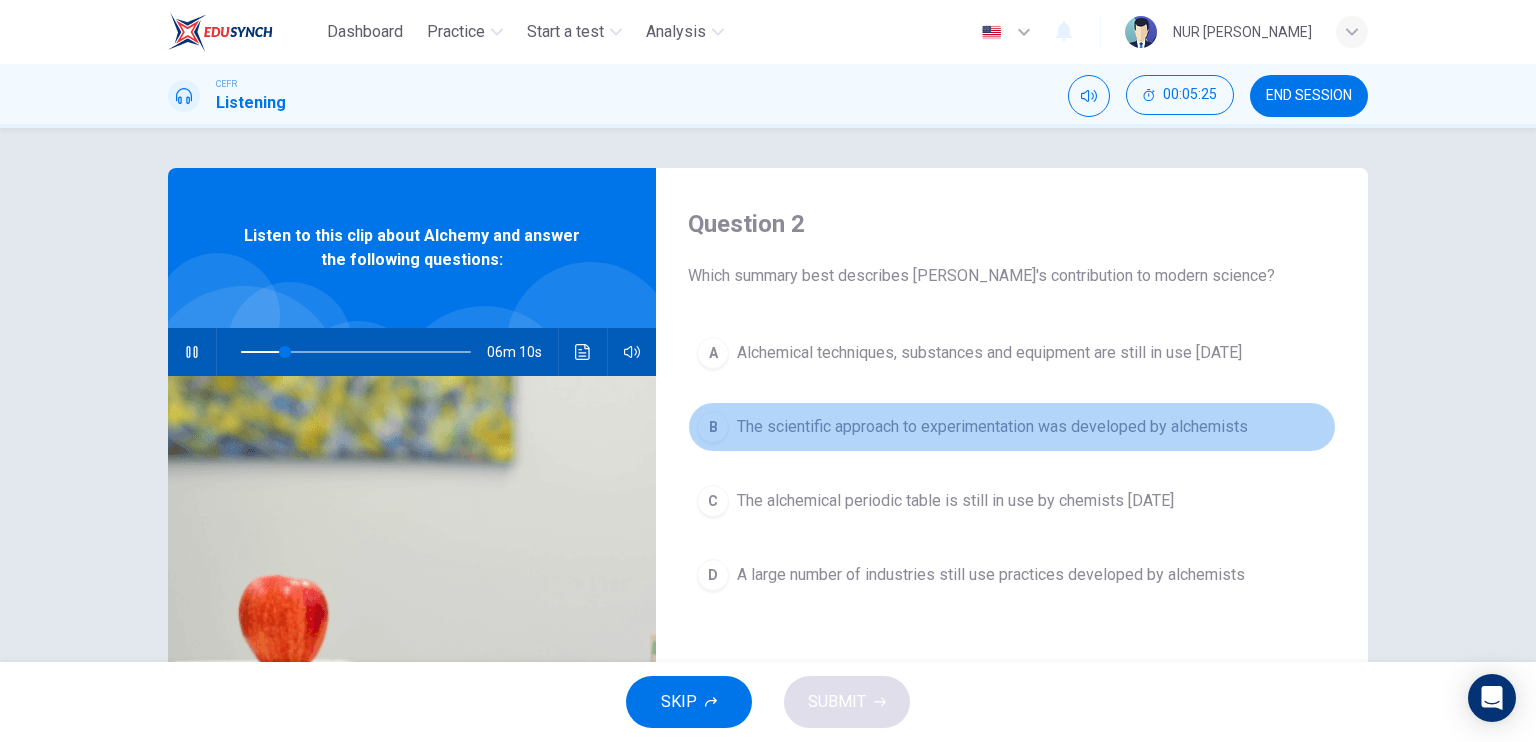click on "The scientific approach to experimentation was developed by alchemists" at bounding box center [992, 427] 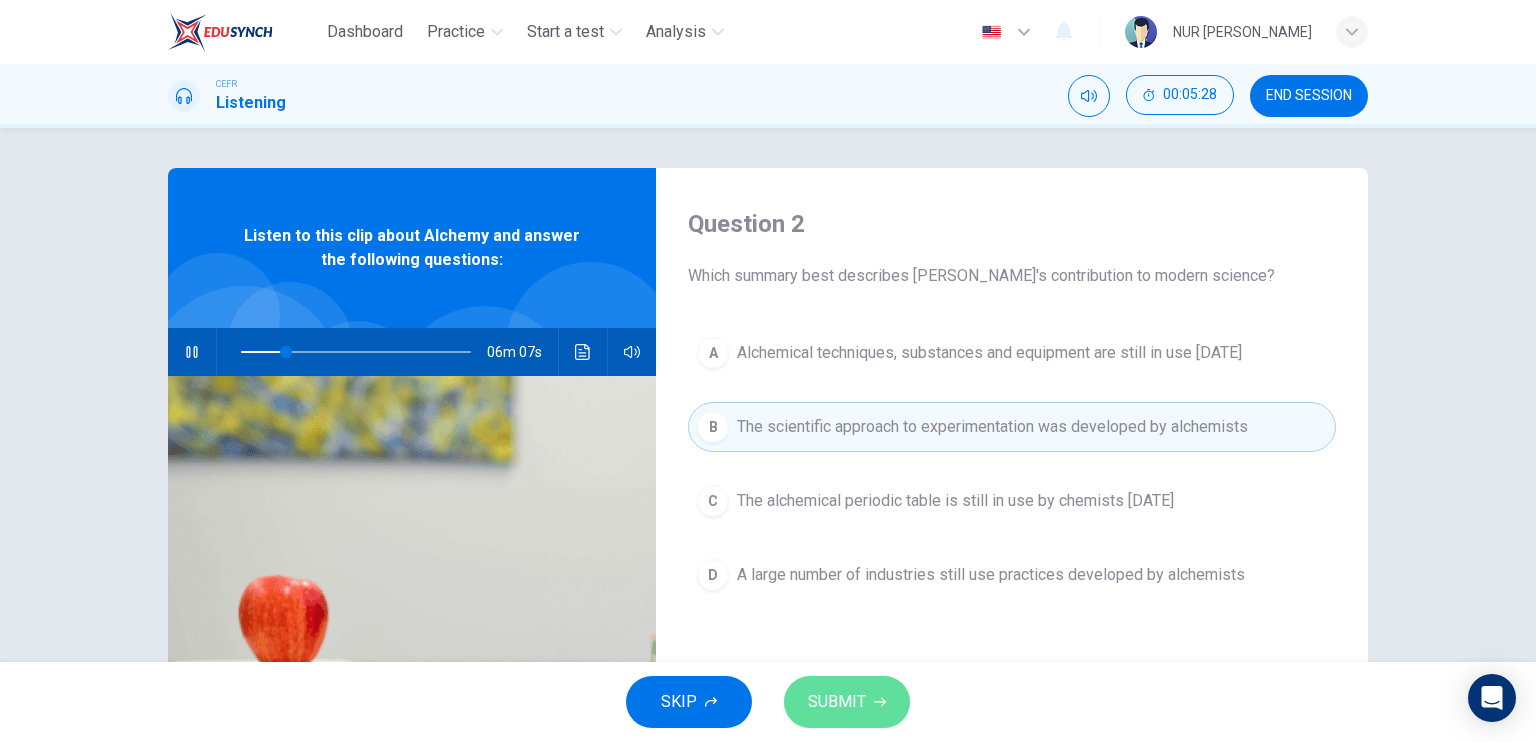 click on "SUBMIT" at bounding box center (837, 702) 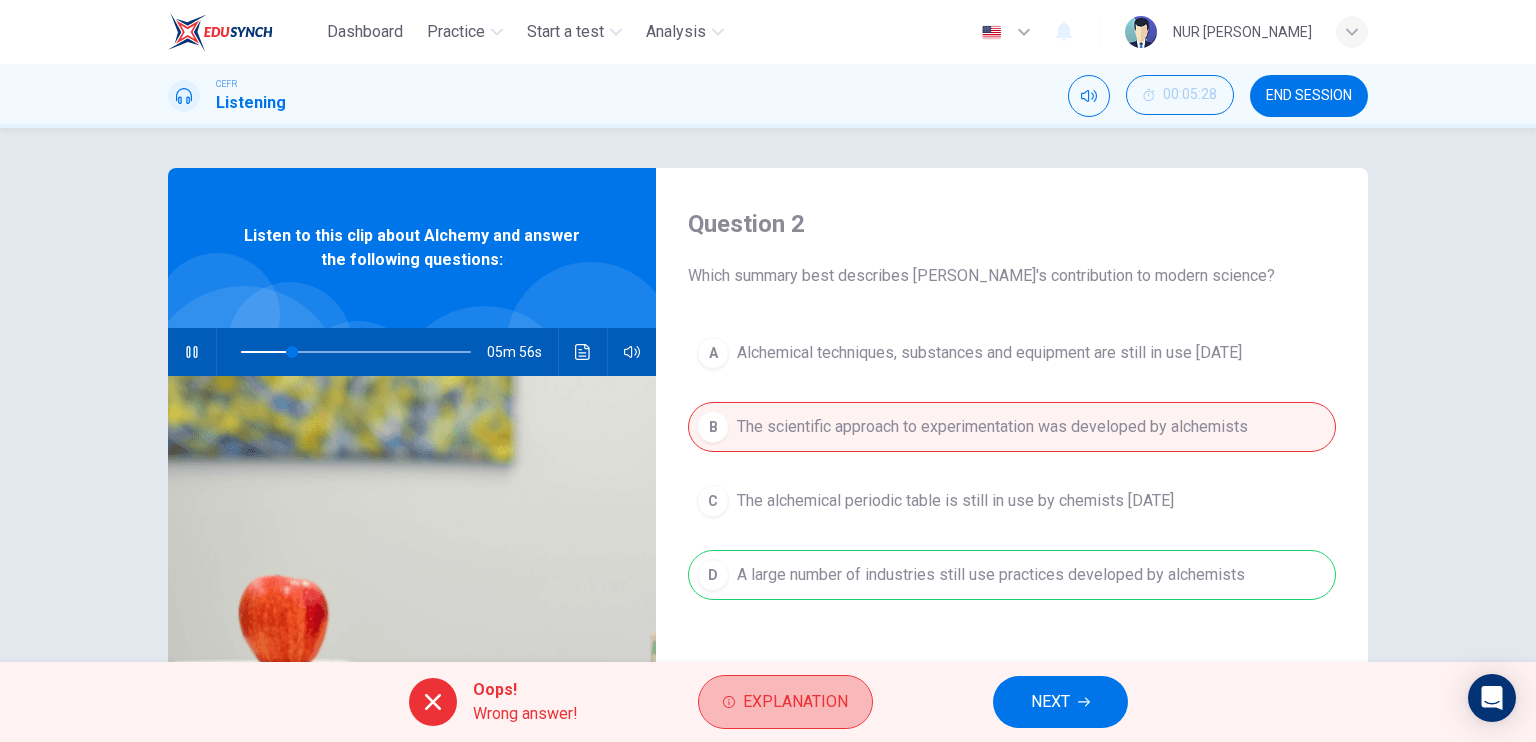 click on "Explanation" at bounding box center [785, 702] 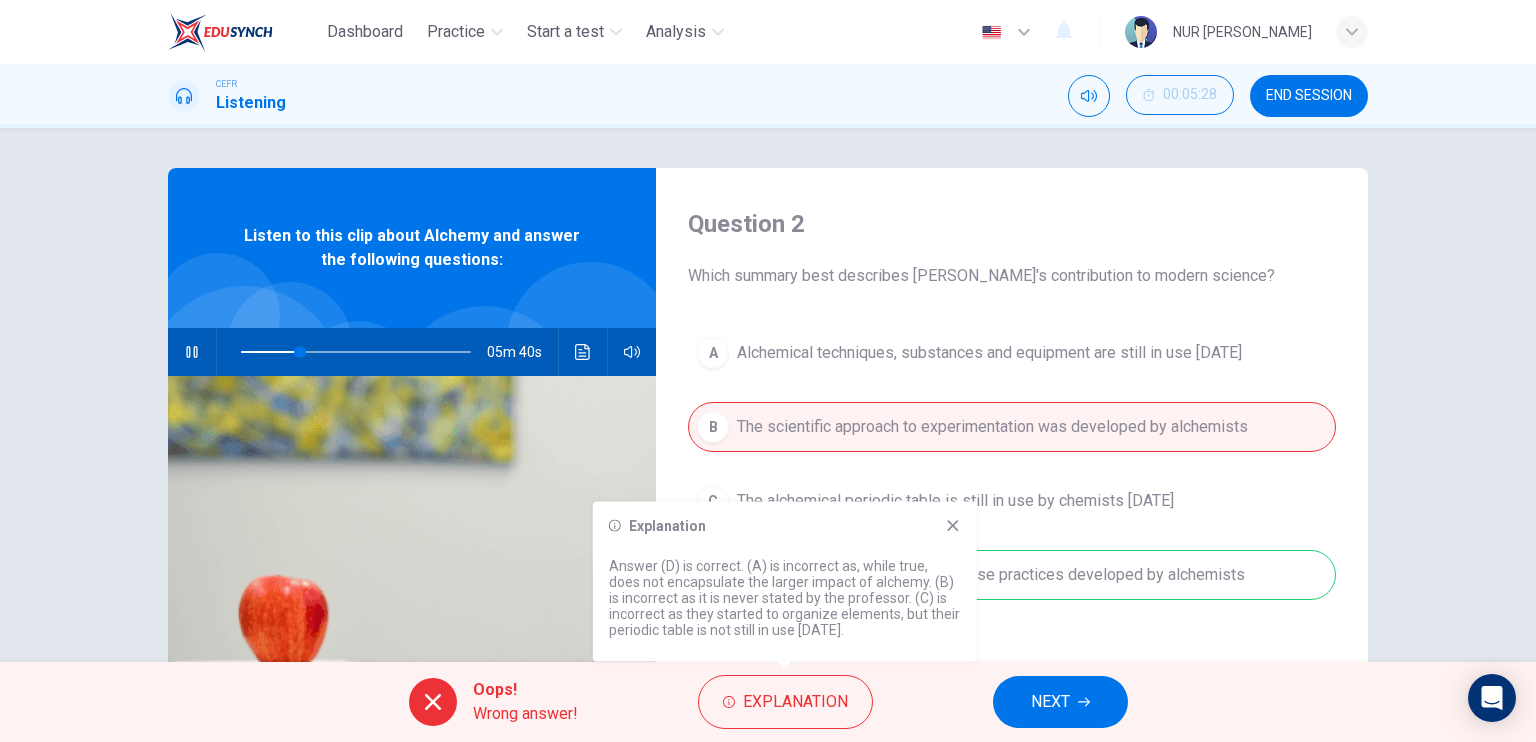 click on "Oops! Wrong answer! Explanation NEXT" at bounding box center [768, 702] 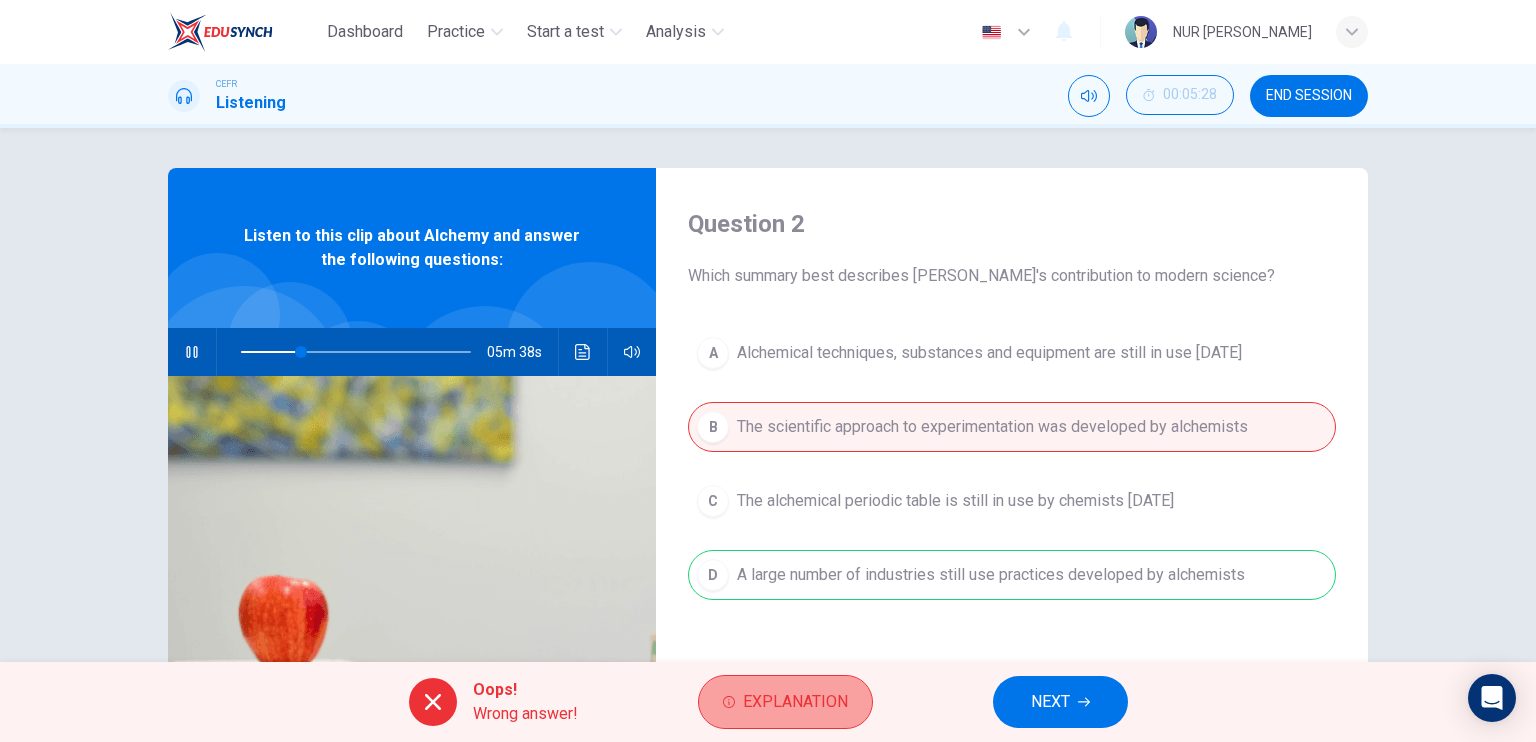 click on "Explanation" at bounding box center (795, 702) 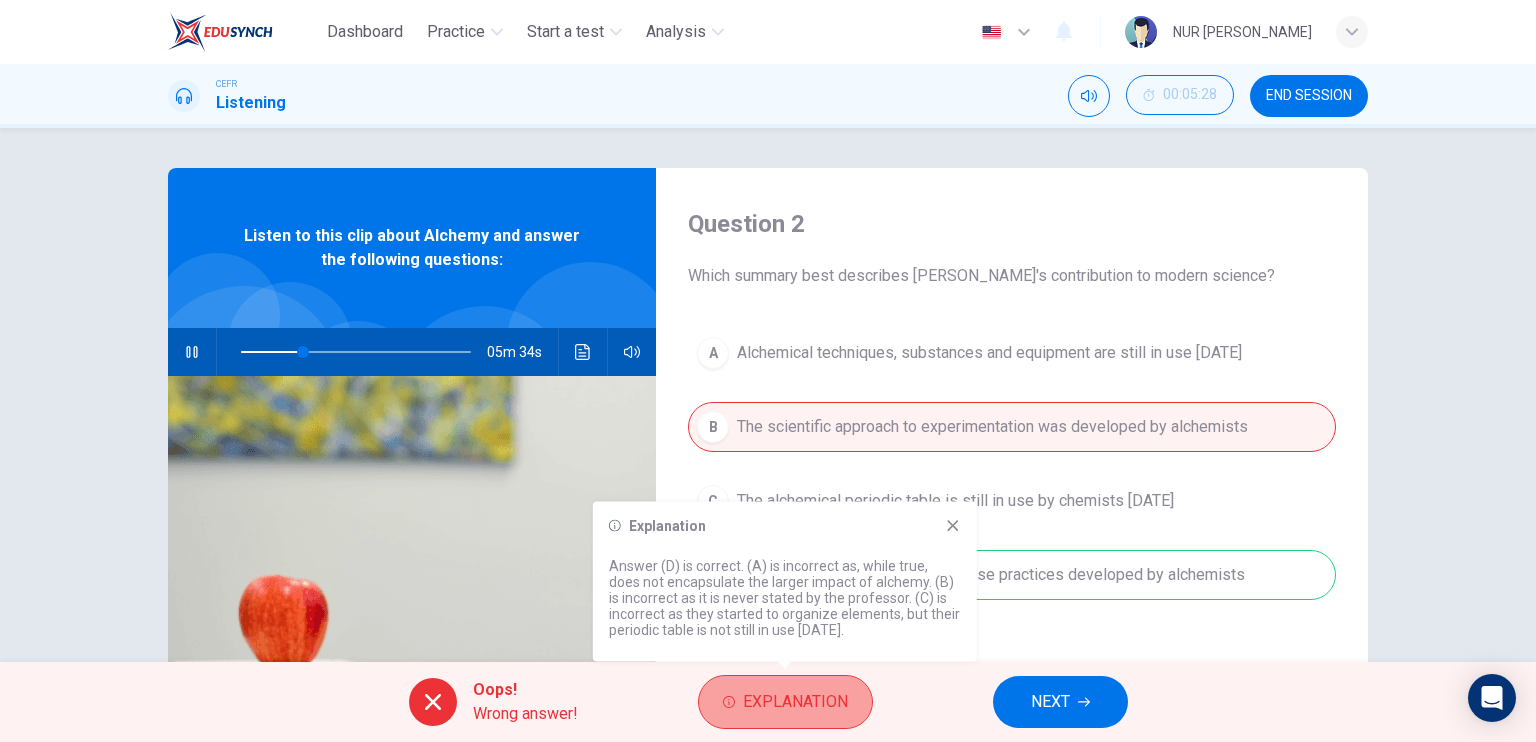 click on "Explanation" at bounding box center [795, 702] 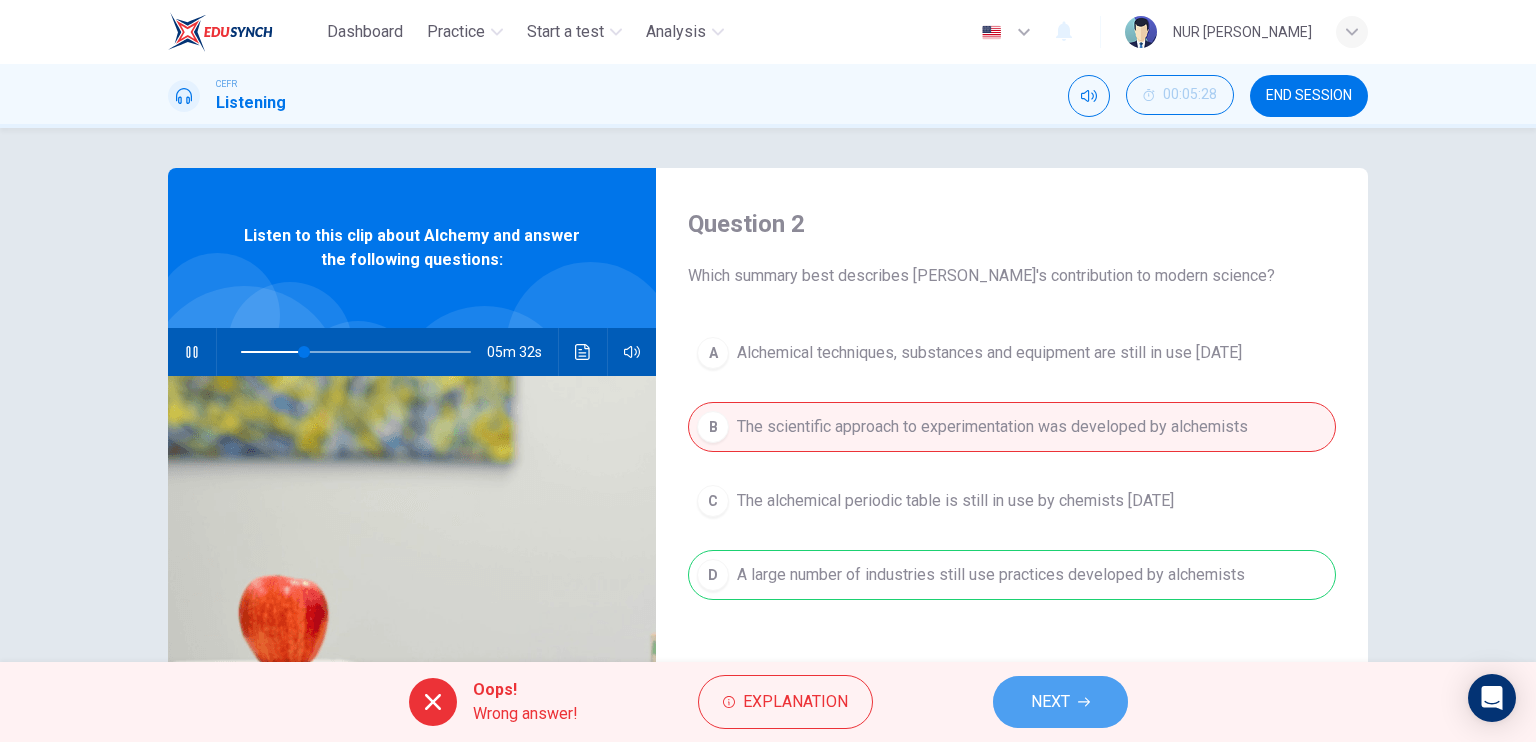 click on "NEXT" at bounding box center [1050, 702] 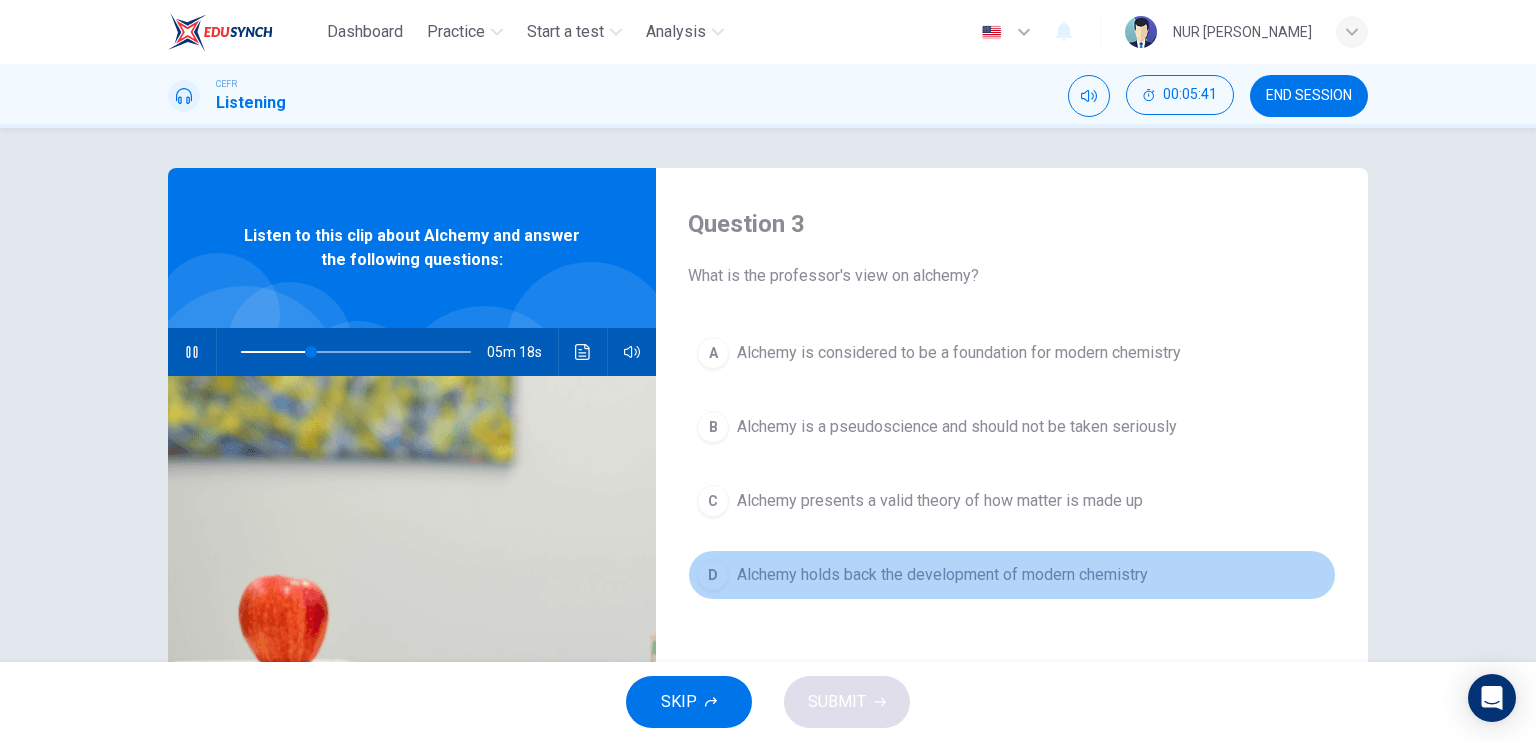 click on "D Alchemy holds back the development of modern chemistry" at bounding box center [1012, 575] 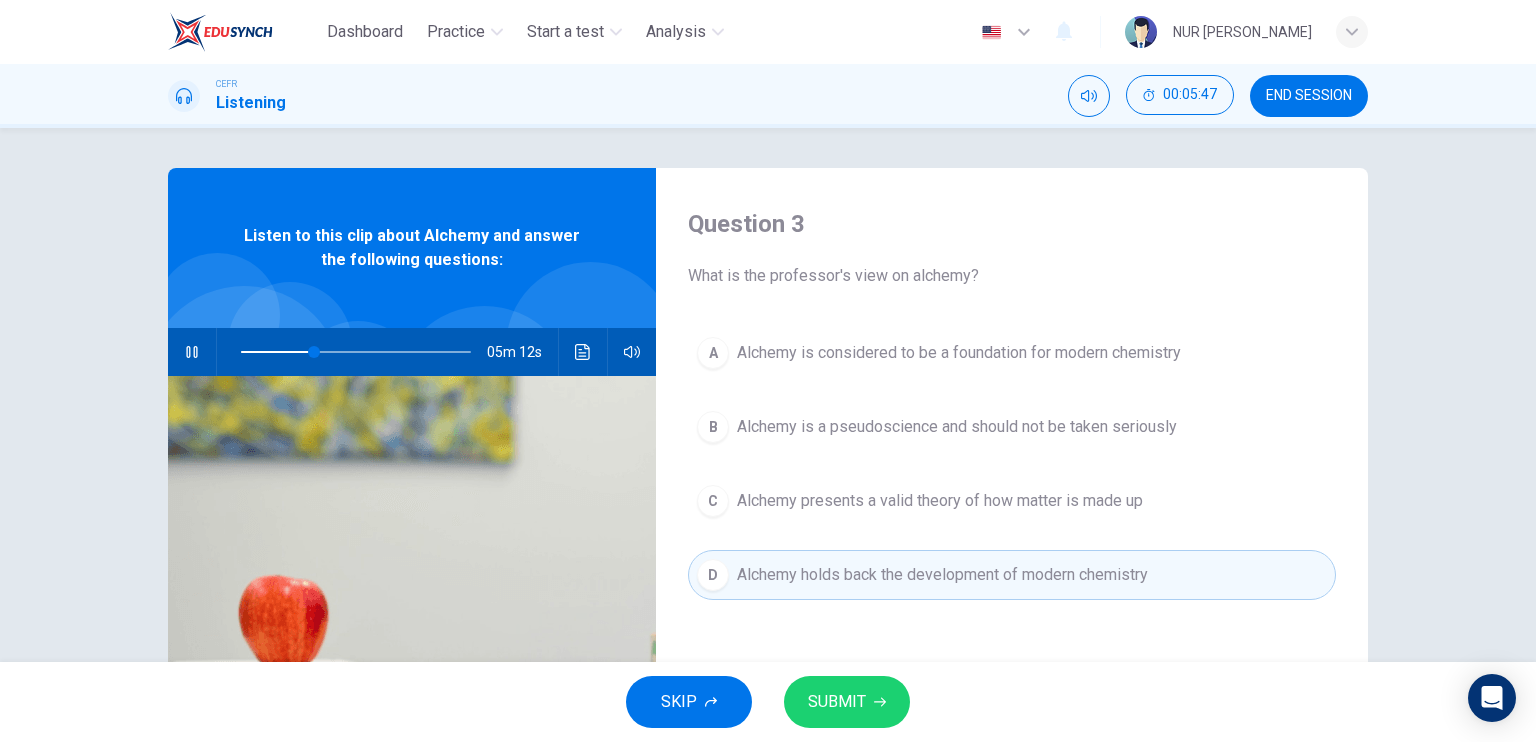 click on "Alchemy is considered to be a foundation for modern chemistry" at bounding box center [959, 353] 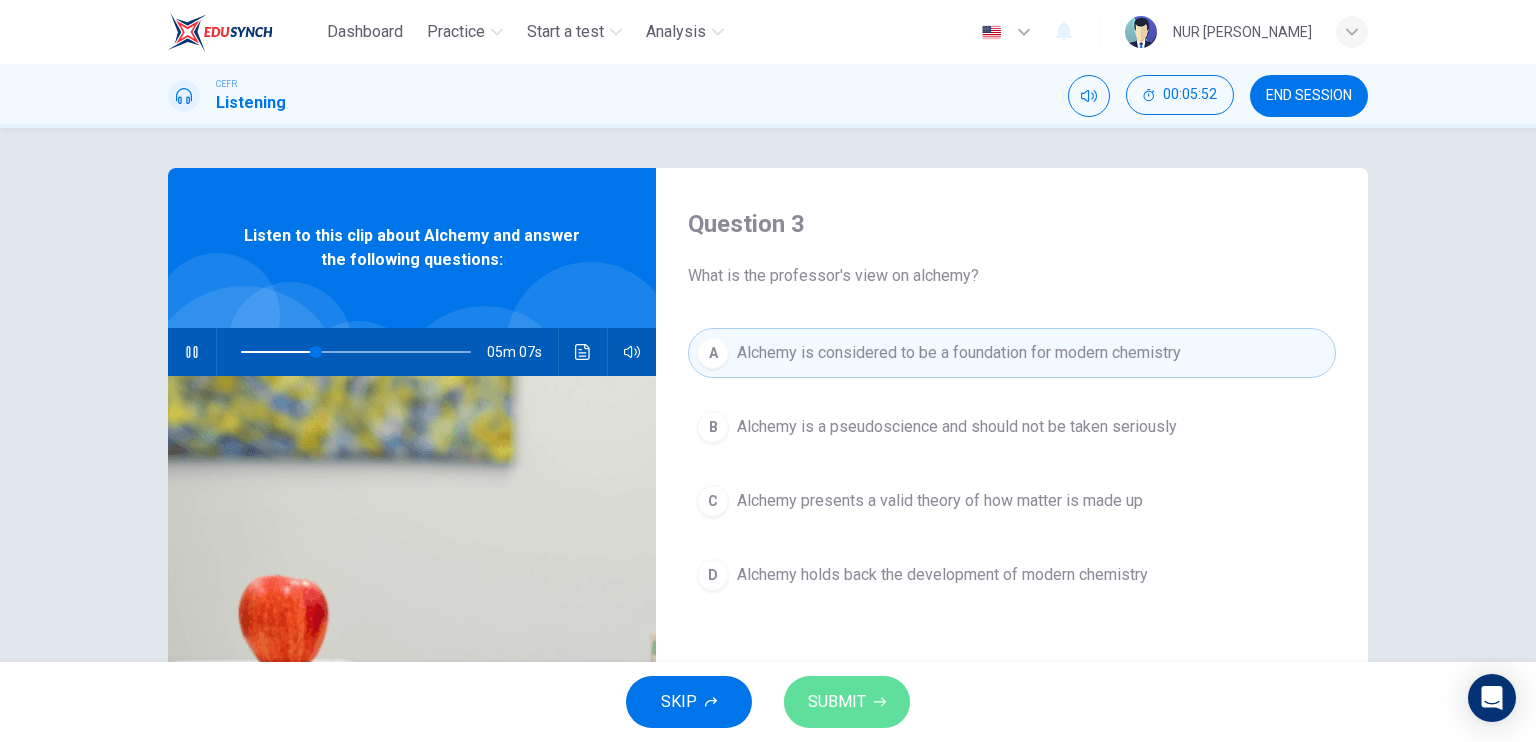 click on "SUBMIT" at bounding box center [847, 702] 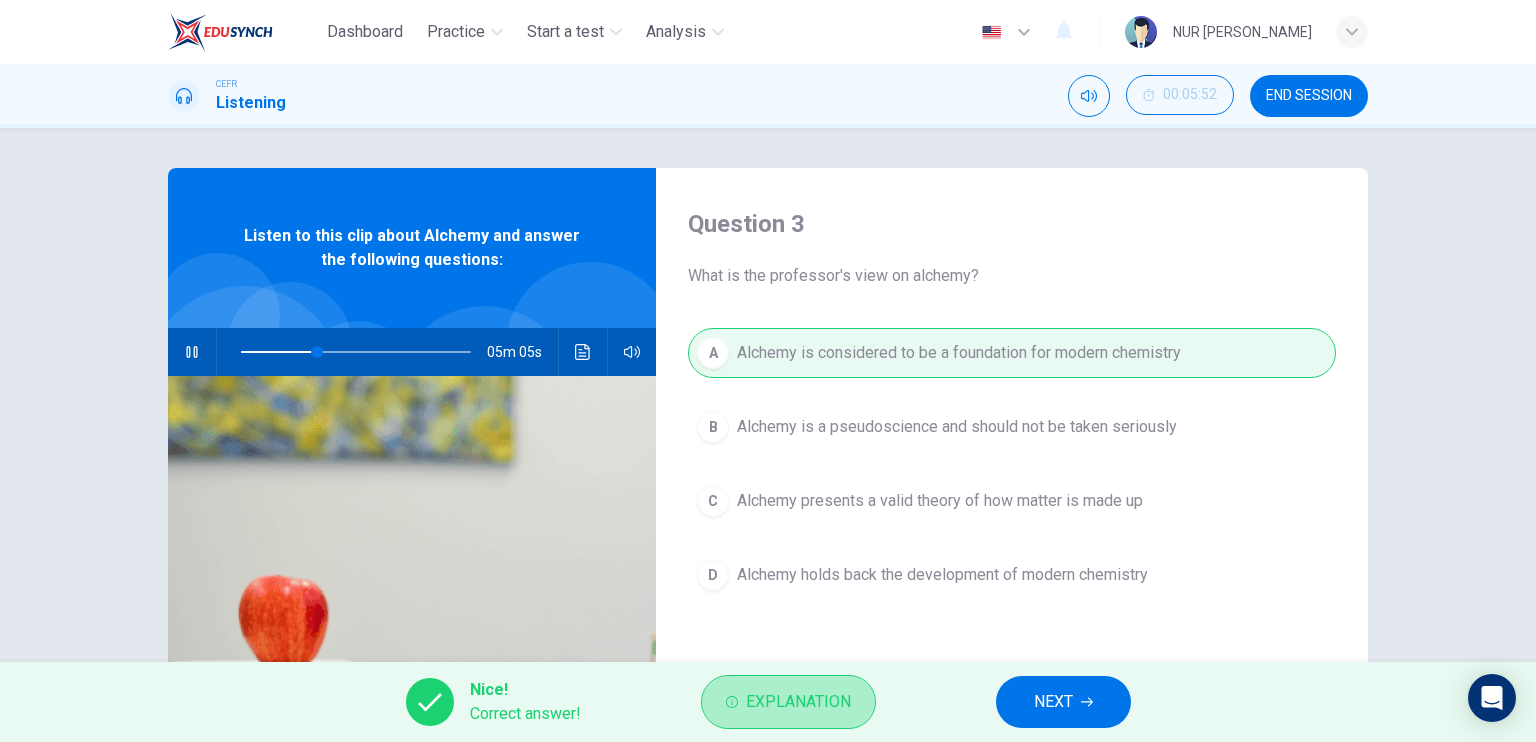 click on "Explanation" at bounding box center (788, 702) 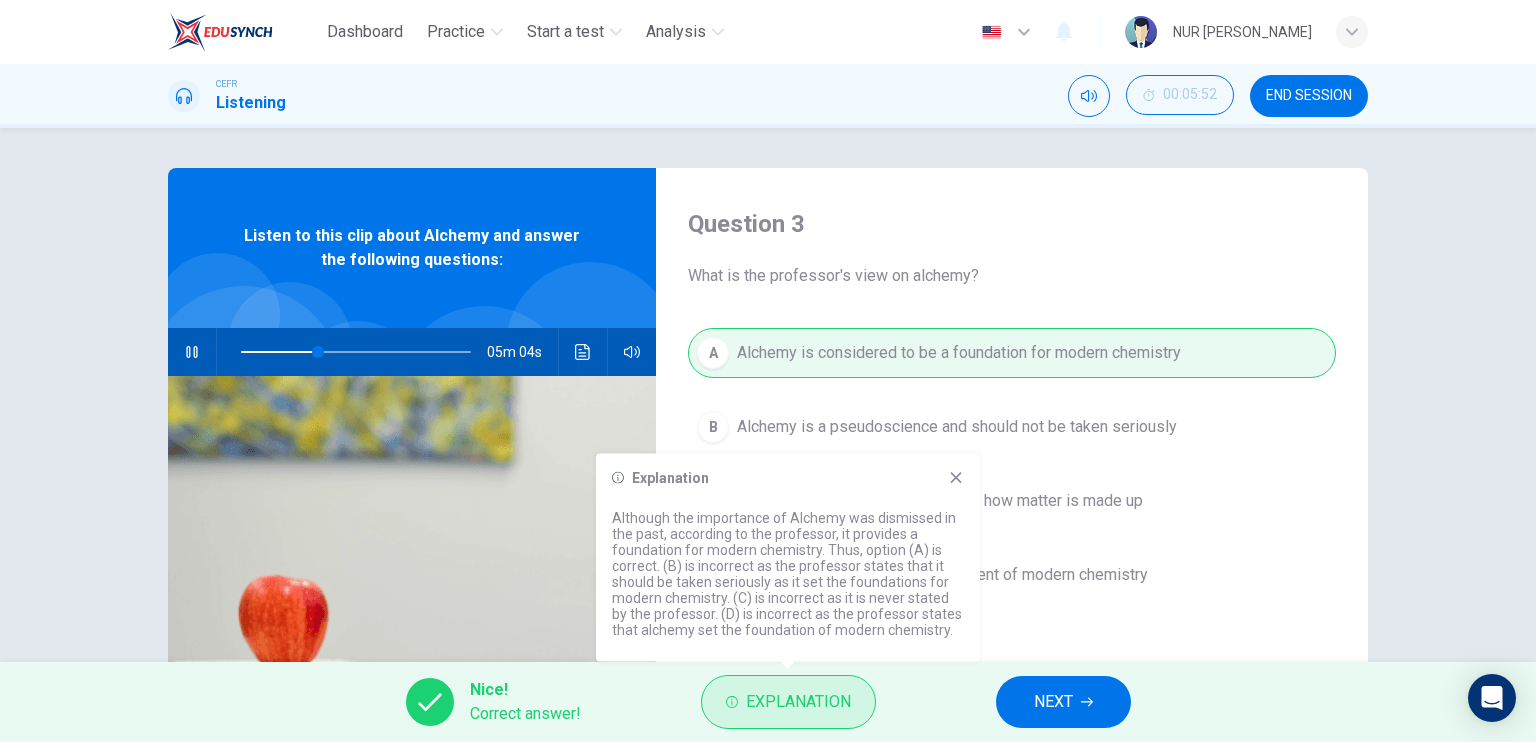 click on "Explanation" at bounding box center [798, 702] 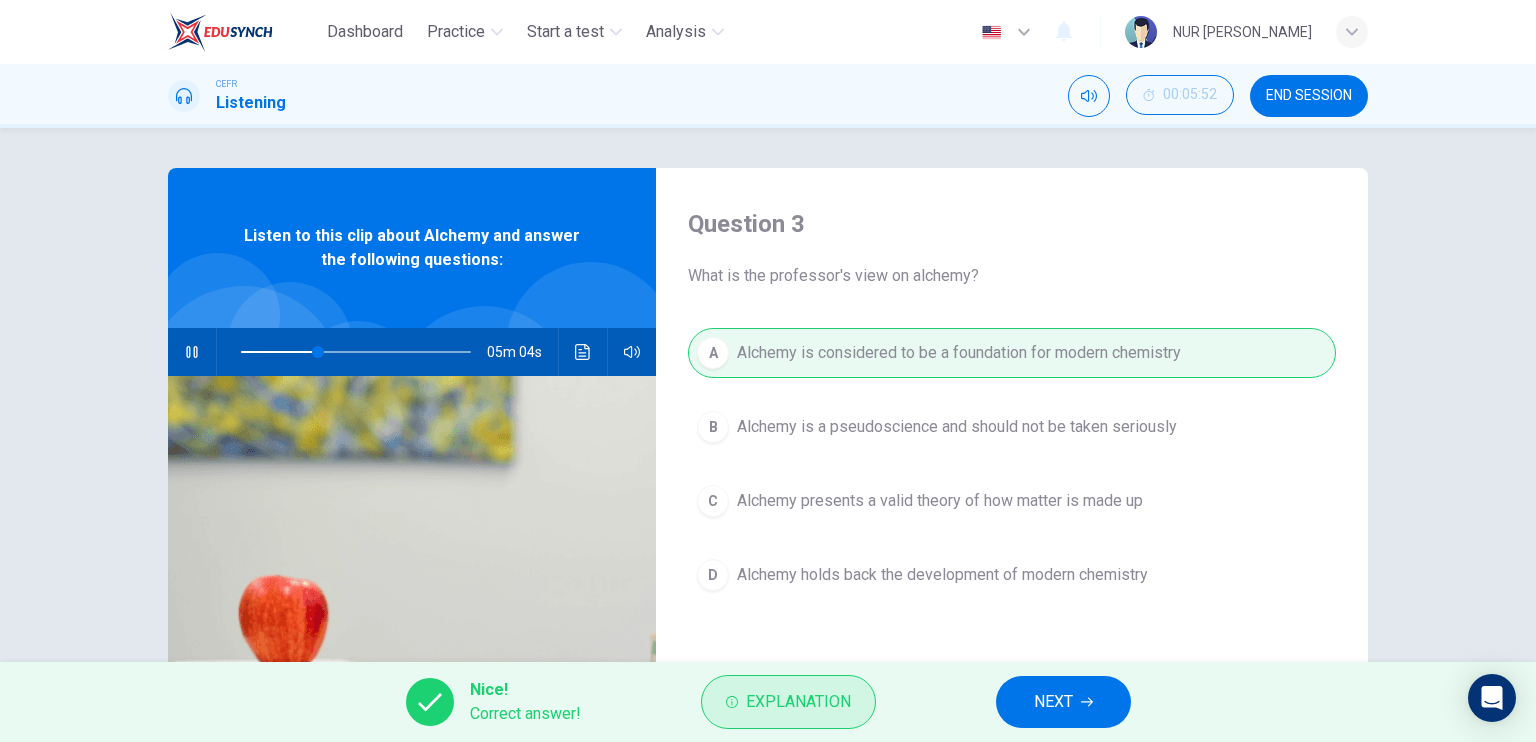 type on "34" 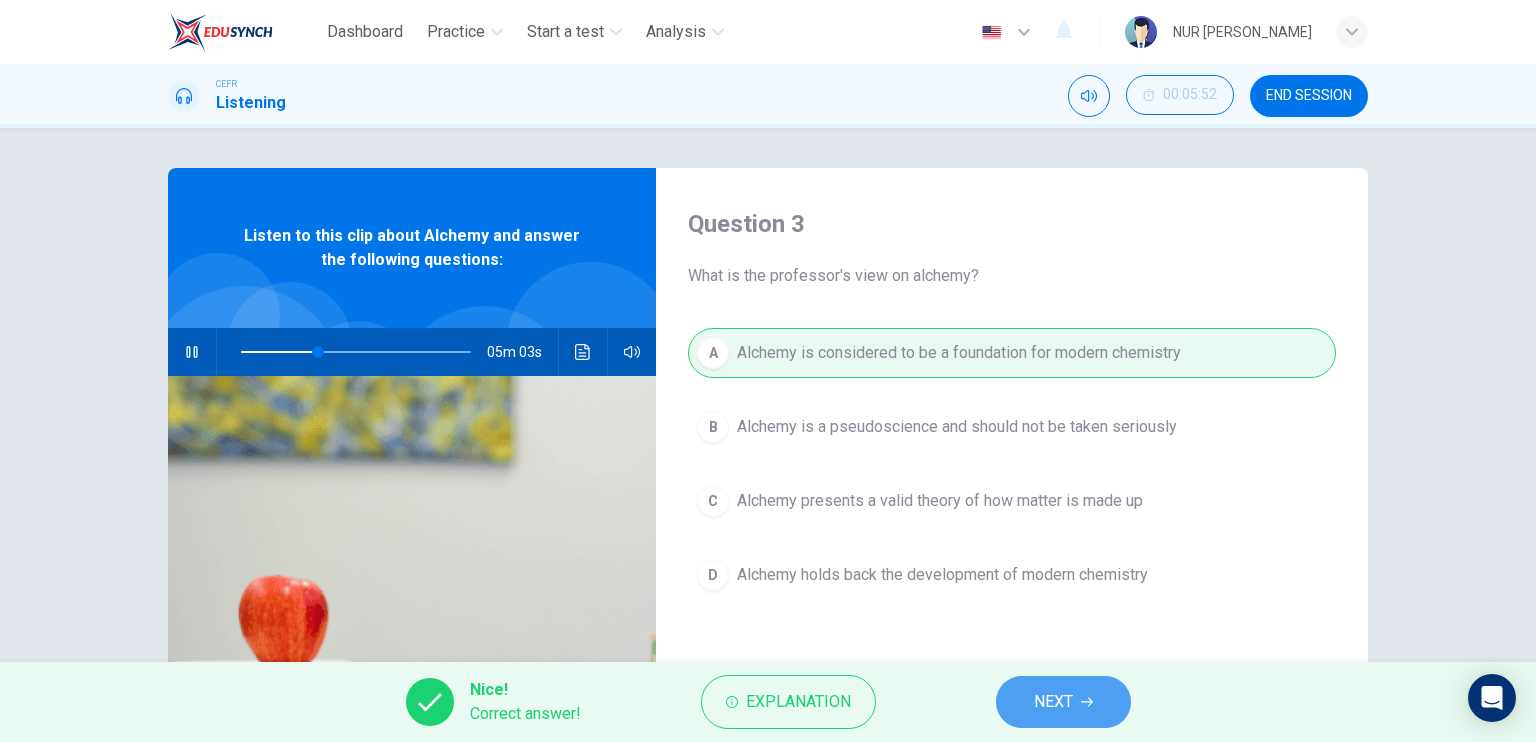 click on "NEXT" at bounding box center (1053, 702) 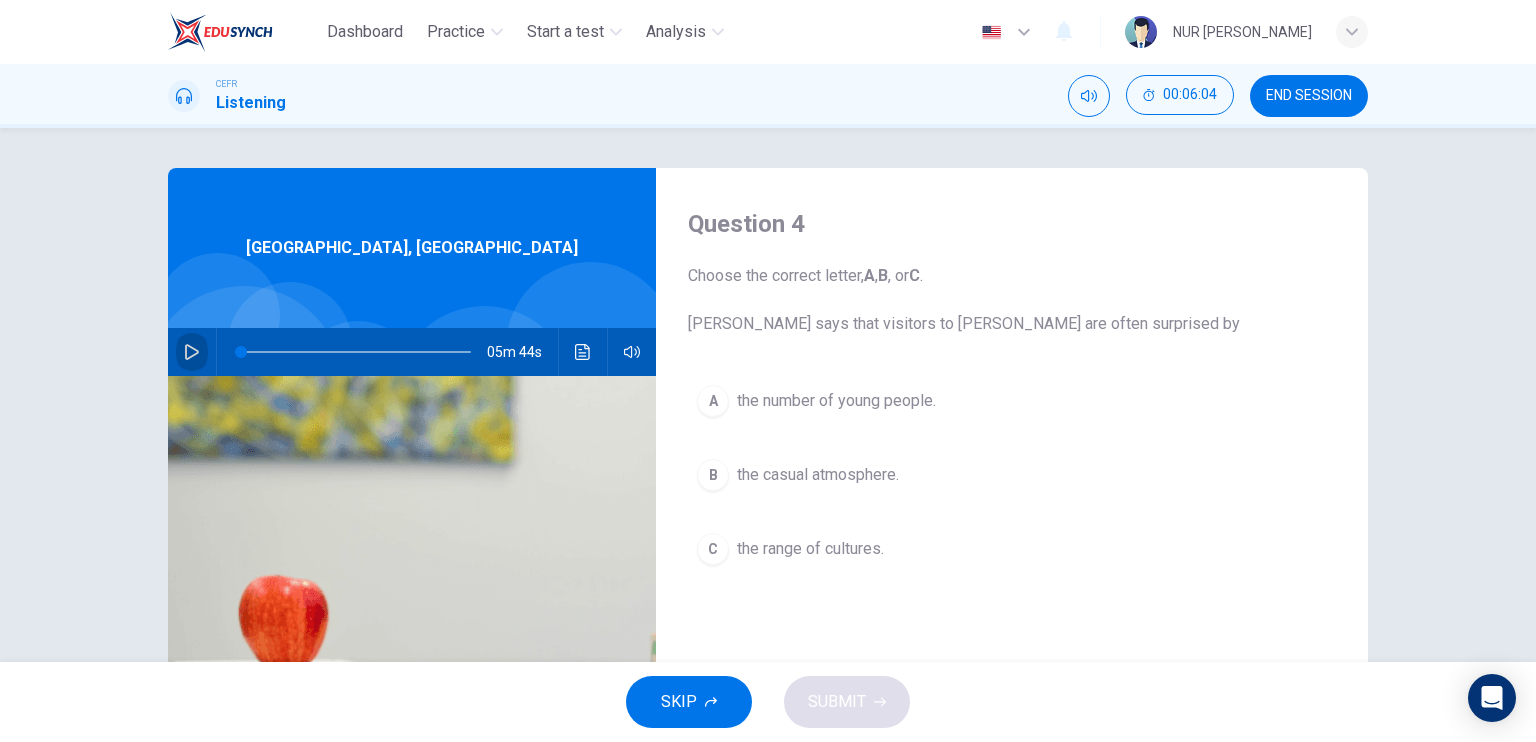 click 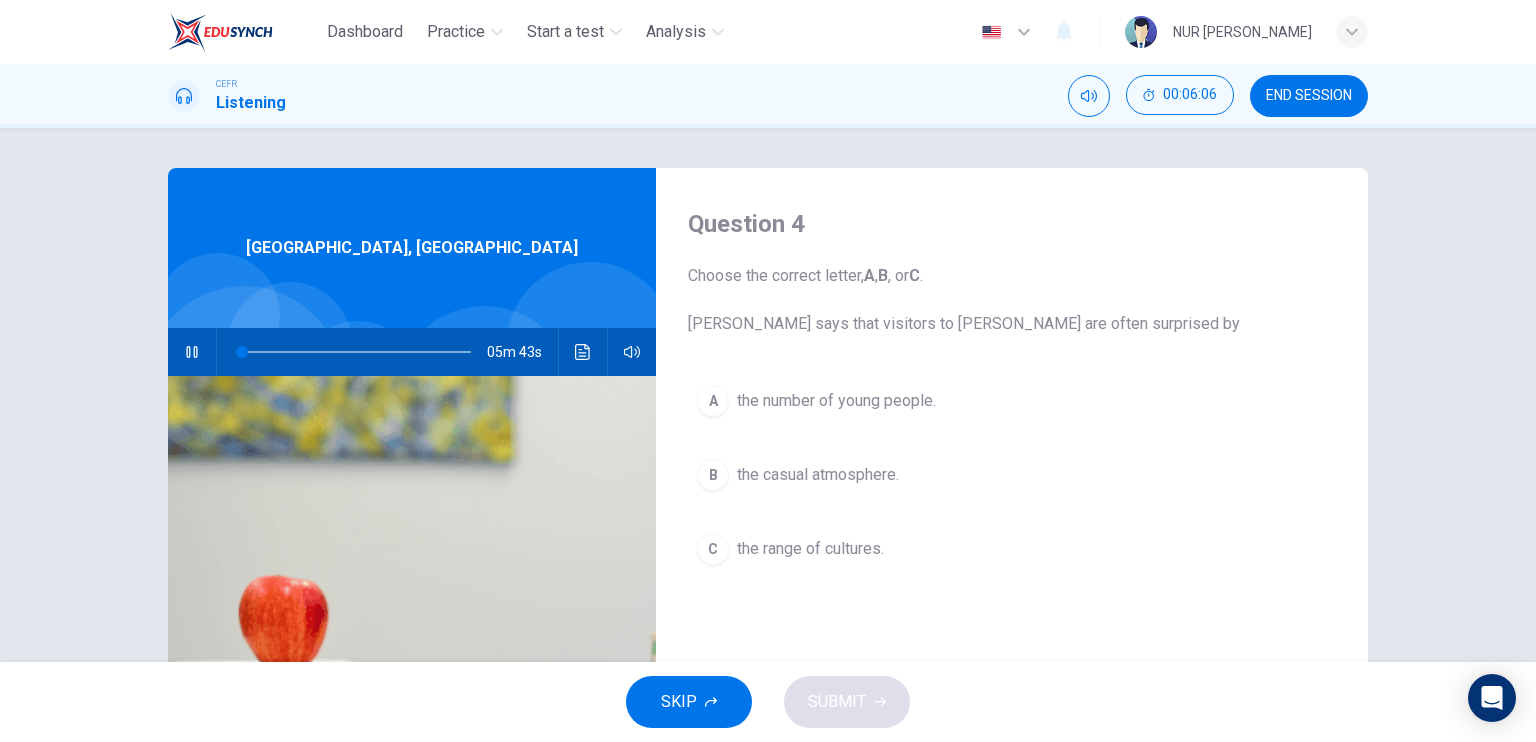 type on "1" 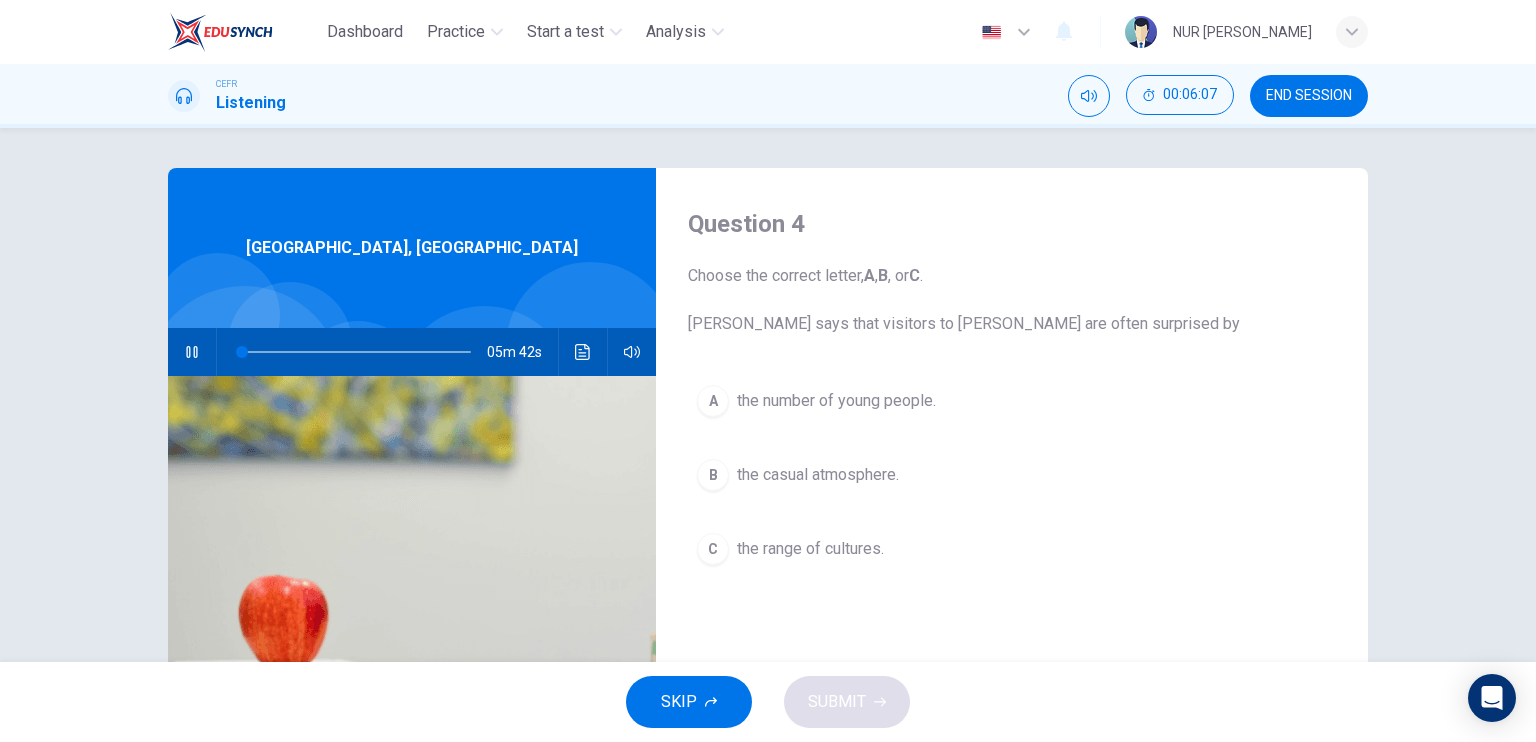 type 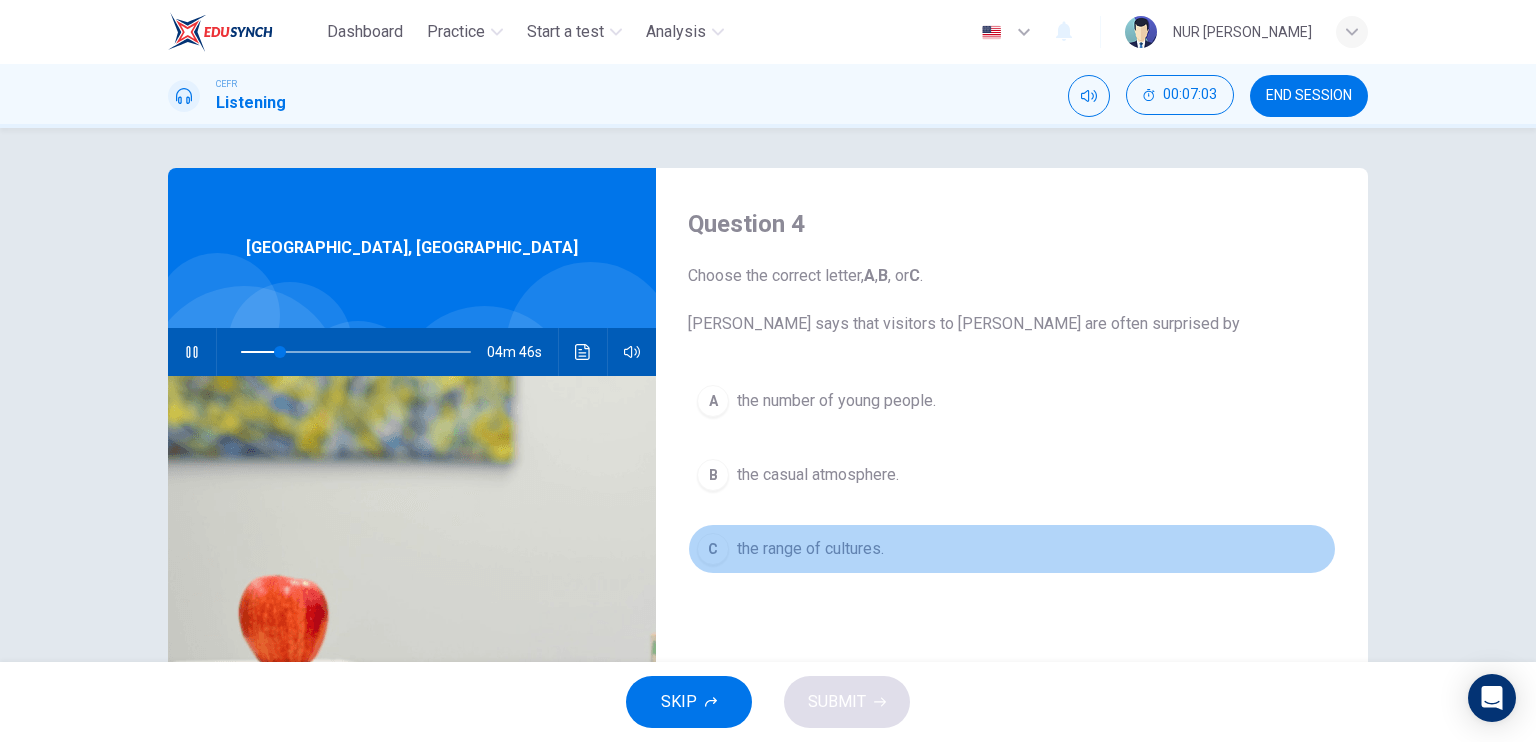 click on "the range of cultures." at bounding box center (810, 549) 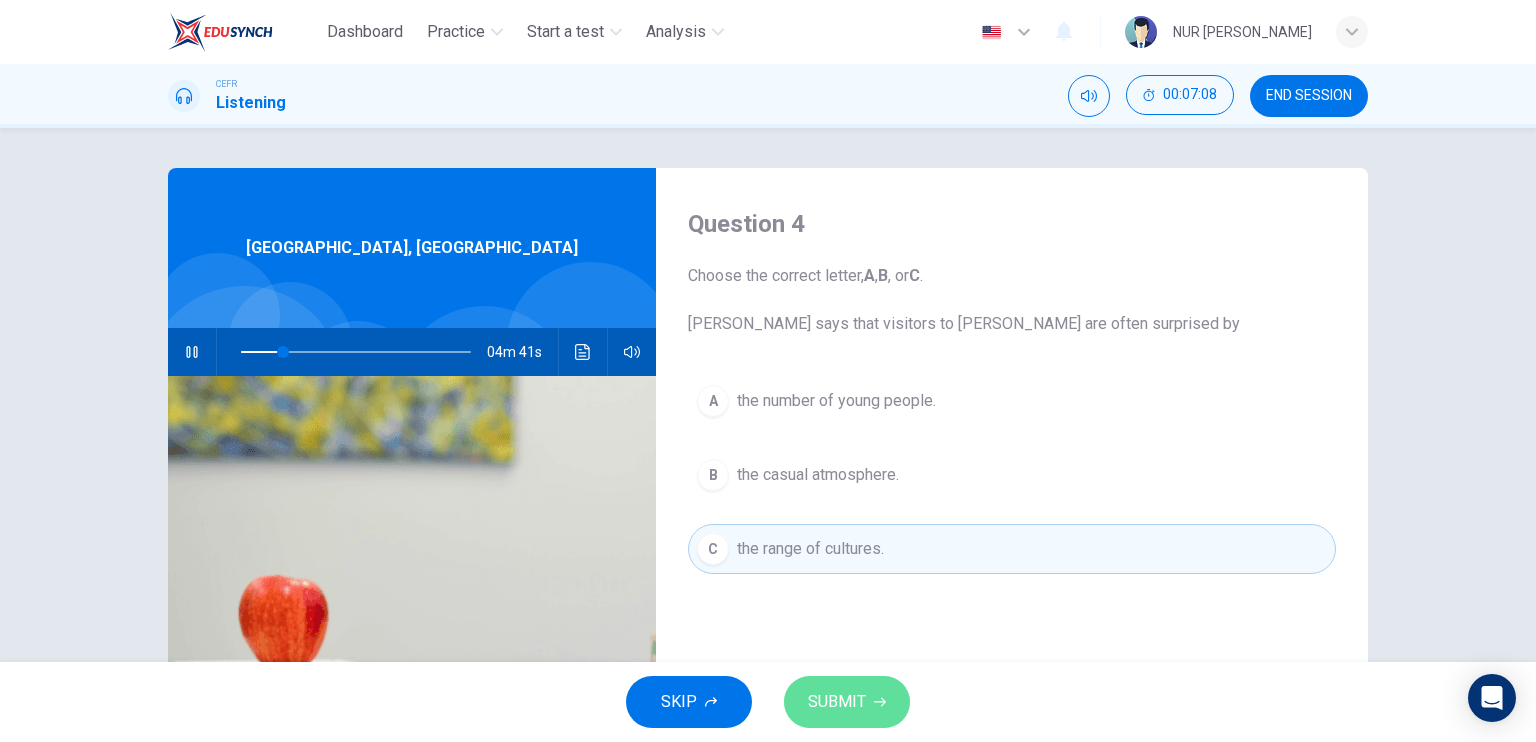click on "SUBMIT" at bounding box center (837, 702) 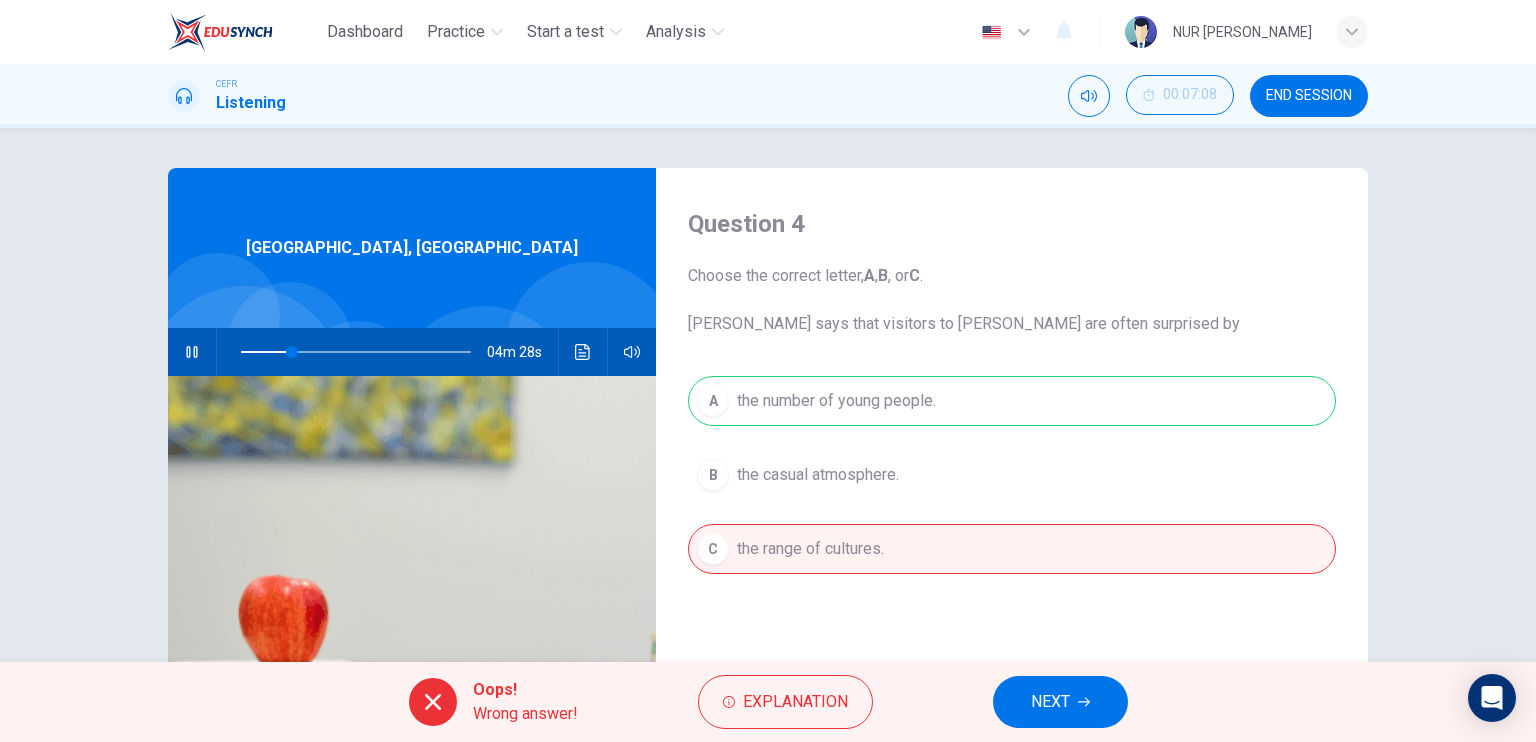 click on "A the number of young people. B the casual atmosphere. C the range of cultures." at bounding box center (1012, 495) 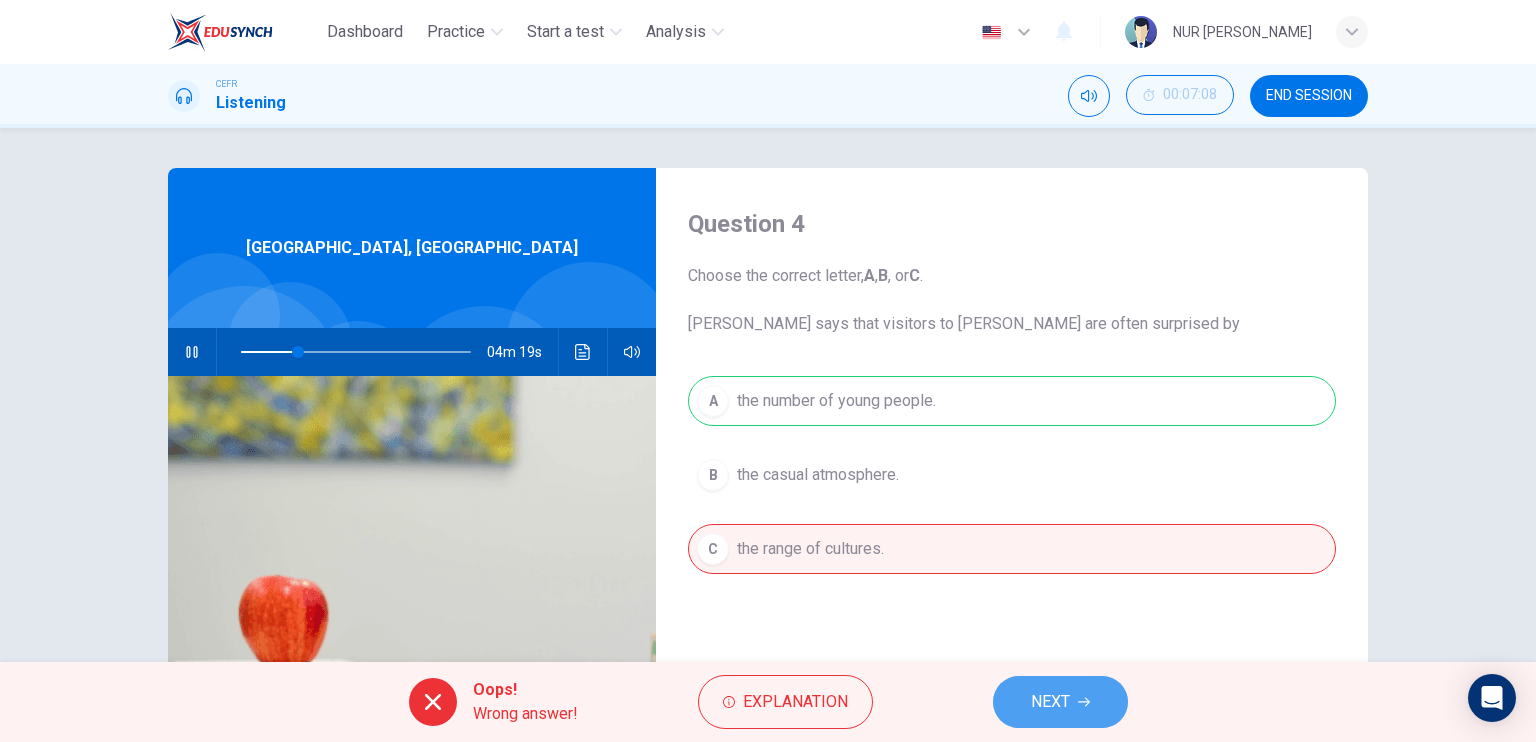 click on "NEXT" at bounding box center [1050, 702] 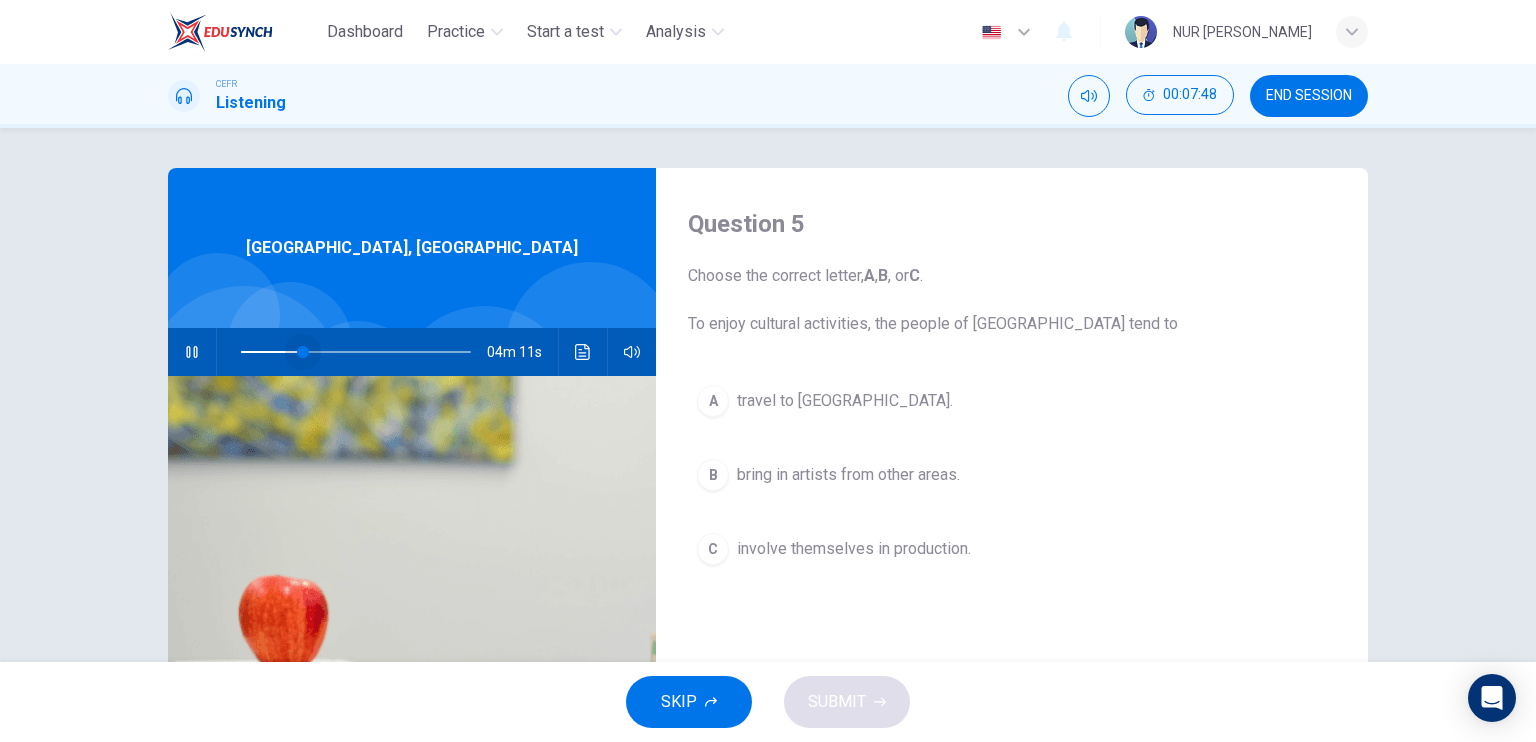 click at bounding box center (303, 352) 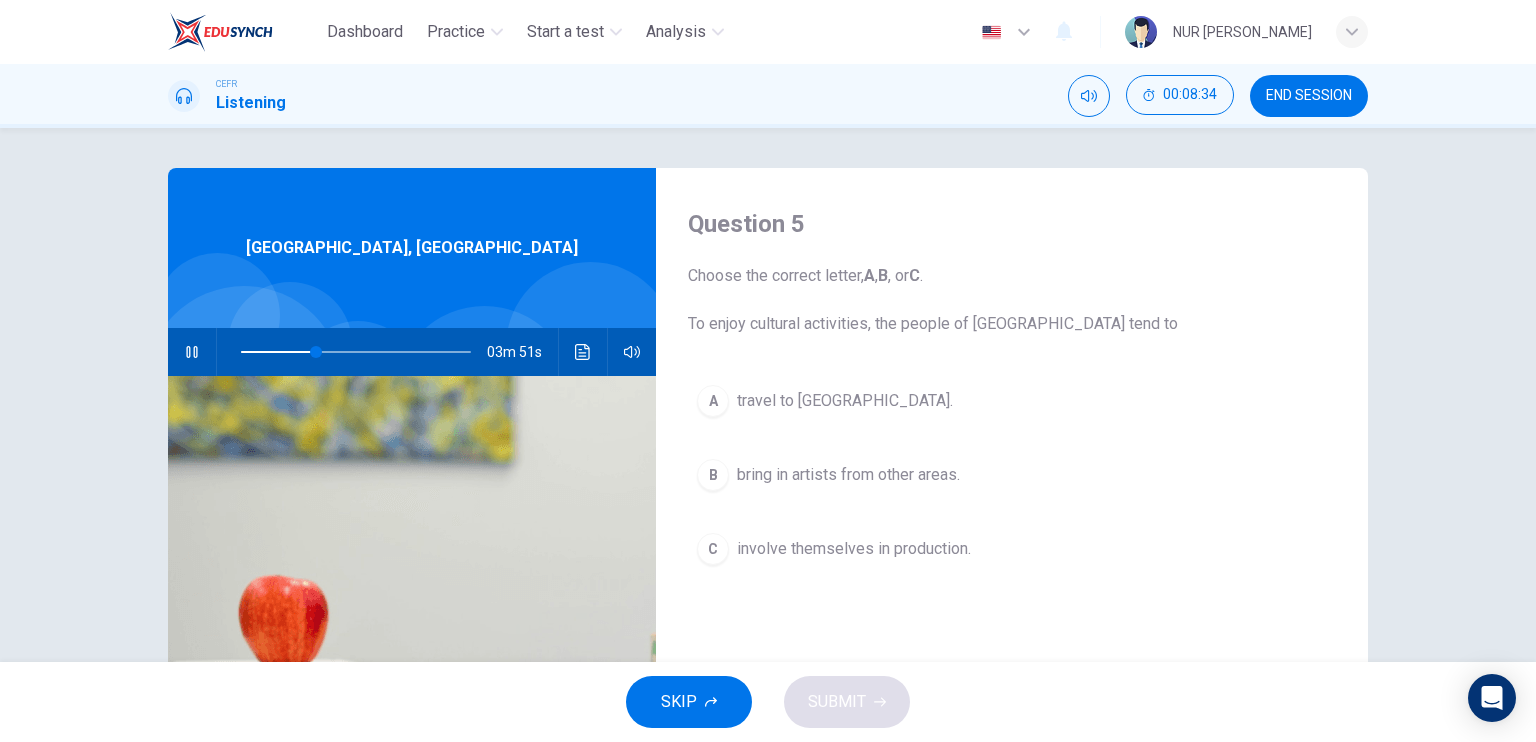 click on "involve themselves in production." at bounding box center (854, 549) 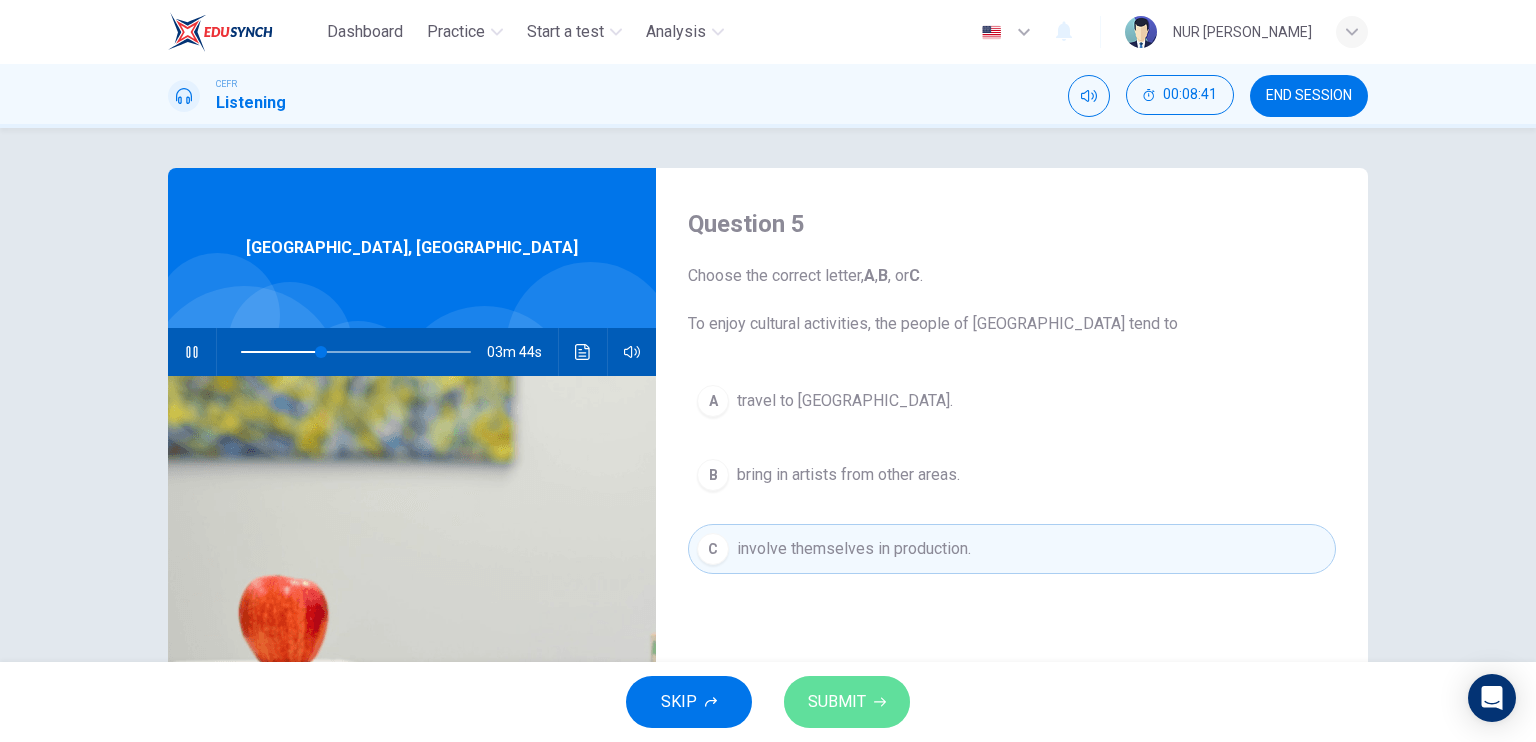 click on "SUBMIT" at bounding box center (847, 702) 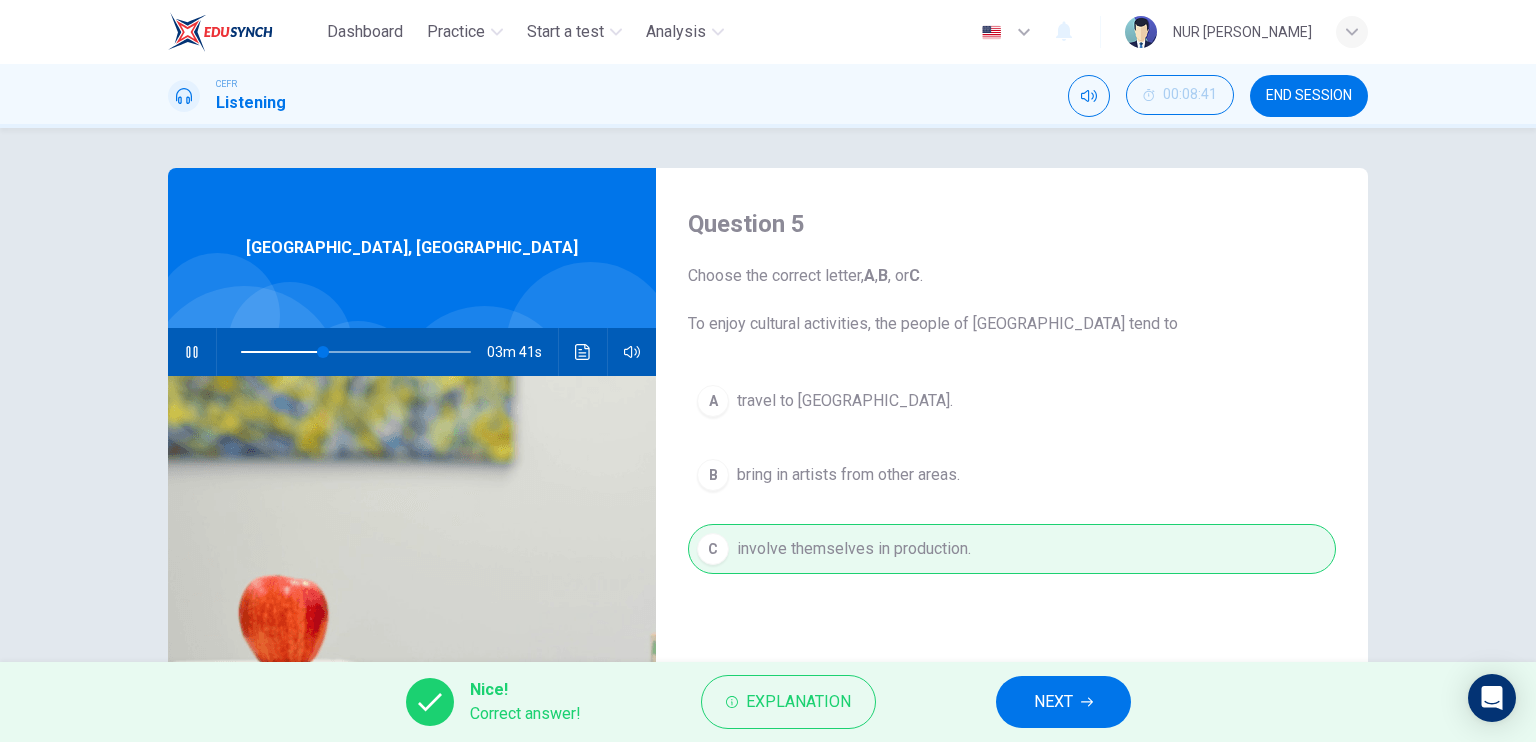 click on "NEXT" at bounding box center [1063, 702] 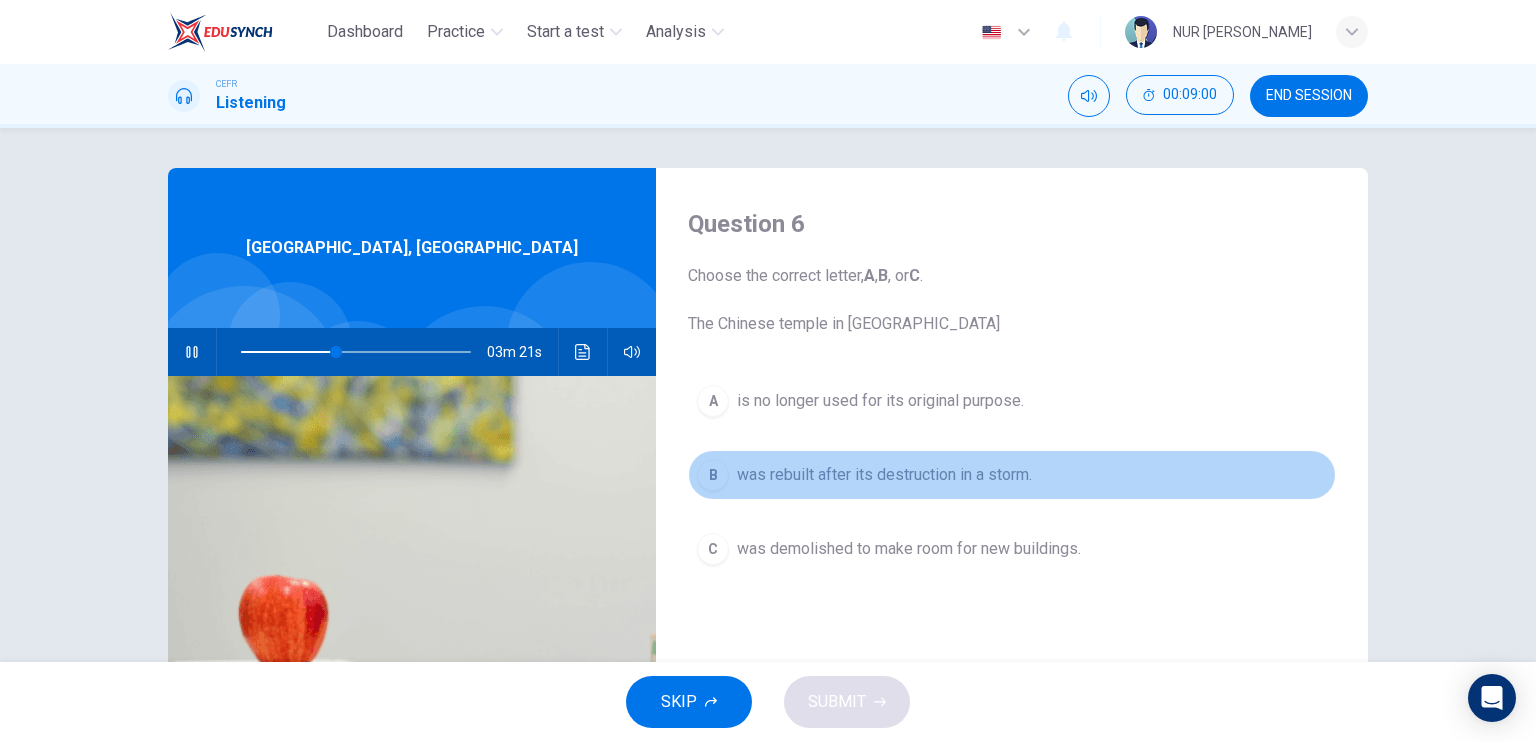 click on "B was rebuilt after its destruction in a storm." at bounding box center (1012, 475) 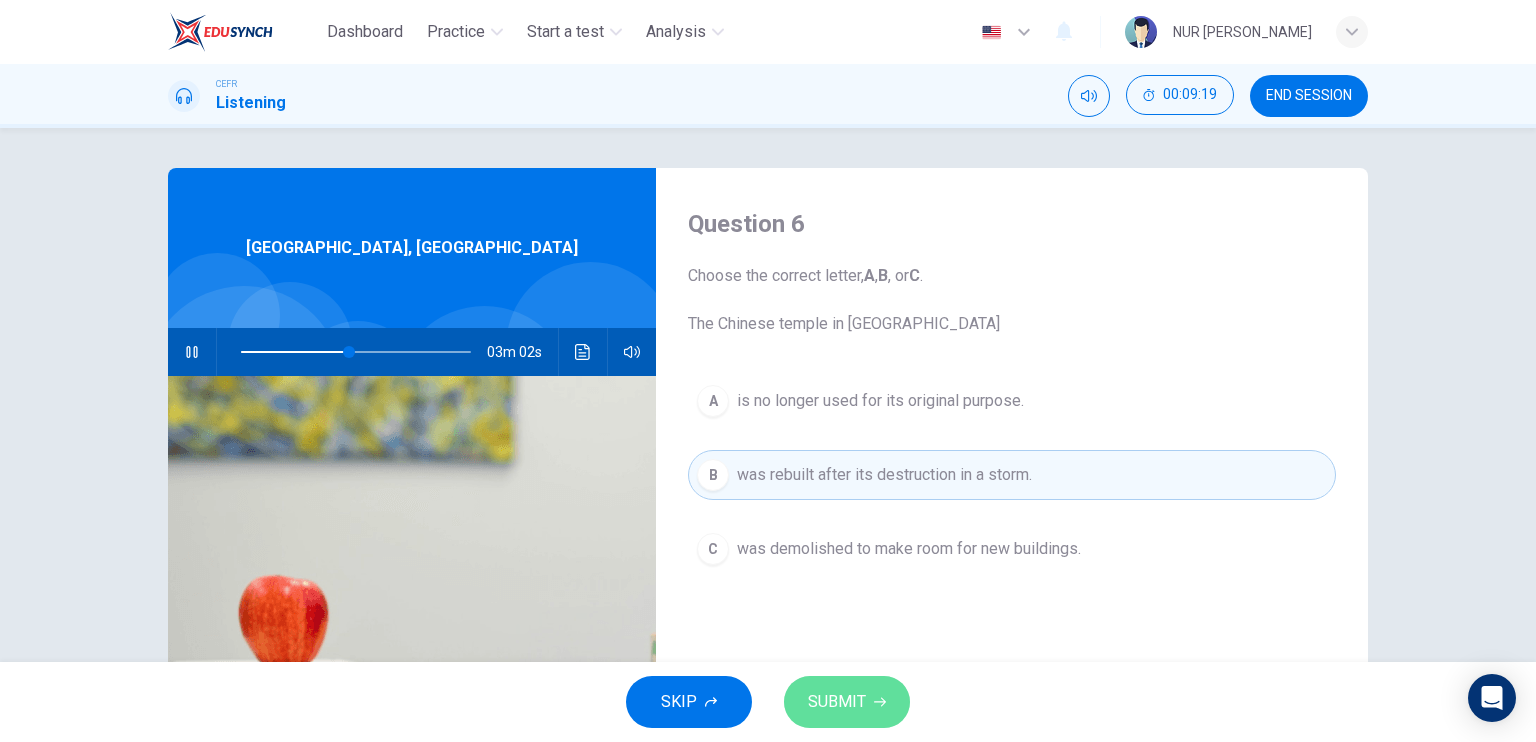 click on "SUBMIT" at bounding box center (837, 702) 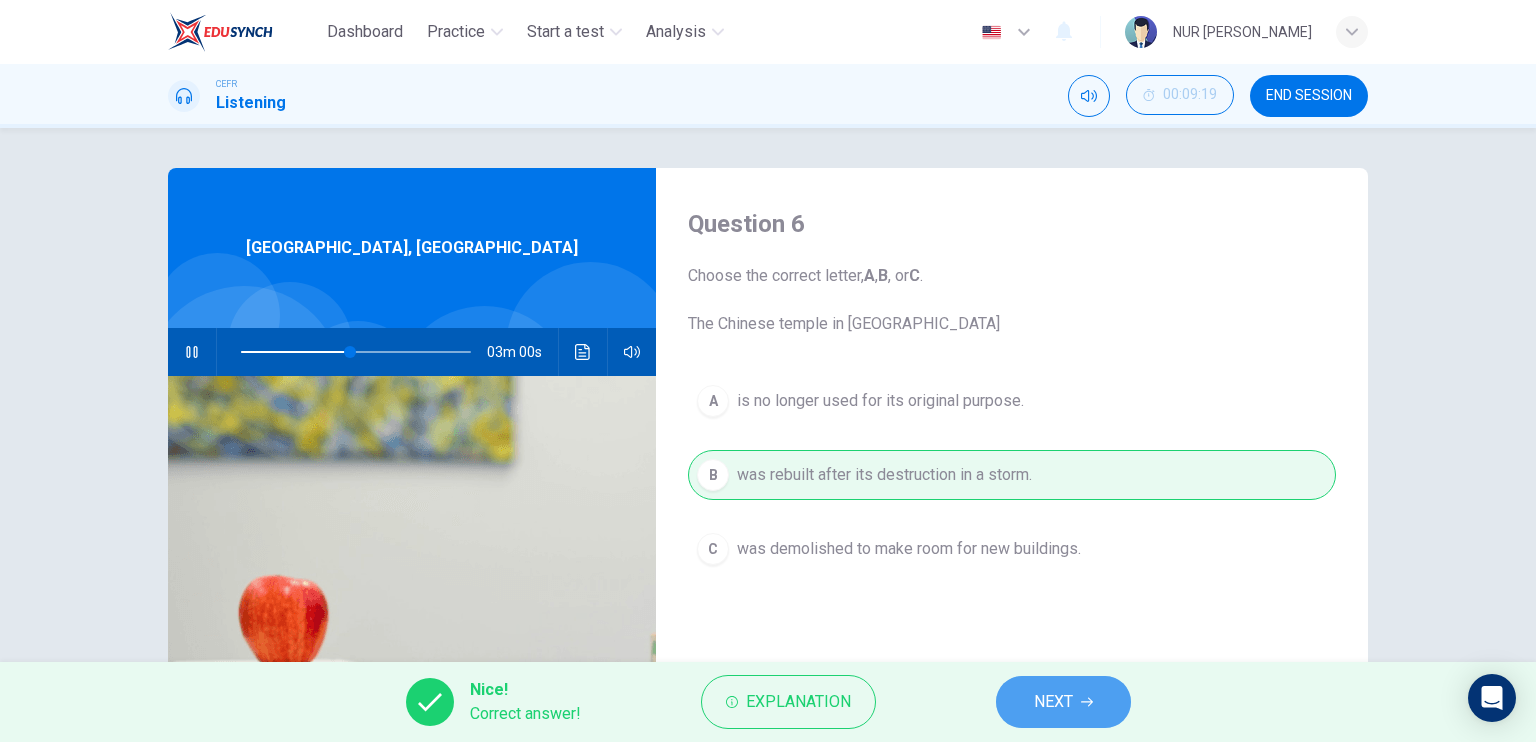 click on "NEXT" at bounding box center [1063, 702] 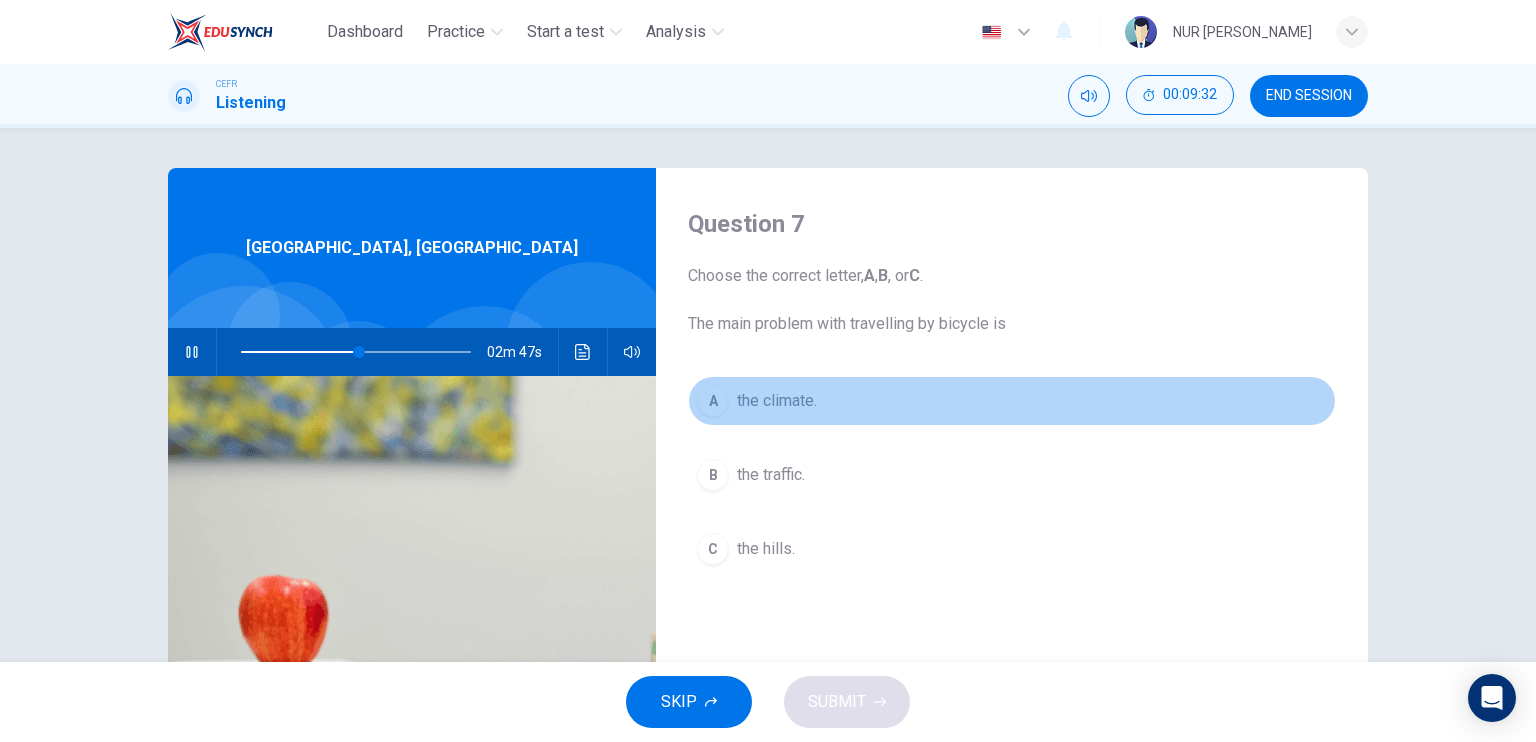 click on "the climate." at bounding box center (777, 401) 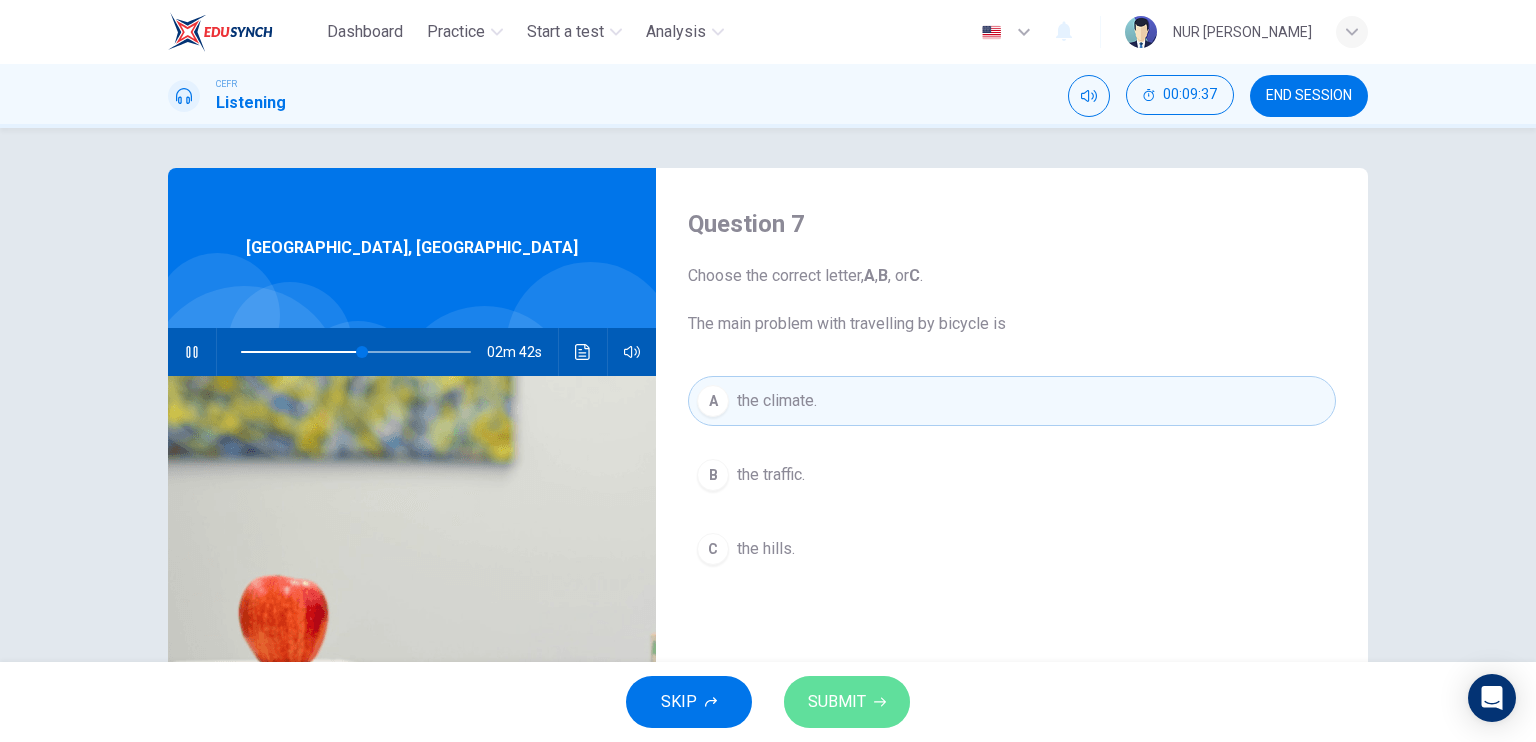 click on "SUBMIT" at bounding box center (837, 702) 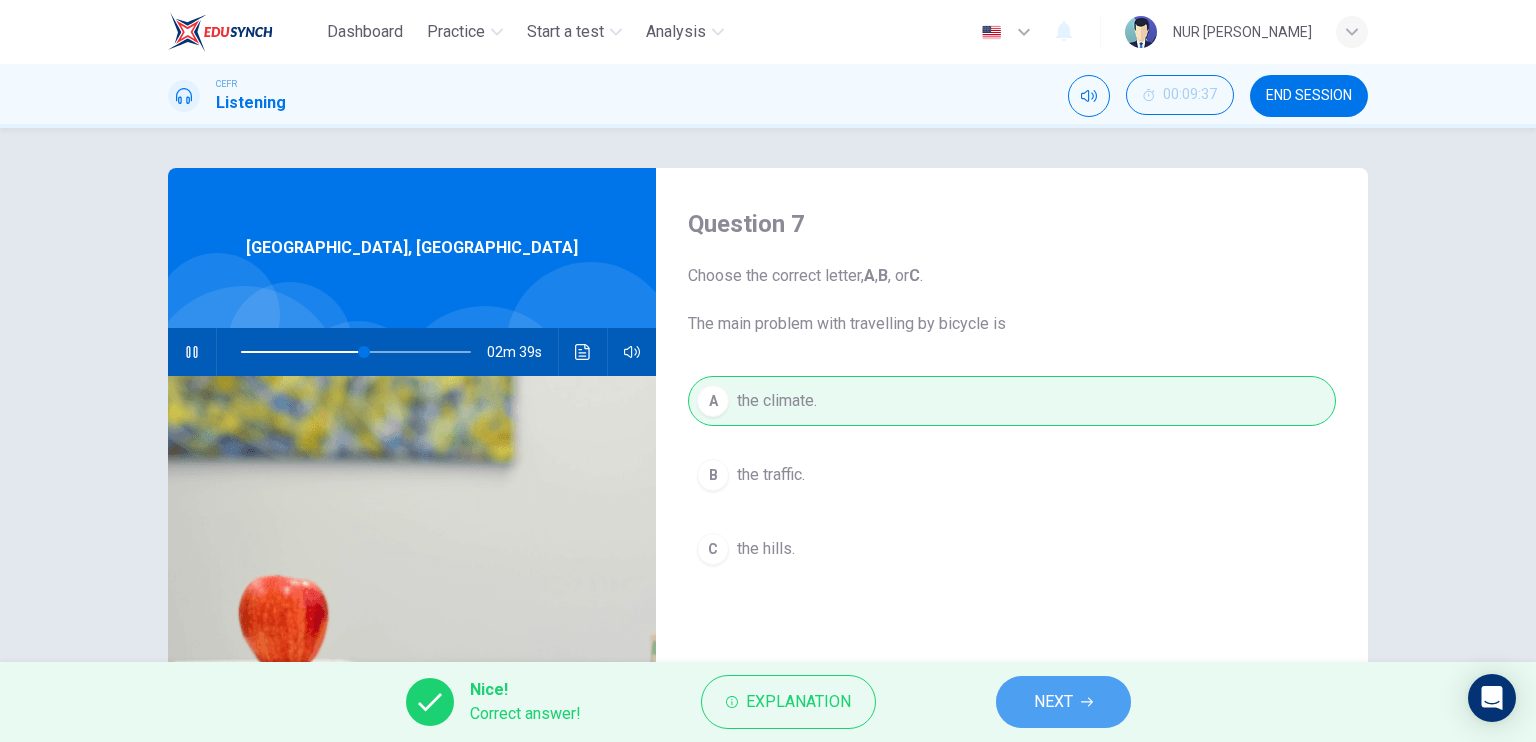 click on "NEXT" at bounding box center [1063, 702] 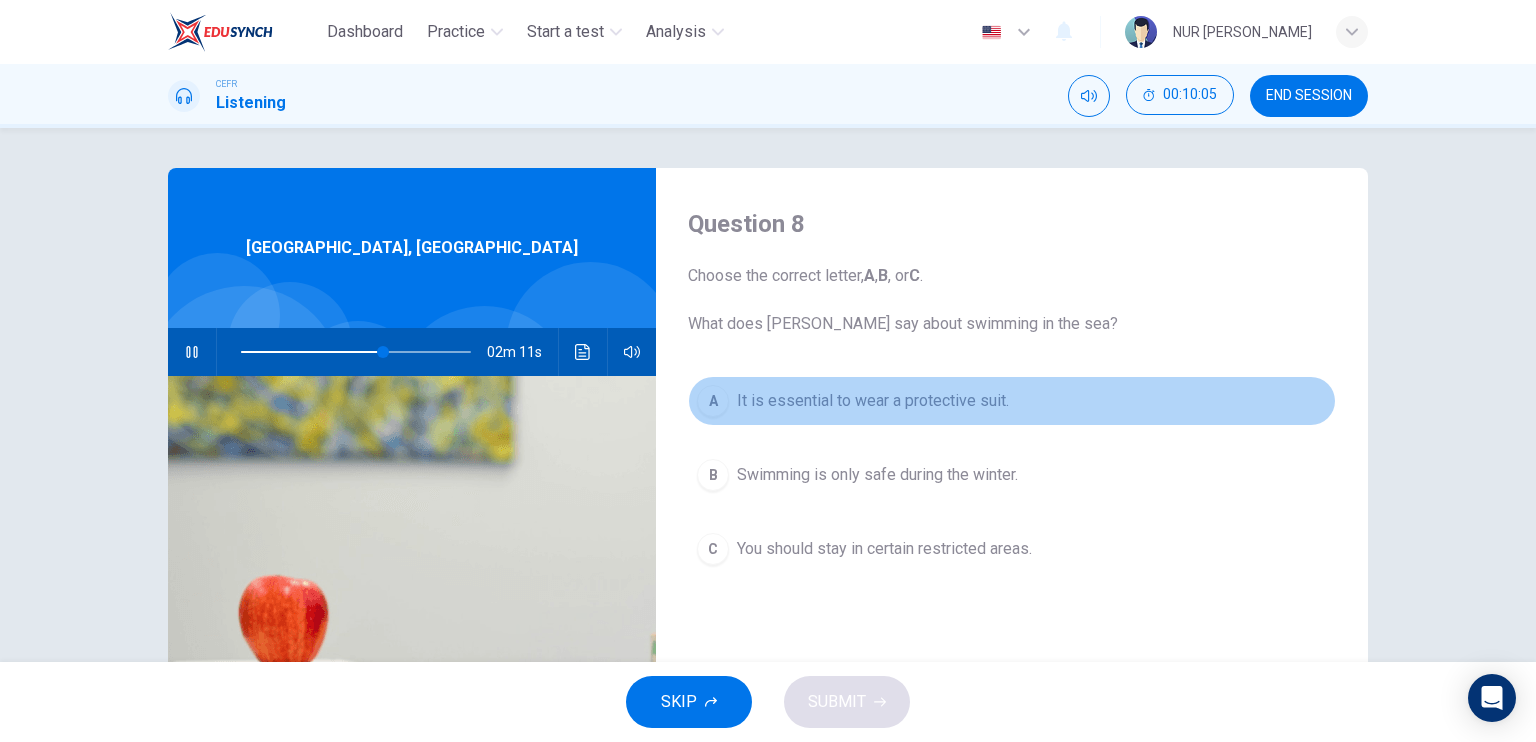 click on "A It is essential to wear a protective suit." at bounding box center [1012, 401] 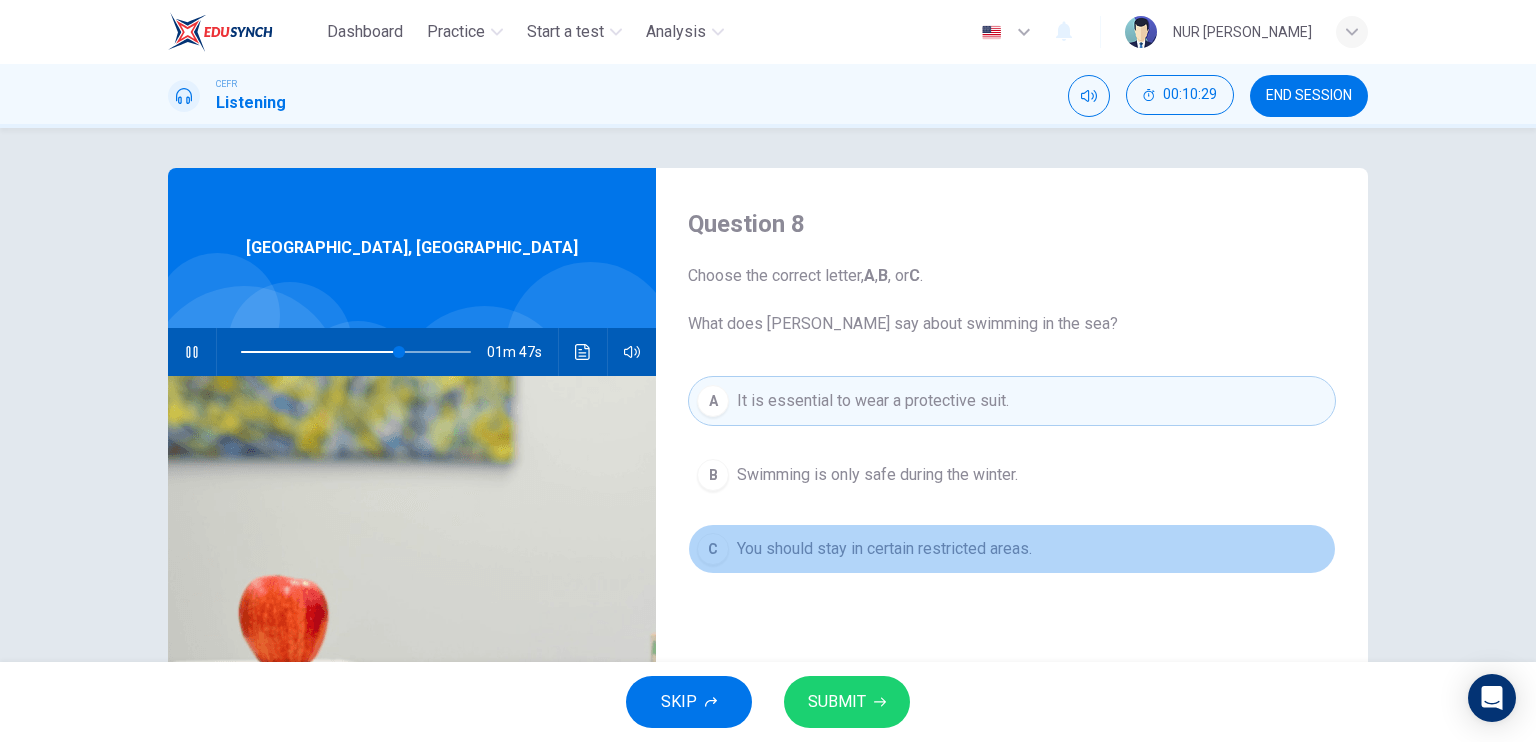 click on "You should stay in certain restricted areas." at bounding box center [884, 549] 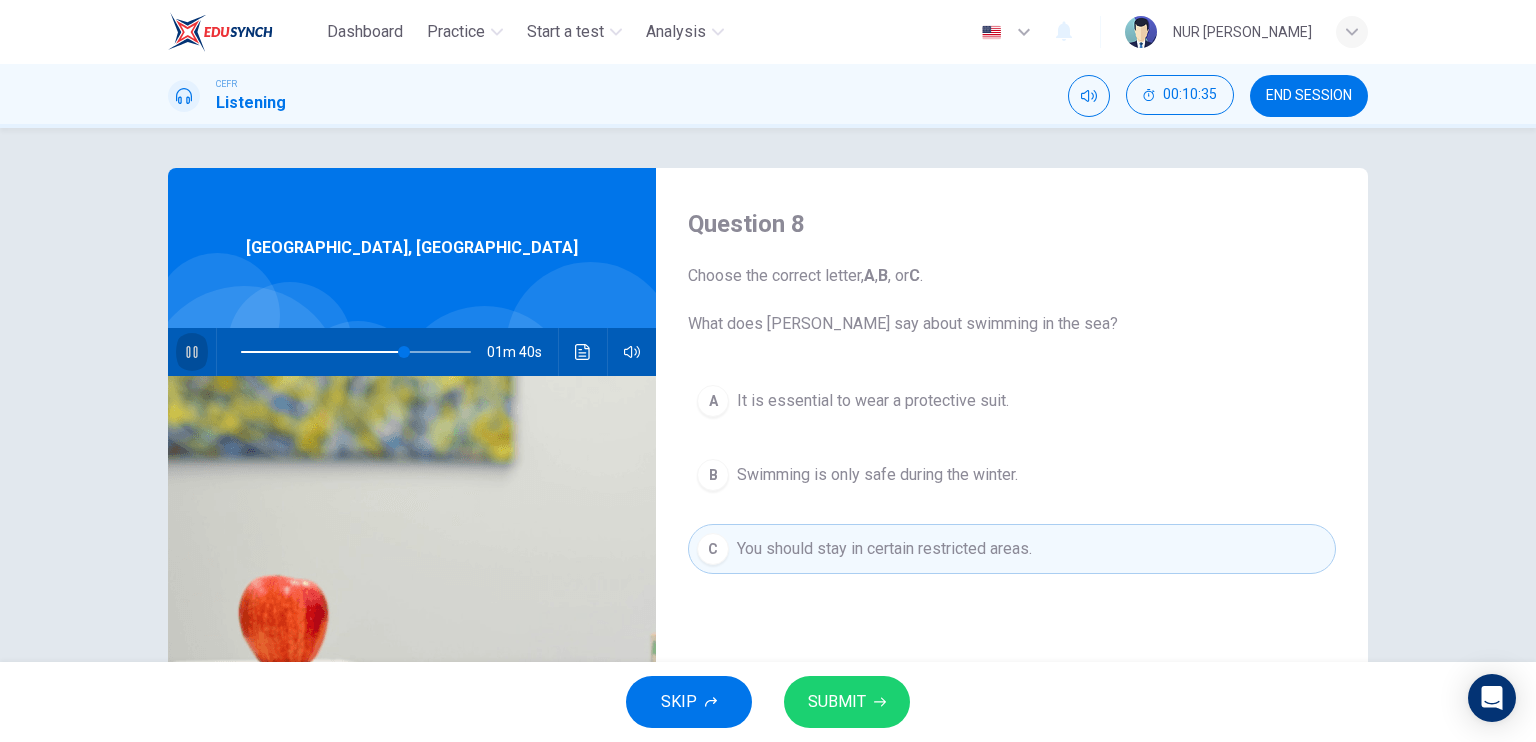 click at bounding box center [192, 352] 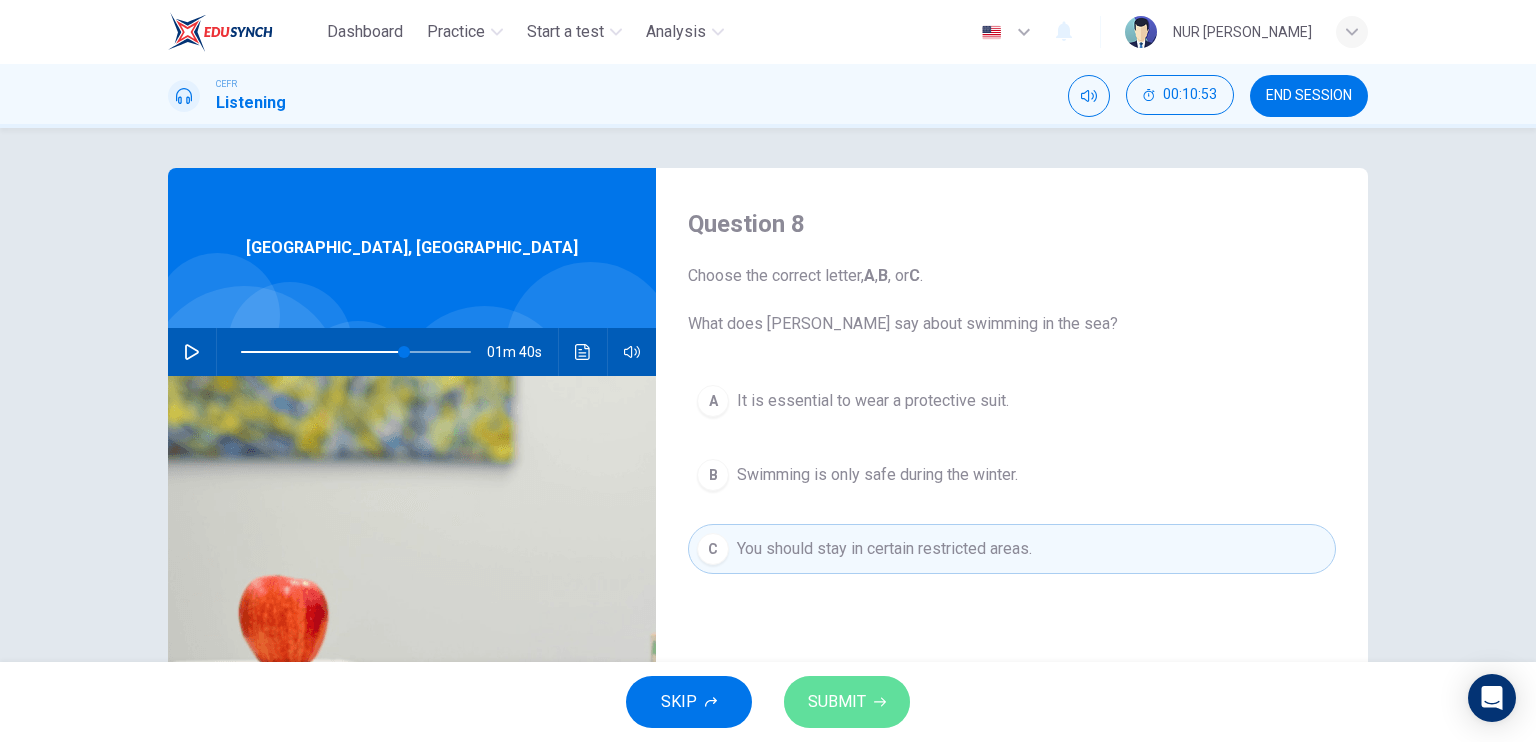 click on "SUBMIT" at bounding box center [847, 702] 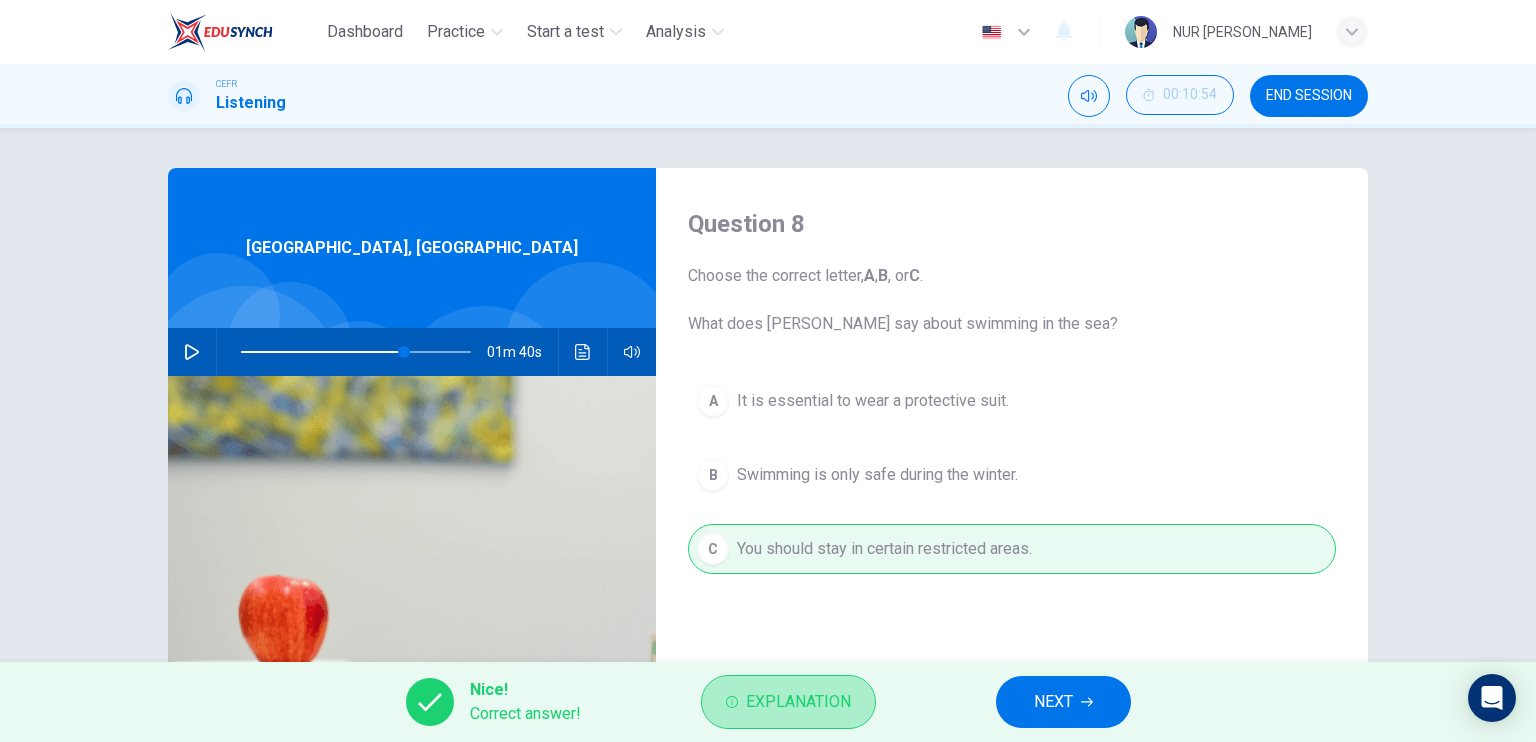click on "Explanation" at bounding box center [788, 702] 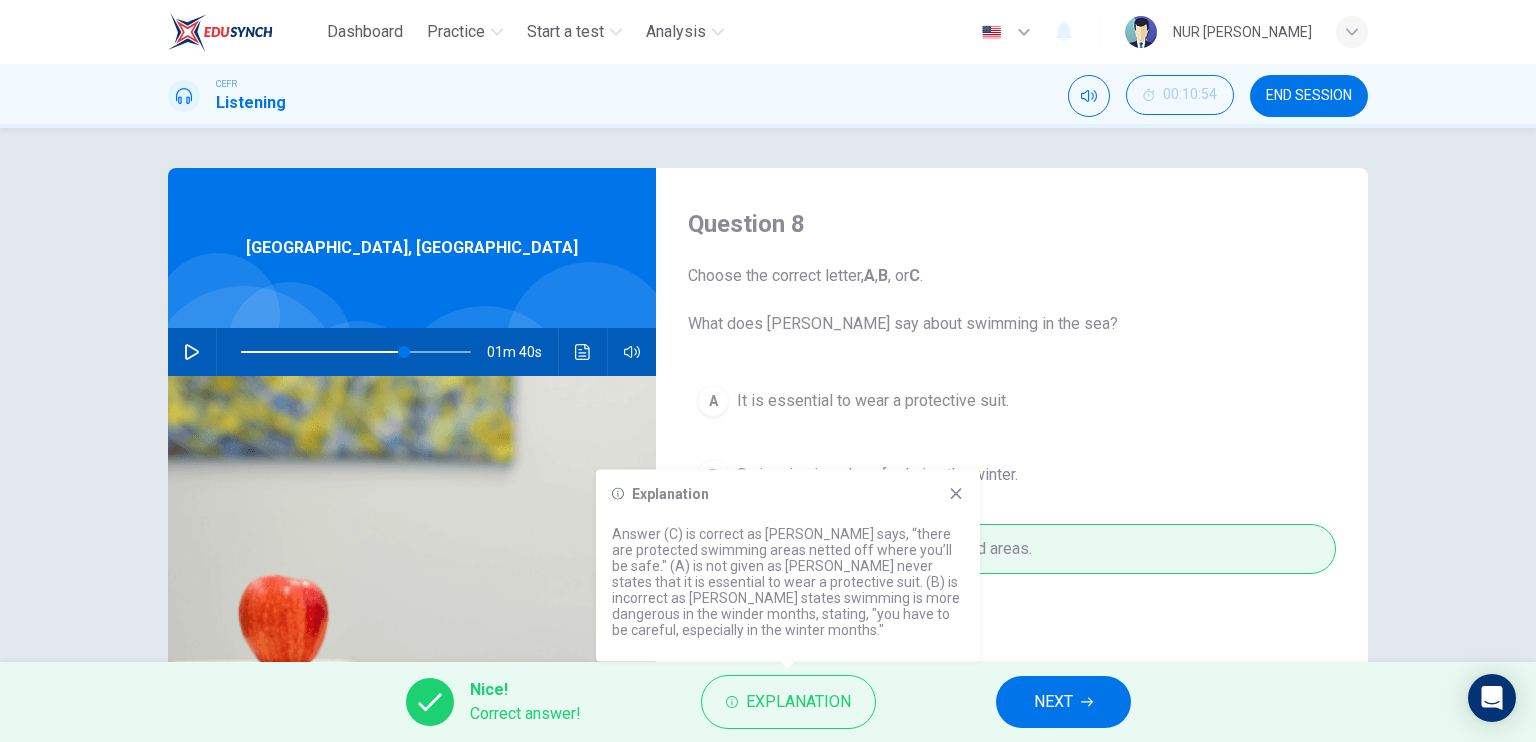 click 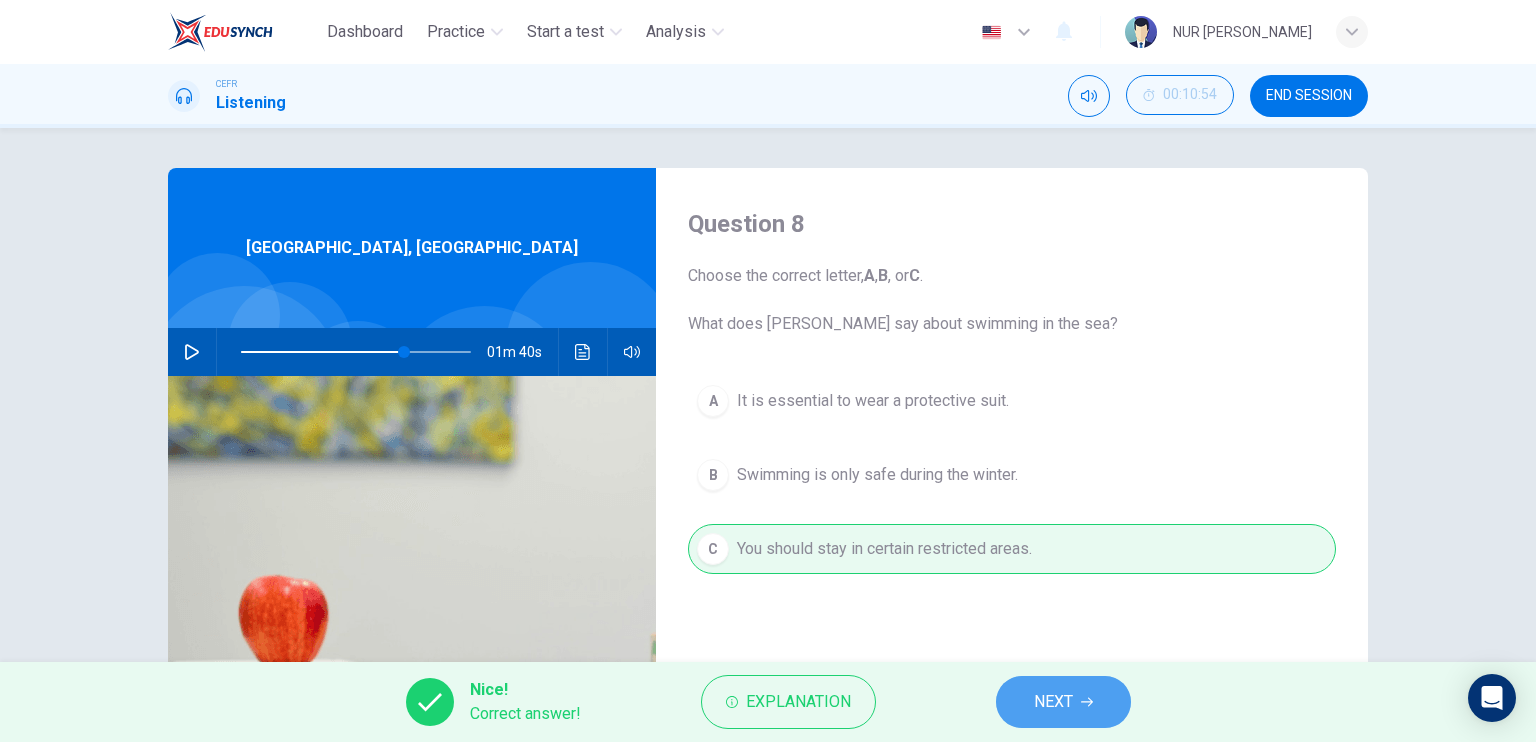 click on "NEXT" at bounding box center (1053, 702) 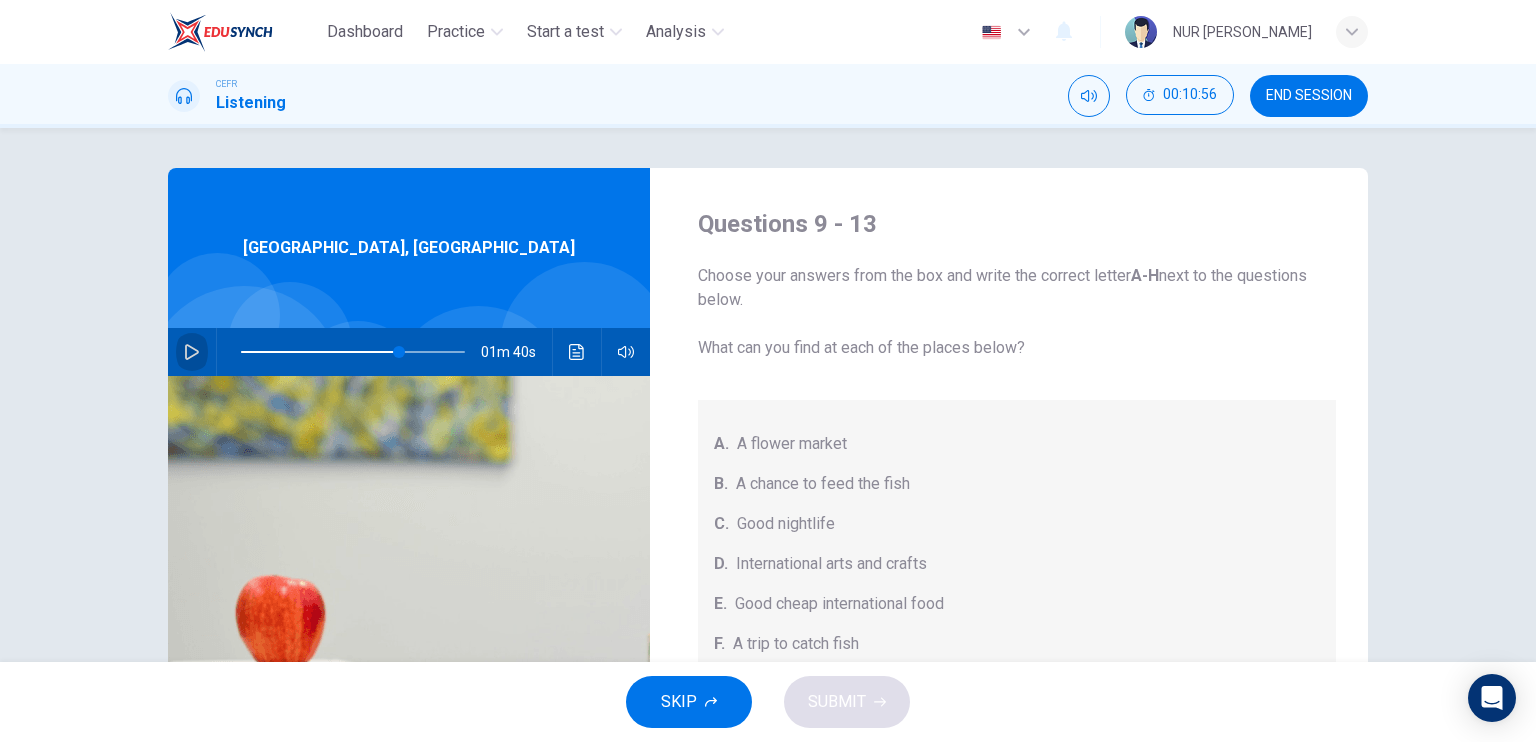 click 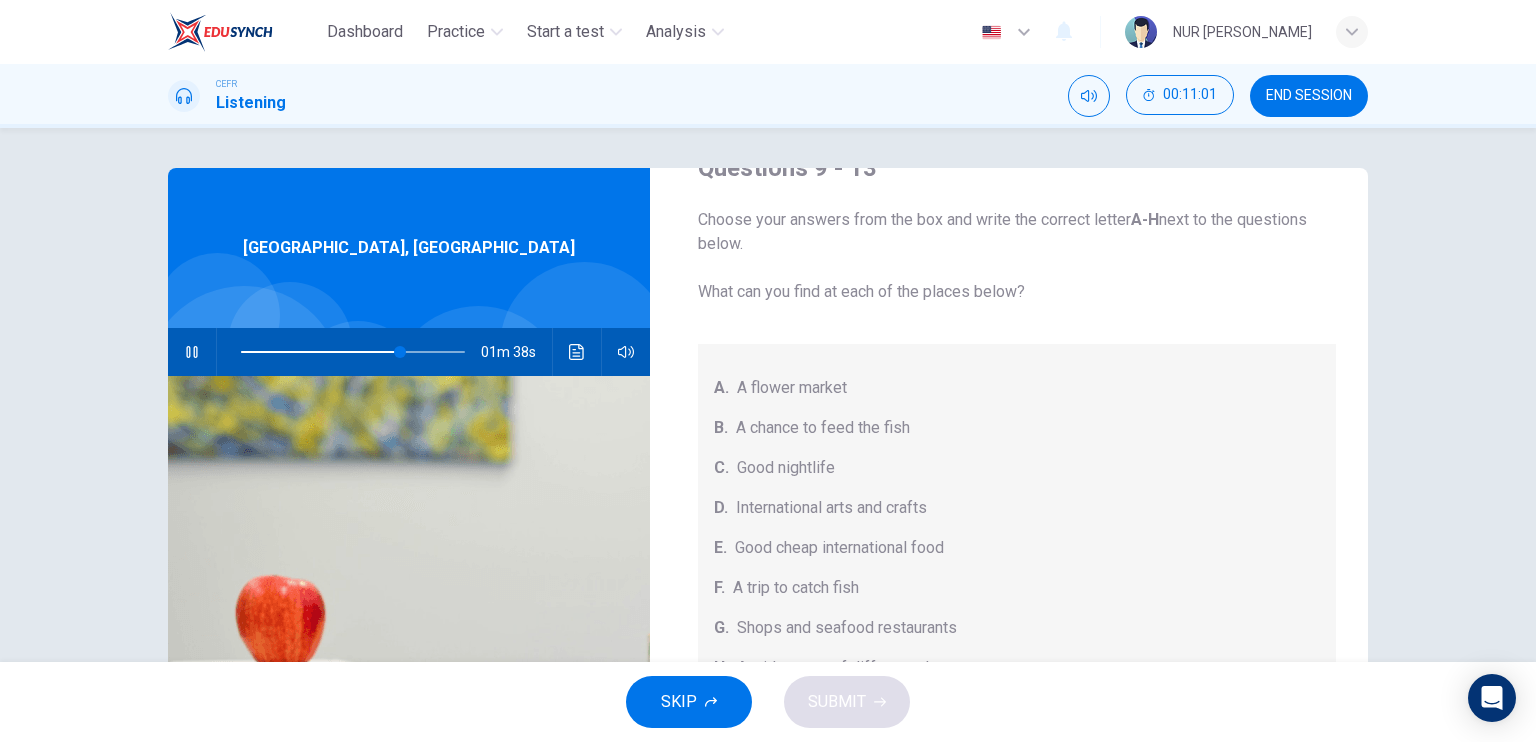 scroll, scrollTop: 56, scrollLeft: 0, axis: vertical 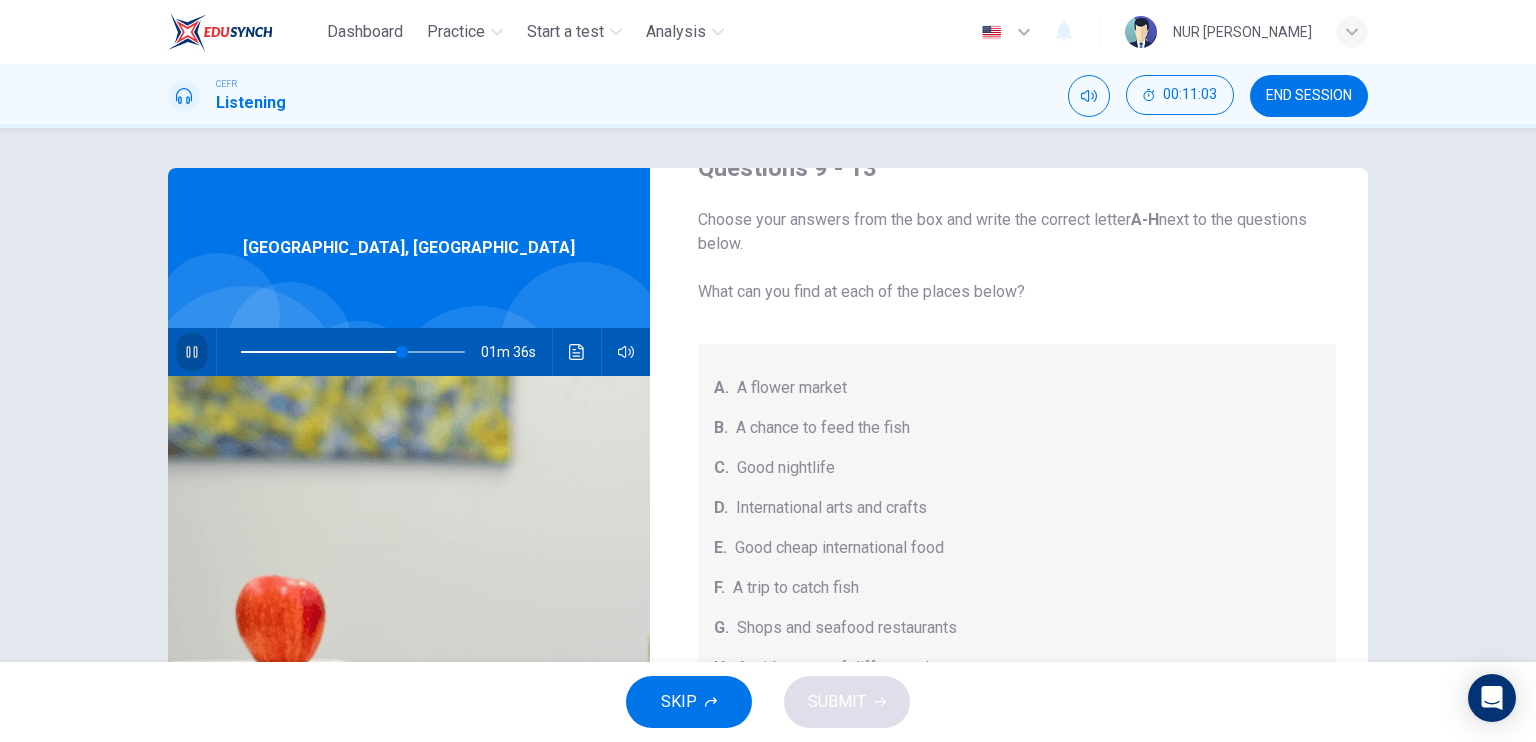 click 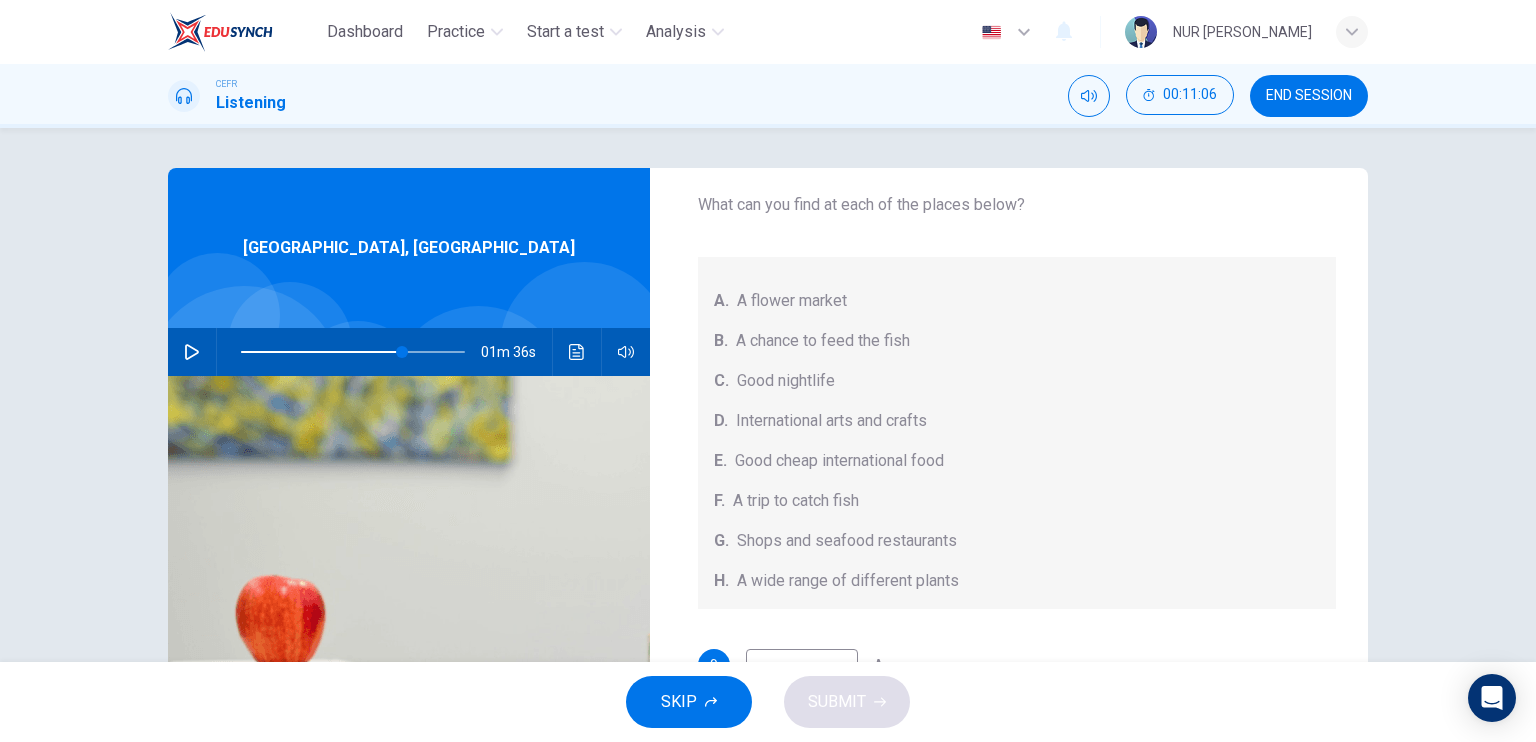 scroll, scrollTop: 224, scrollLeft: 0, axis: vertical 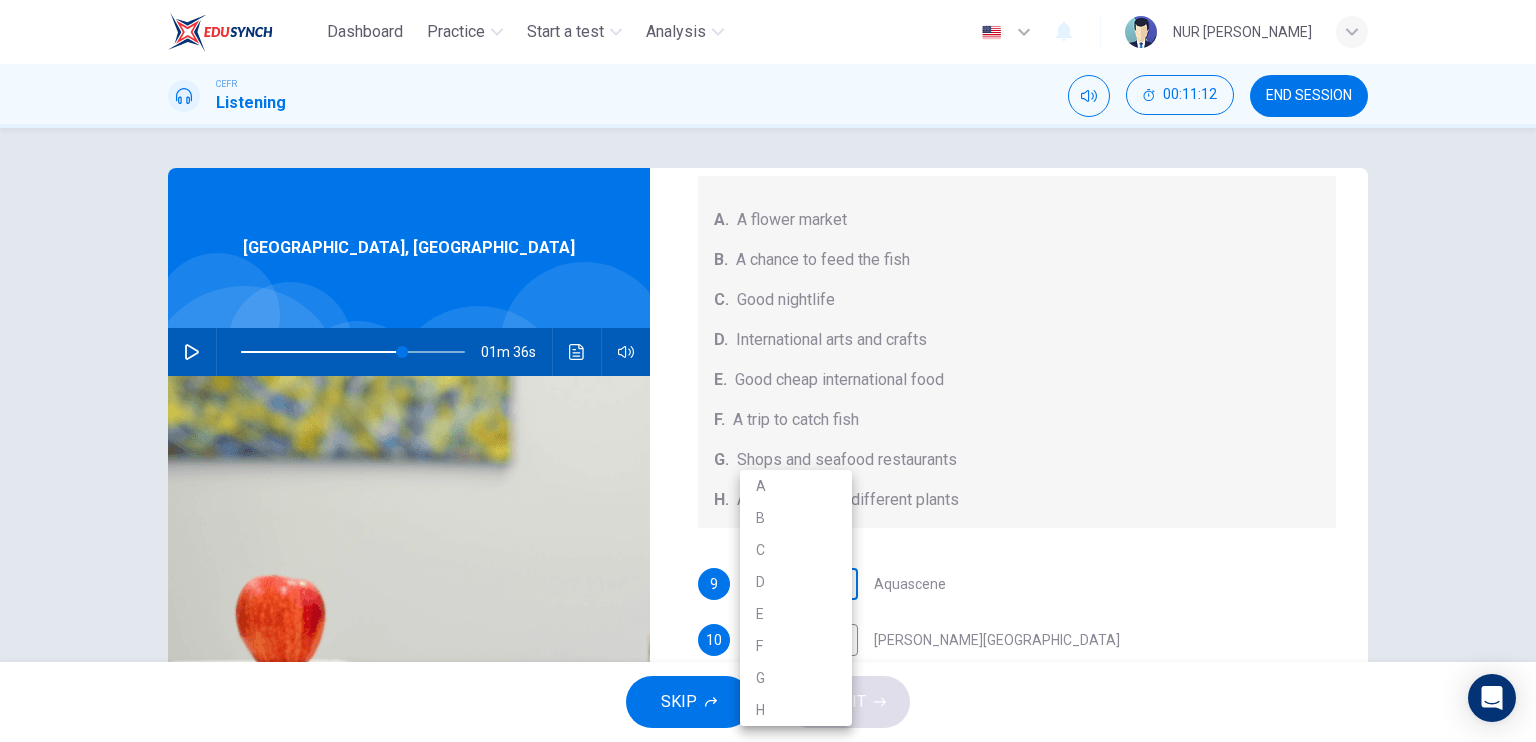 click on "Dashboard Practice Start a test Analysis English en ​ NUR AIMI BASIRAH BINTI MUHAMAD NOOR CEFR Listening 00:11:12 END SESSION Questions 9 - 13 Choose your answers from the box and write the correct letter  A-H  next to the questions below.
What can you find at each of the places below? A. A flower market B. A chance to feed the fish C. Good nightlife D. International arts and crafts E. Good cheap international food F. A trip to catch fish G. Shops and seafood restaurants H. A wide range of different plants 9 ​ ​ Aquascene 10 ​ ​ Smith Street Mall 11 ​ ​ Cullen Bay Marina 12 ​ ​ Fannie Bay 13 ​ ​ Mitchell Street Darwin, Australia 01m 36s SKIP SUBMIT EduSynch - Online Language Proficiency Testing
Dashboard Practice Start a test Analysis Notifications © Copyright  2025 A B C D E F G H" at bounding box center (768, 371) 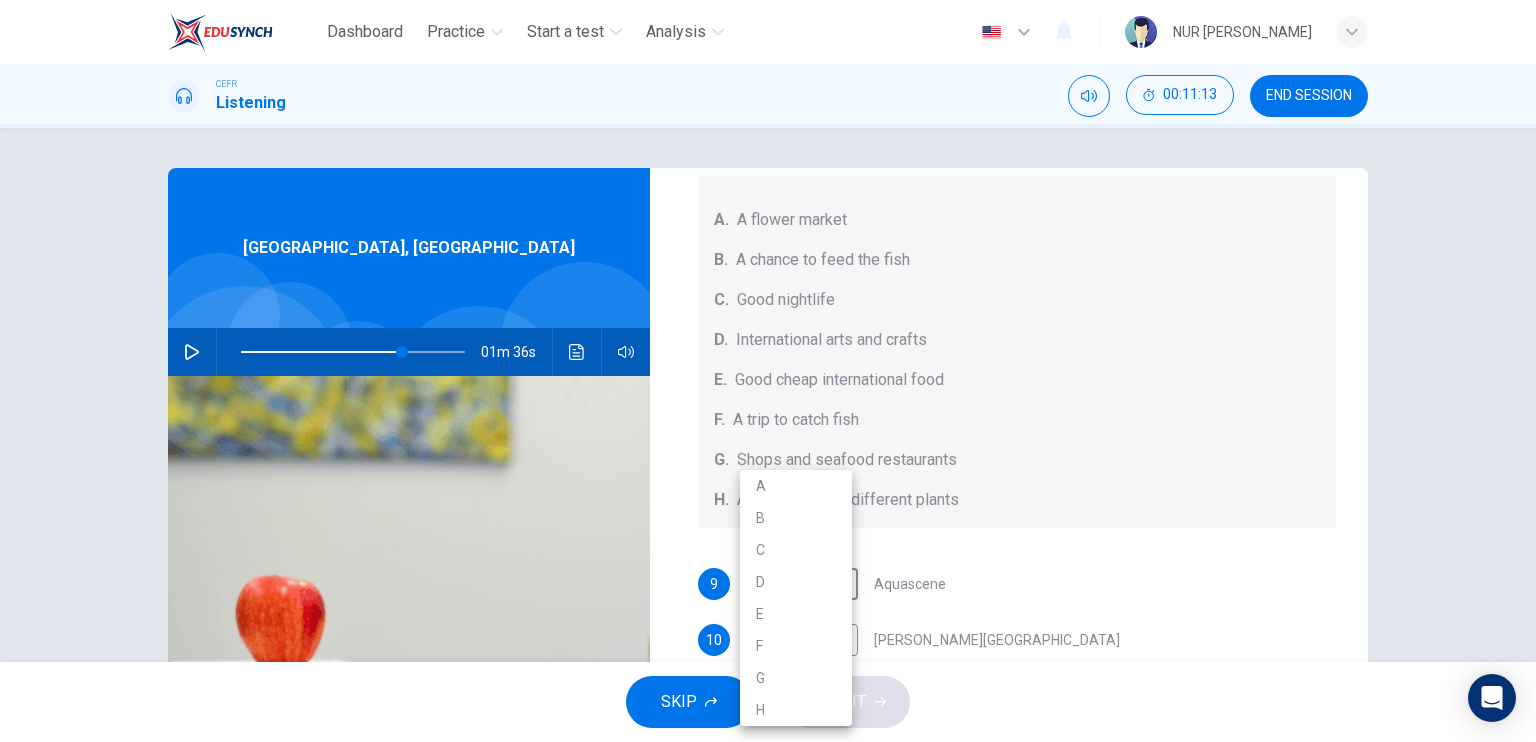 click at bounding box center [768, 371] 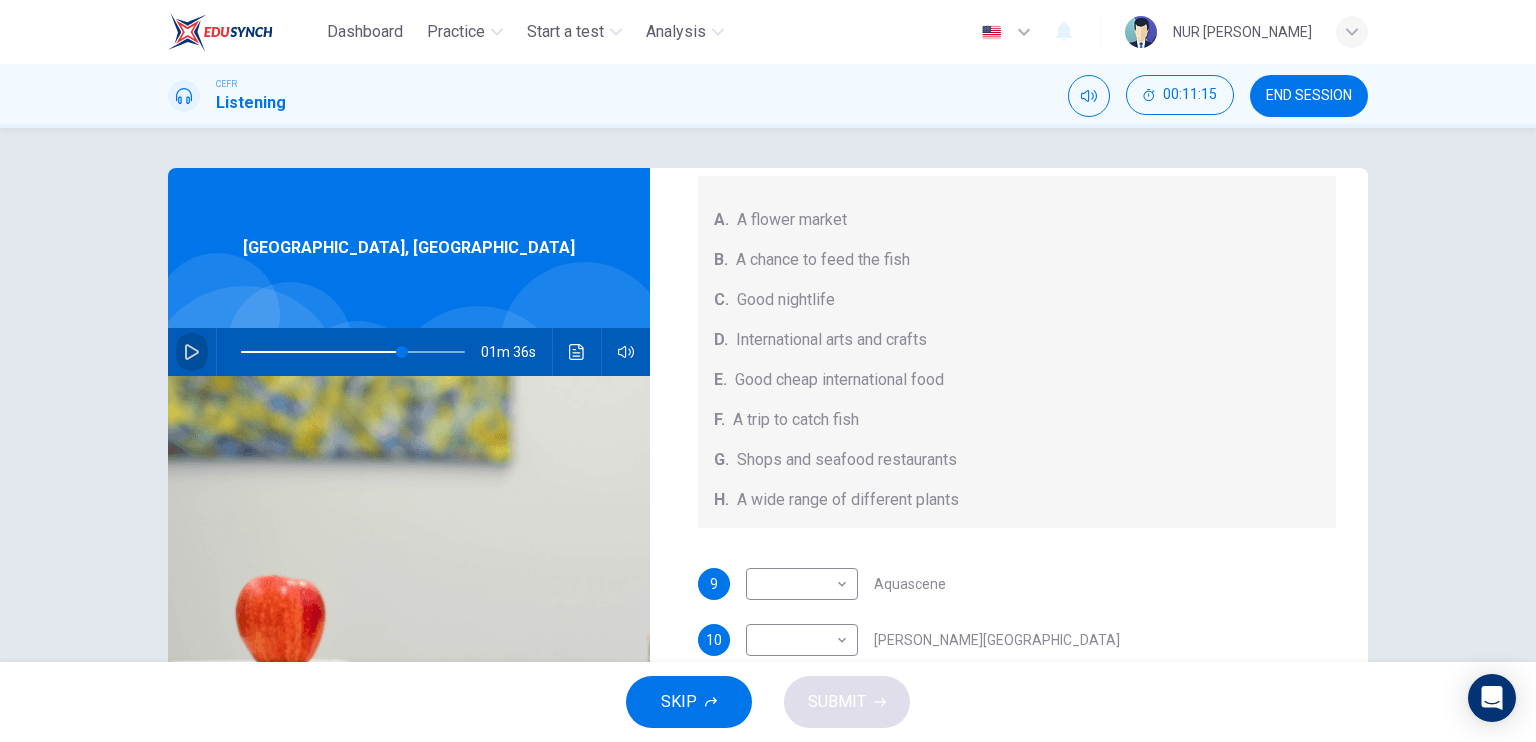 click 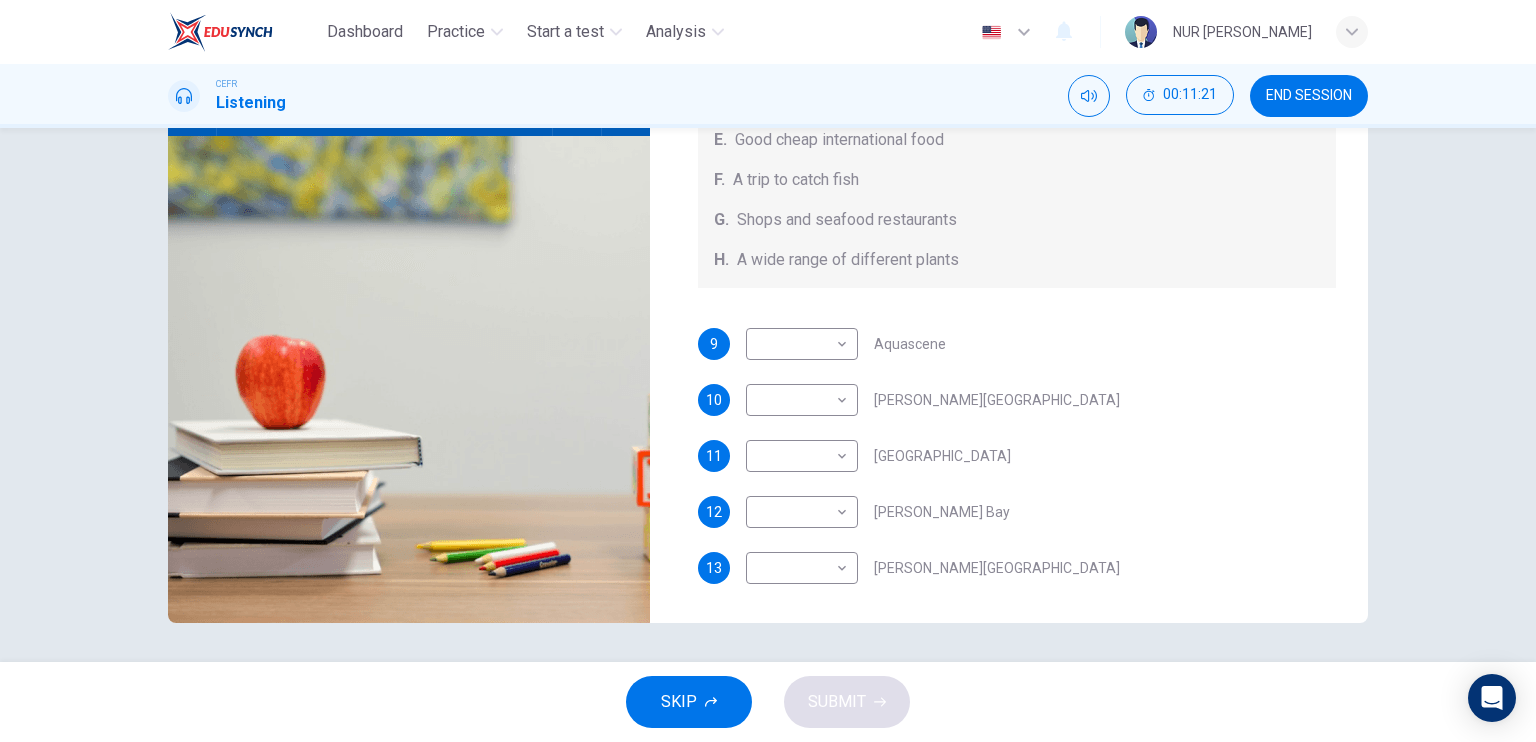 scroll, scrollTop: 240, scrollLeft: 0, axis: vertical 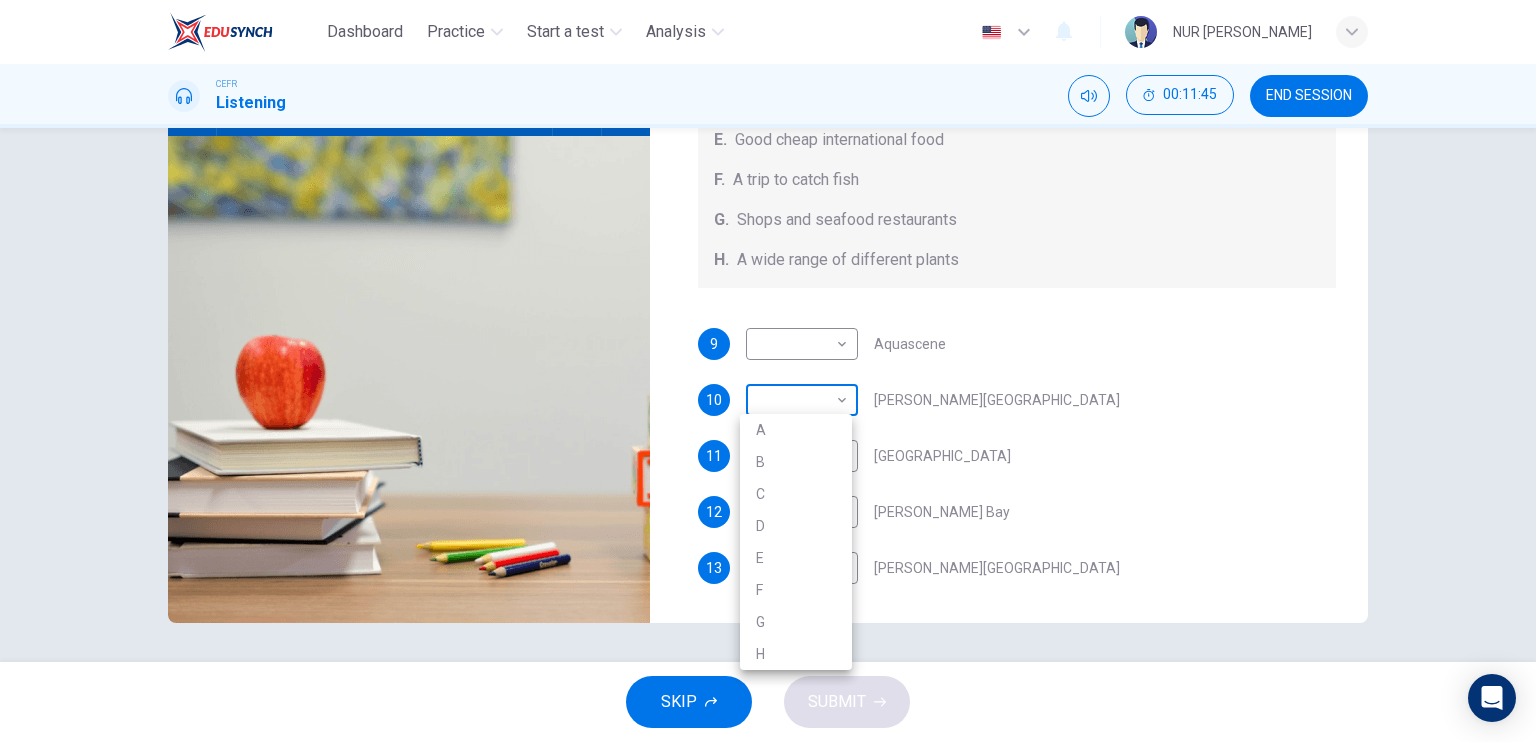 click on "Dashboard Practice Start a test Analysis English en ​ NUR AIMI BASIRAH BINTI MUHAMAD NOOR CEFR Listening 00:11:45 END SESSION Questions 9 - 13 Choose your answers from the box and write the correct letter  A-H  next to the questions below.
What can you find at each of the places below? A. A flower market B. A chance to feed the fish C. Good nightlife D. International arts and crafts E. Good cheap international food F. A trip to catch fish G. Shops and seafood restaurants H. A wide range of different plants 9 ​ ​ Aquascene 10 ​ ​ Smith Street Mall 11 ​ ​ Cullen Bay Marina 12 ​ ​ Fannie Bay 13 ​ ​ Mitchell Street Darwin, Australia 01m 07s SKIP SUBMIT EduSynch - Online Language Proficiency Testing
Dashboard Practice Start a test Analysis Notifications © Copyright  2025 A B C D E F G H" at bounding box center (768, 371) 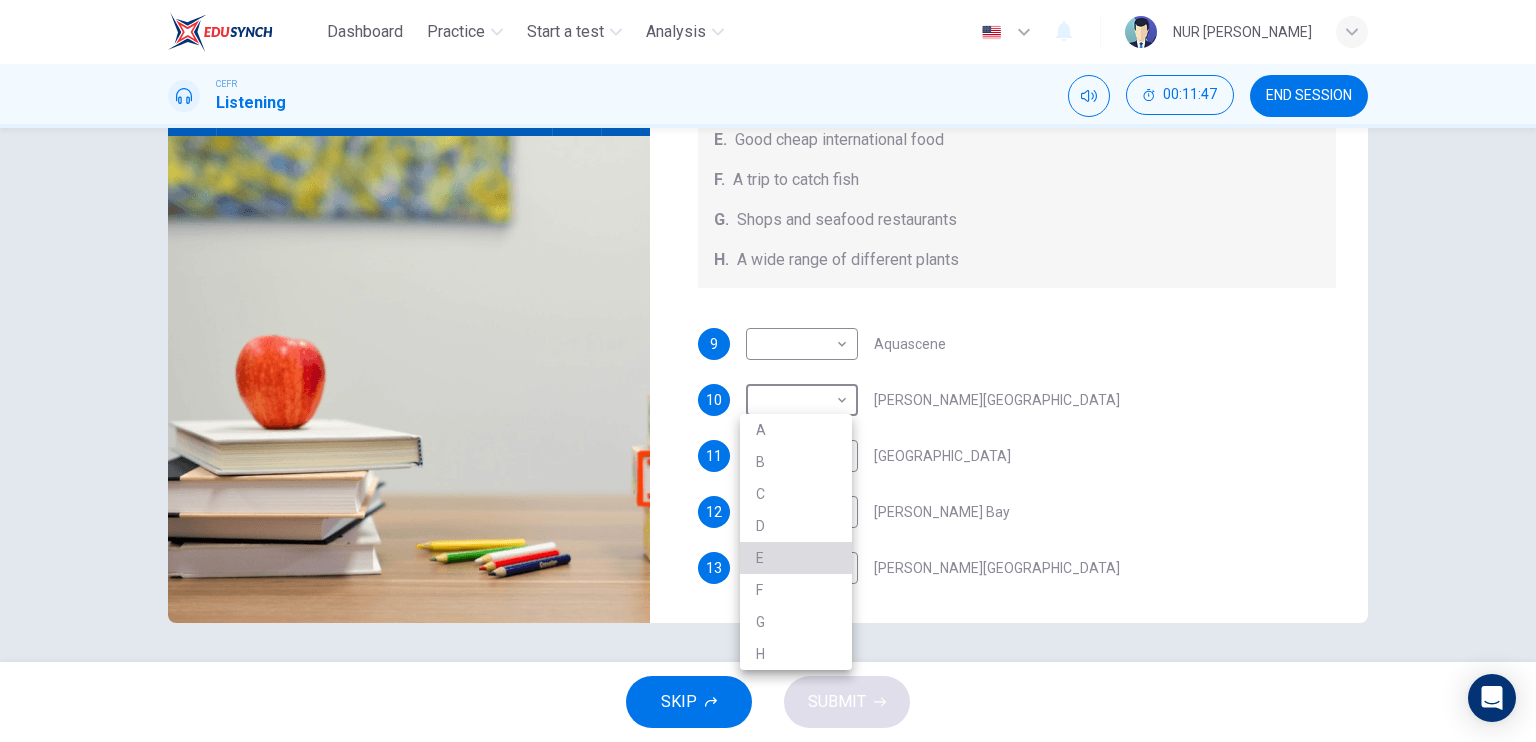 click on "E" at bounding box center [796, 558] 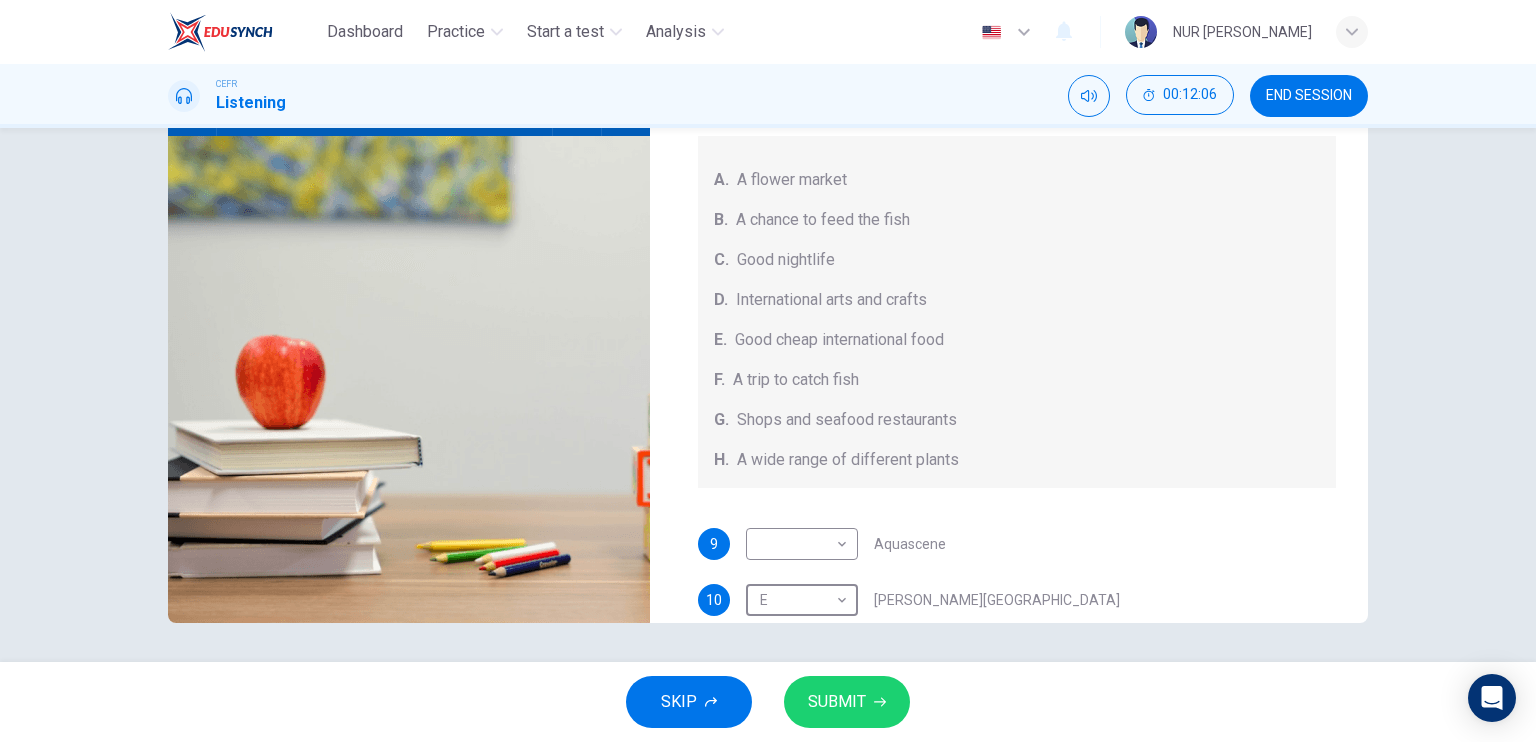 scroll, scrollTop: 224, scrollLeft: 0, axis: vertical 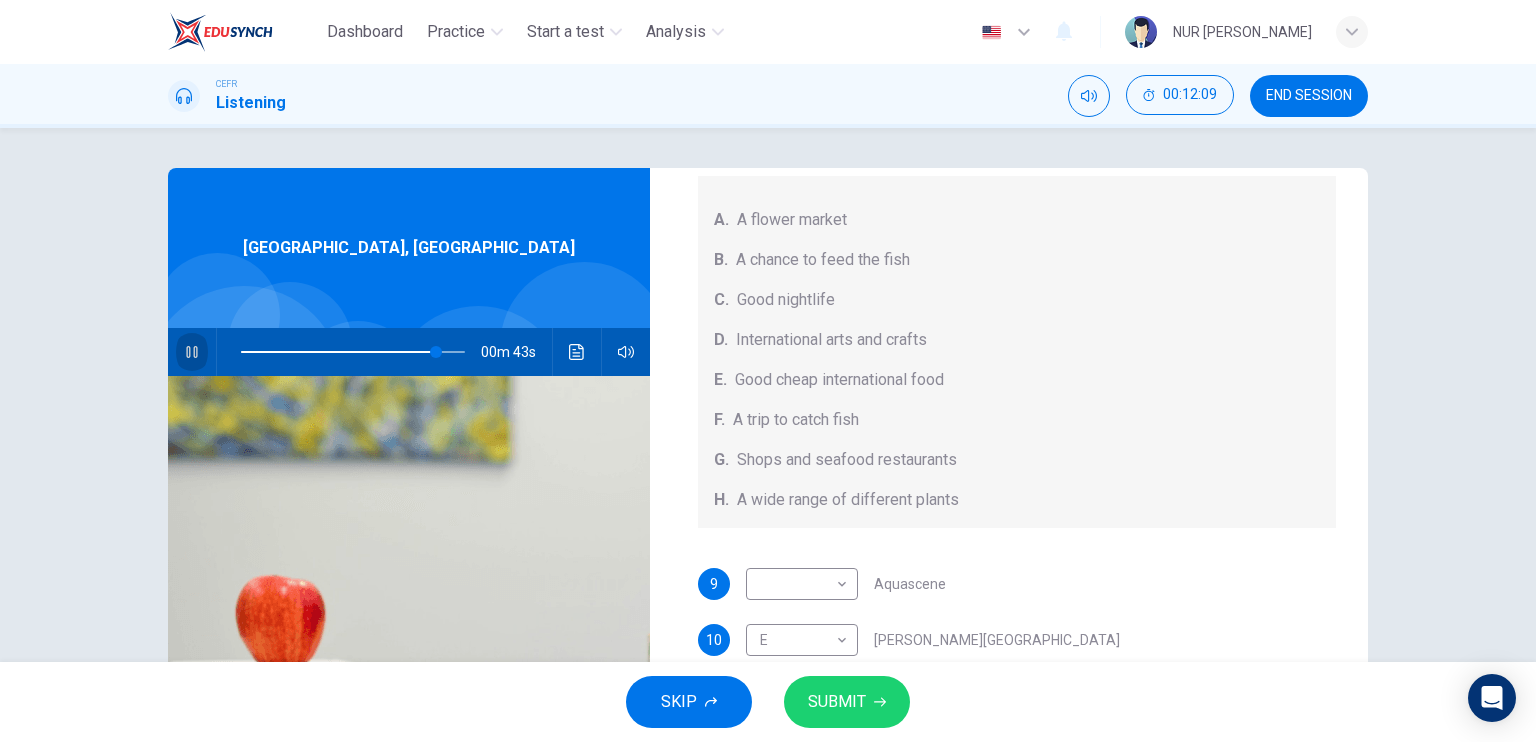click at bounding box center (192, 352) 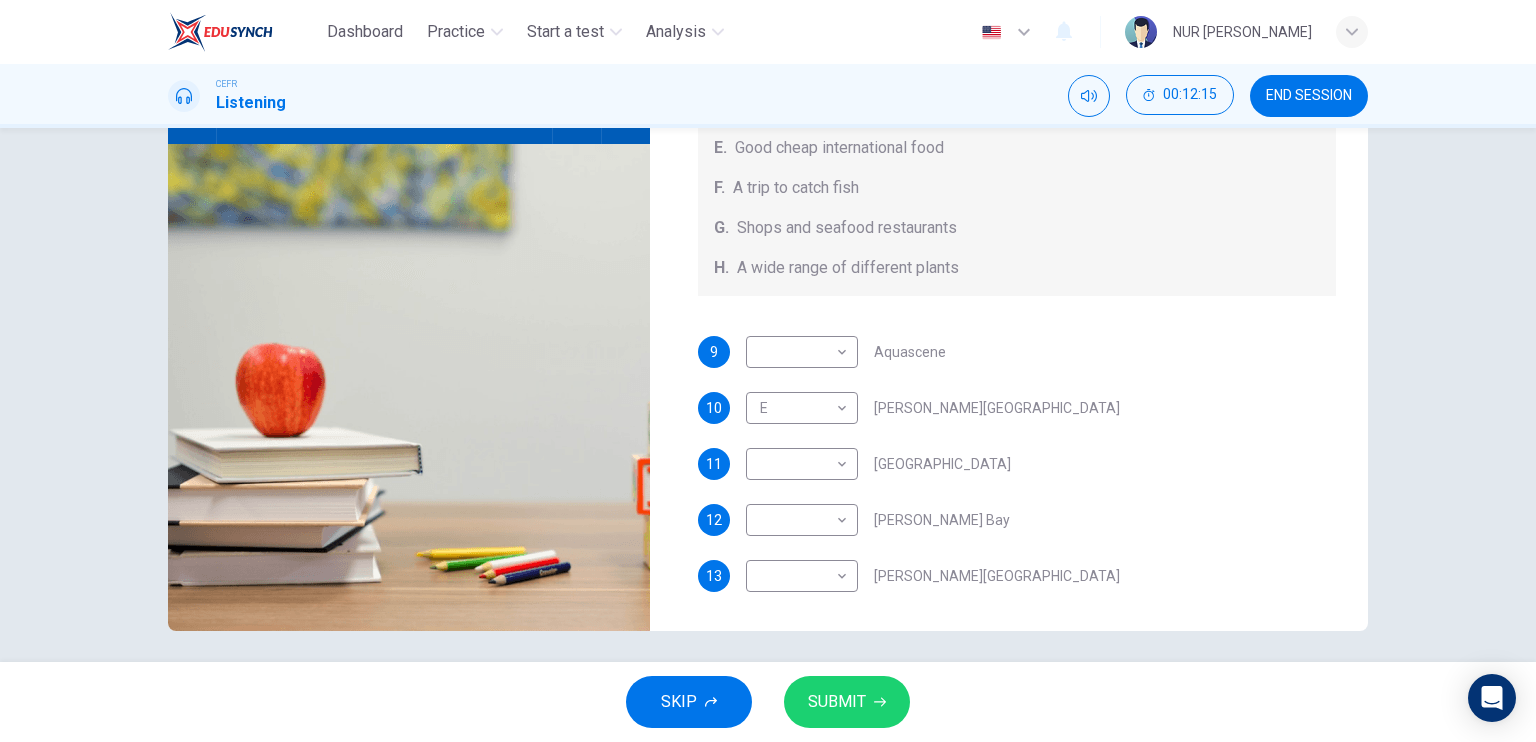 scroll, scrollTop: 240, scrollLeft: 0, axis: vertical 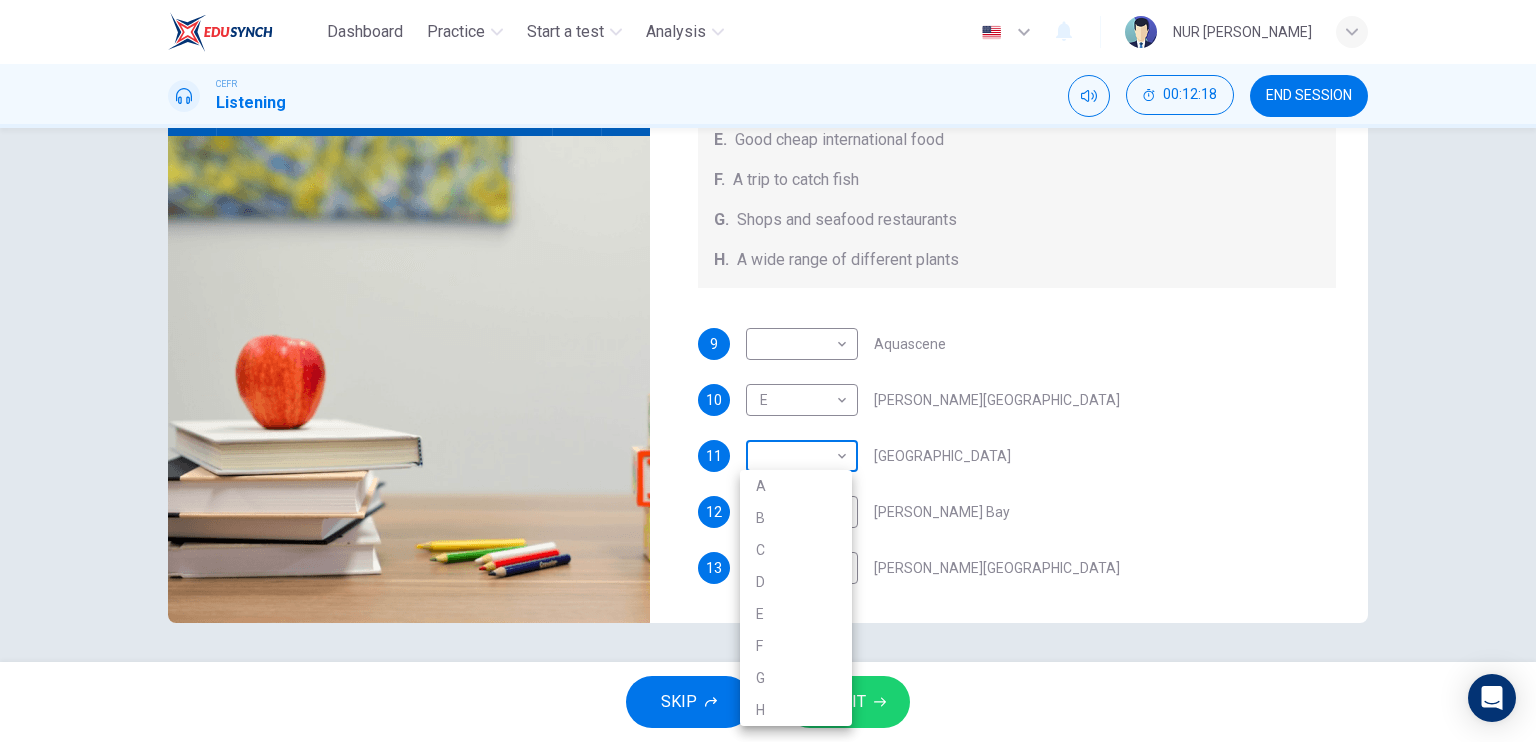 click on "Dashboard Practice Start a test Analysis English en ​ NUR AIMI BASIRAH BINTI MUHAMAD NOOR CEFR Listening 00:12:18 END SESSION Questions 9 - 13 Choose your answers from the box and write the correct letter  A-H  next to the questions below.
What can you find at each of the places below? A. A flower market B. A chance to feed the fish C. Good nightlife D. International arts and crafts E. Good cheap international food F. A trip to catch fish G. Shops and seafood restaurants H. A wide range of different plants 9 ​ ​ Aquascene 10 E E ​ Smith Street Mall 11 ​ ​ Cullen Bay Marina 12 ​ ​ Fannie Bay 13 ​ ​ Mitchell Street Darwin, Australia 00m 43s SKIP SUBMIT EduSynch - Online Language Proficiency Testing
Dashboard Practice Start a test Analysis Notifications © Copyright  2025 A B C D E F G H" at bounding box center (768, 371) 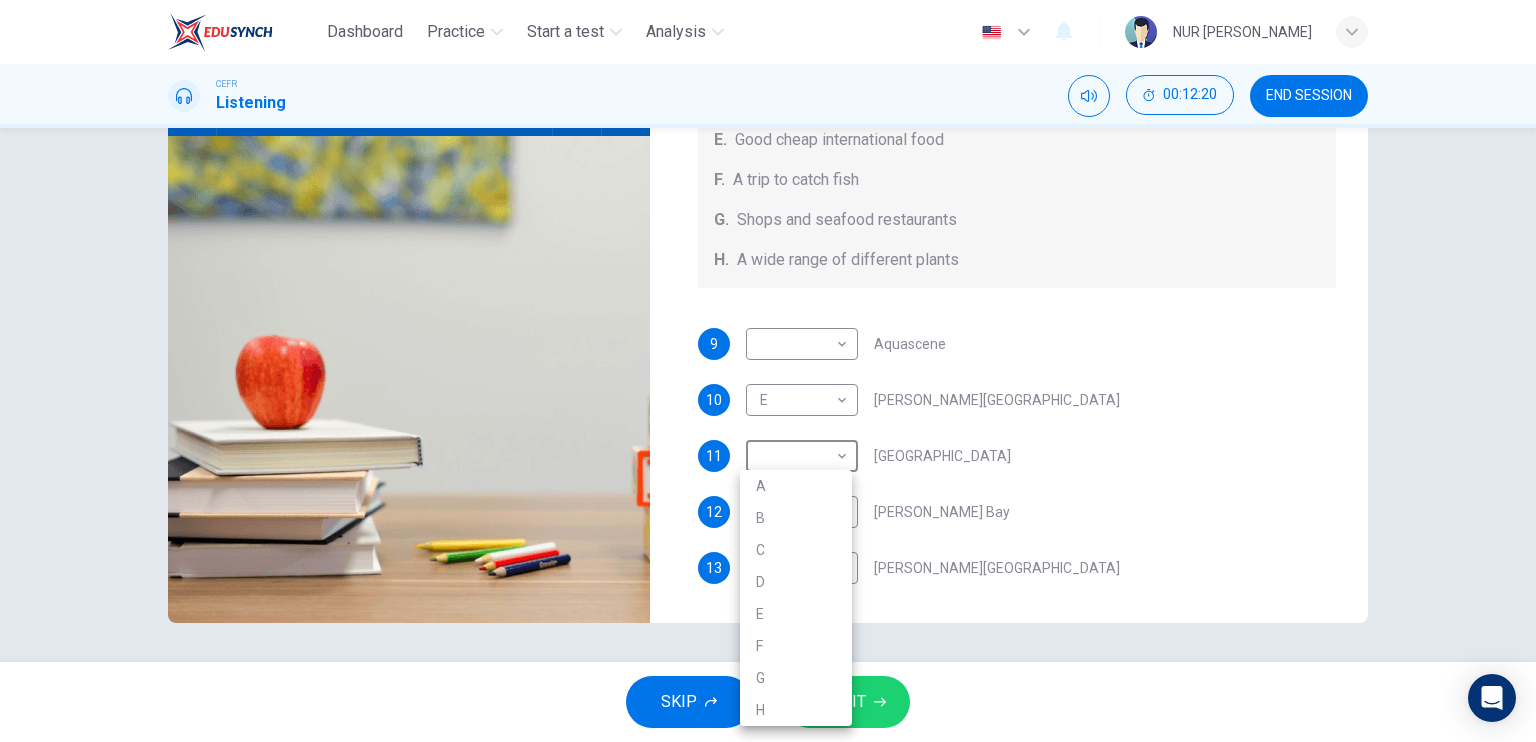 click on "G" at bounding box center (796, 678) 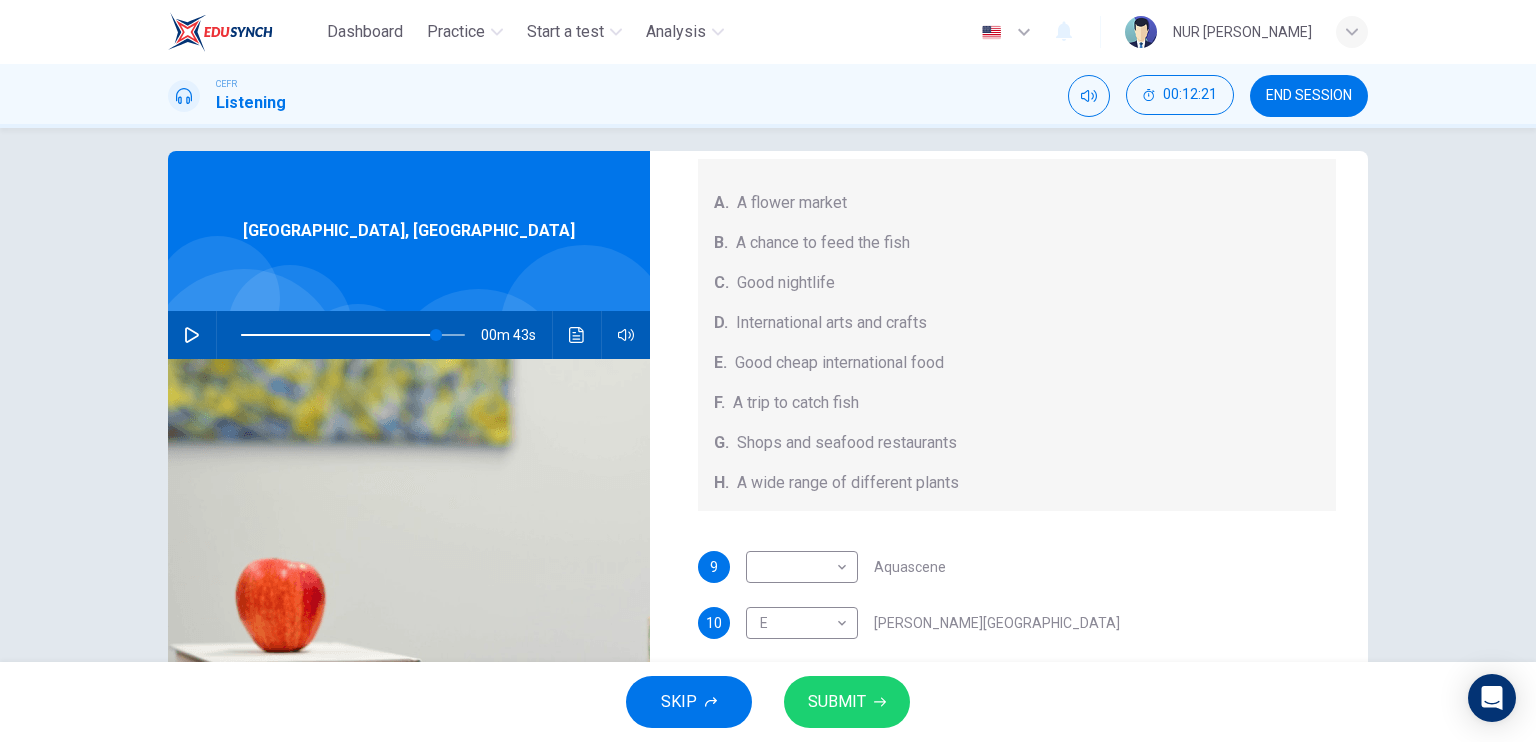scroll, scrollTop: 12, scrollLeft: 0, axis: vertical 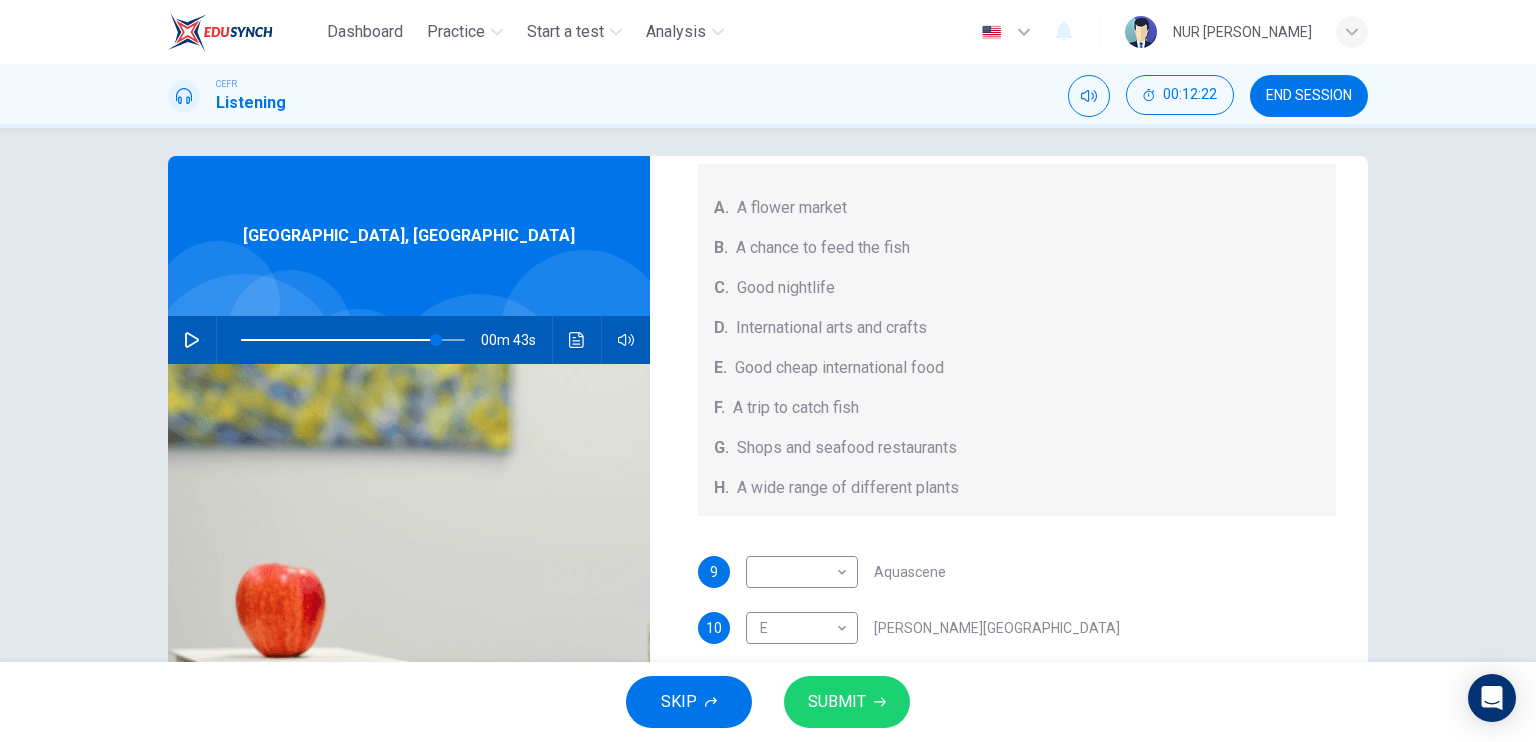 click 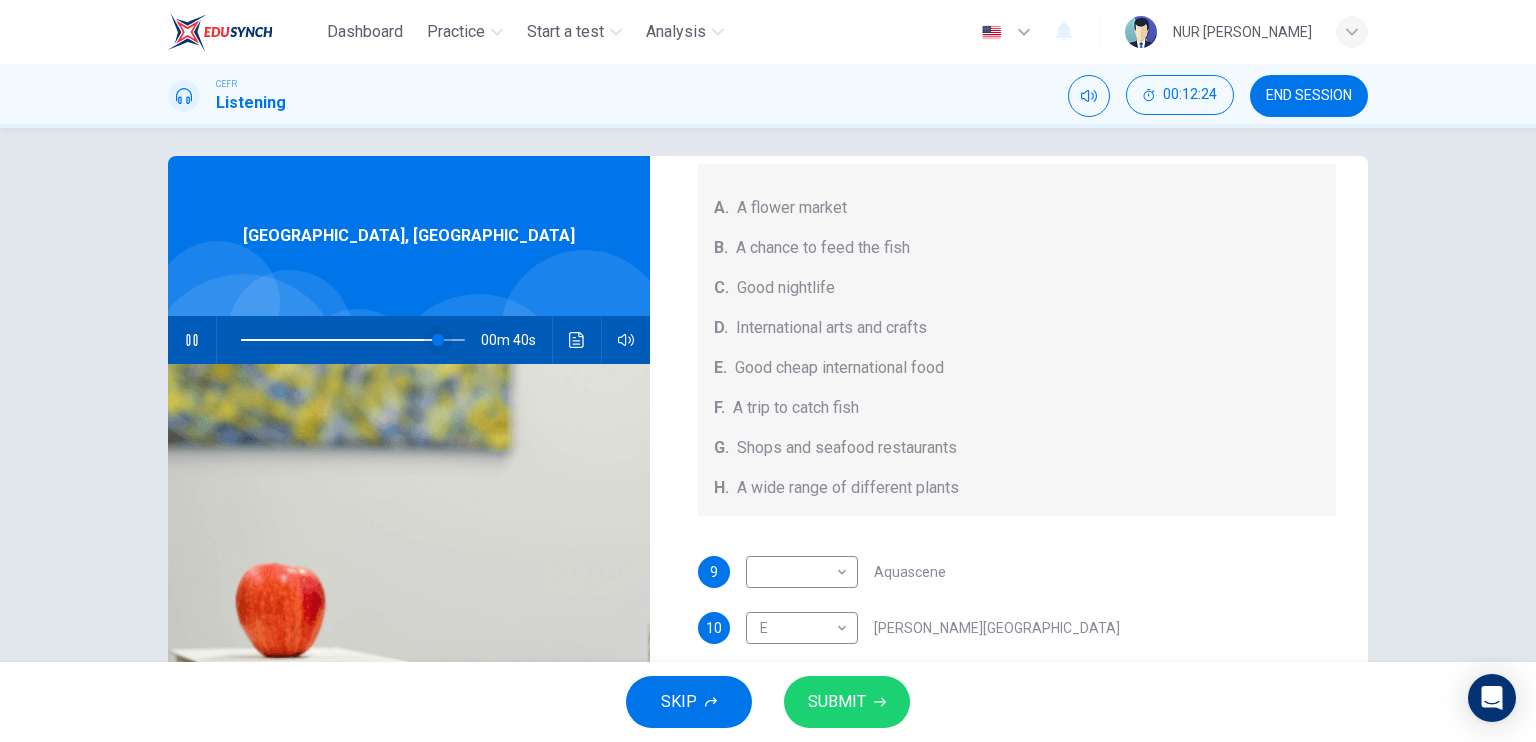 click at bounding box center [438, 340] 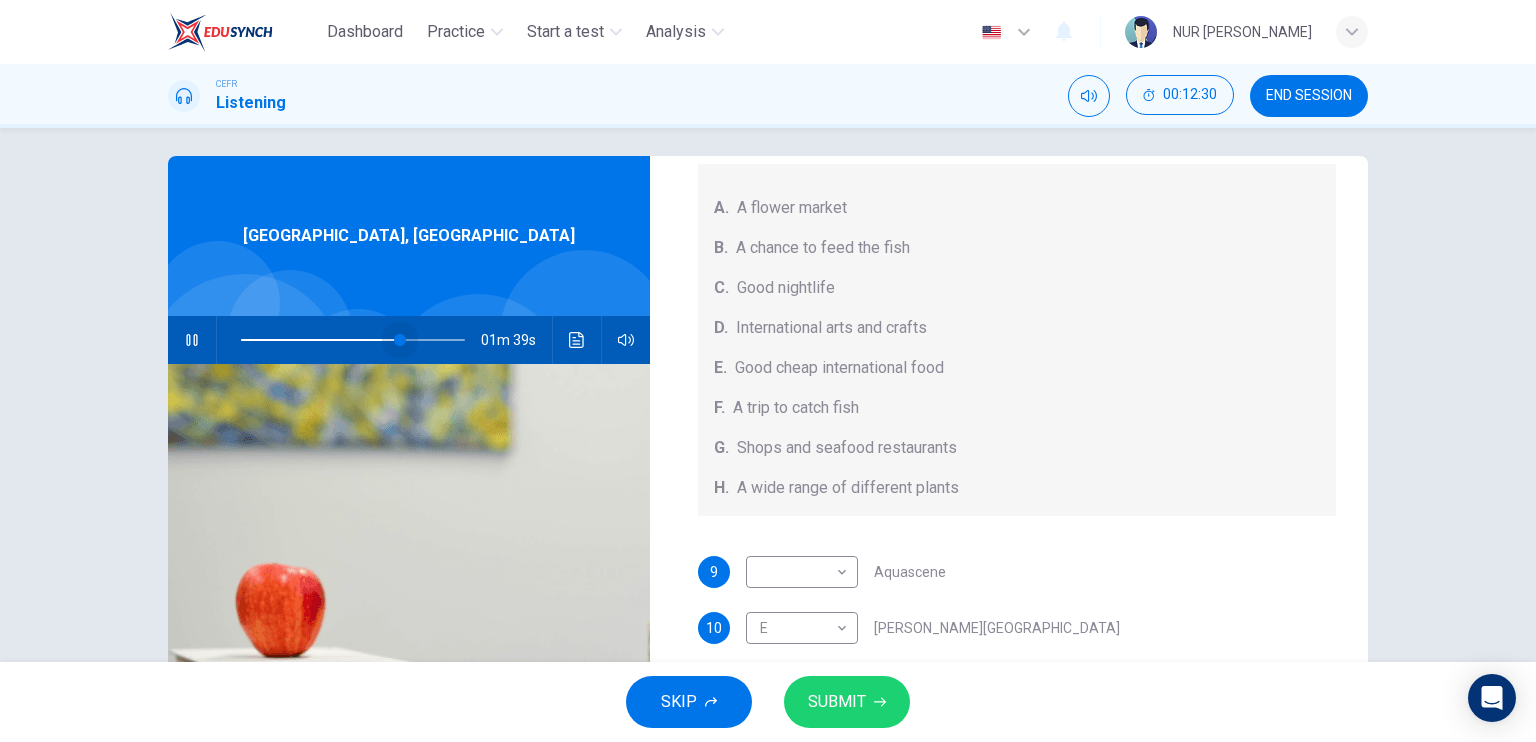 click at bounding box center [353, 340] 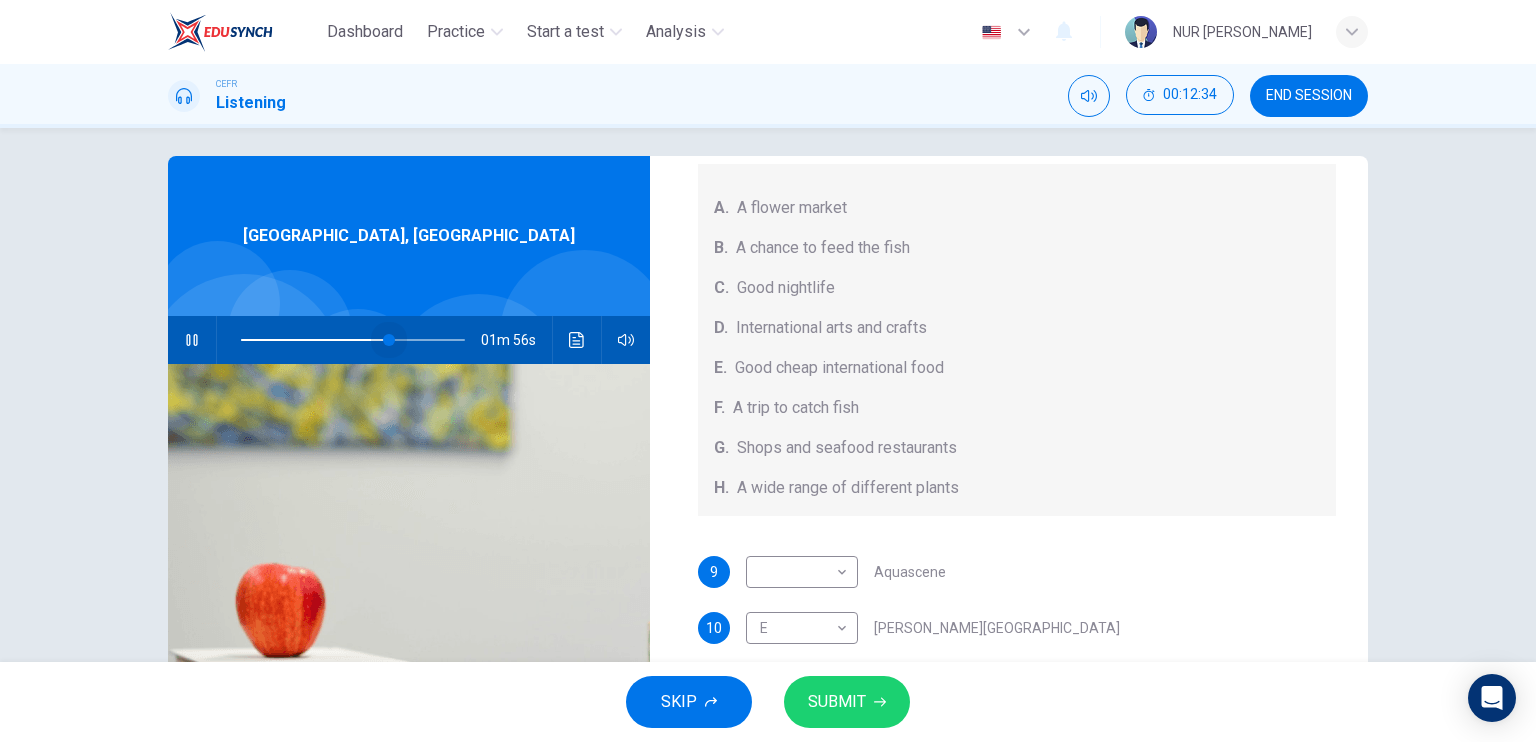 click at bounding box center [389, 340] 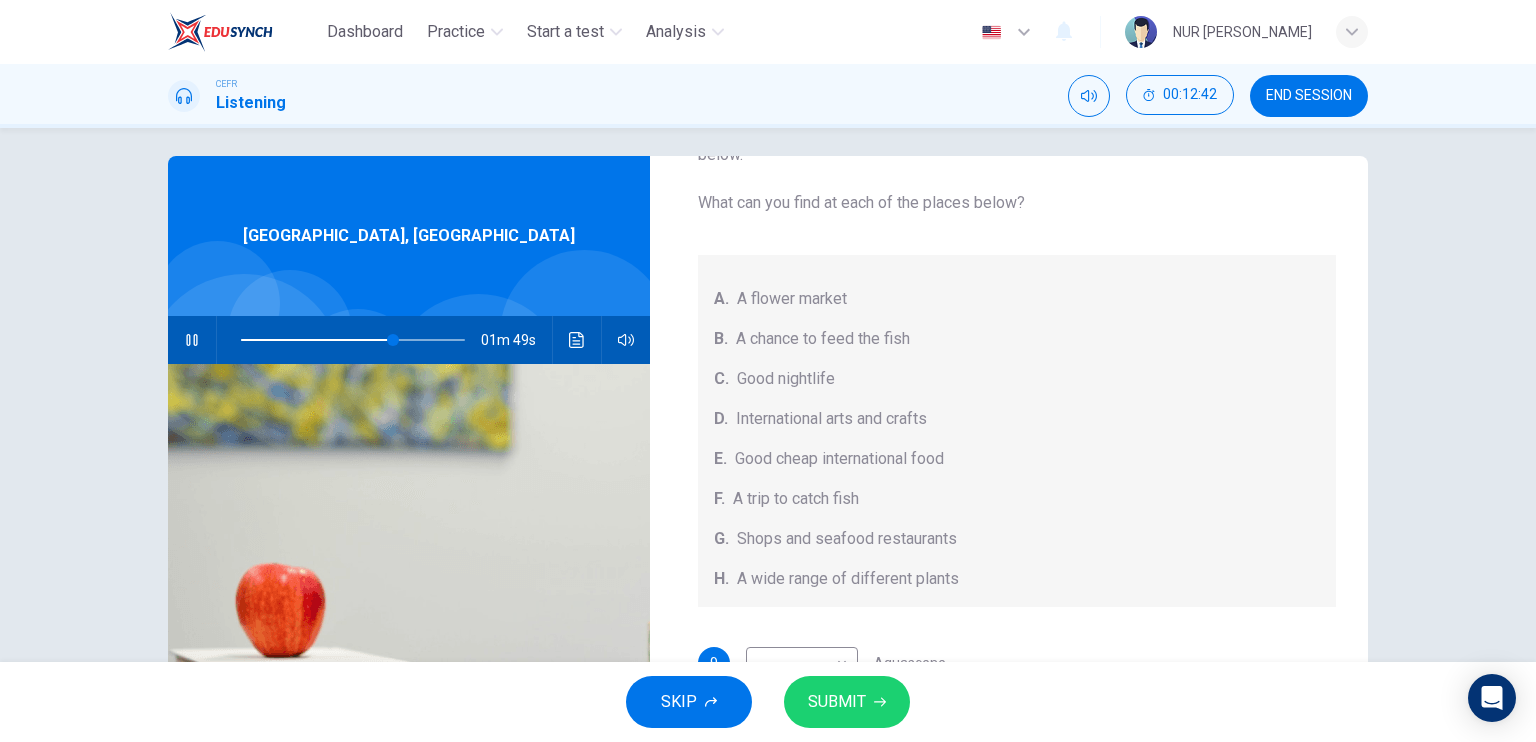 scroll, scrollTop: 224, scrollLeft: 0, axis: vertical 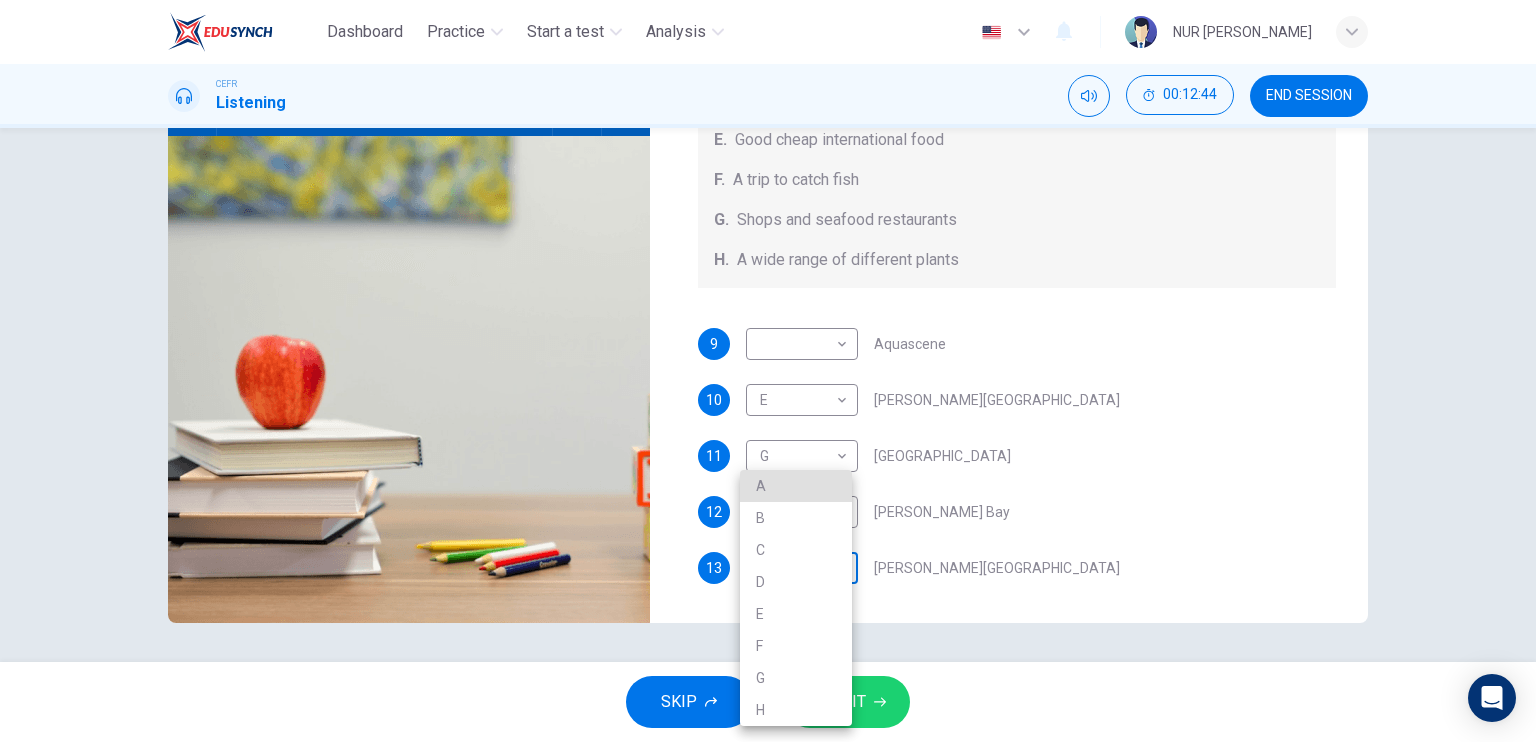 click on "Dashboard Practice Start a test Analysis English en ​ NUR AIMI BASIRAH BINTI MUHAMAD NOOR CEFR Listening 00:12:44 END SESSION Questions 9 - 13 Choose your answers from the box and write the correct letter  A-H  next to the questions below.
What can you find at each of the places below? A. A flower market B. A chance to feed the fish C. Good nightlife D. International arts and crafts E. Good cheap international food F. A trip to catch fish G. Shops and seafood restaurants H. A wide range of different plants 9 ​ ​ Aquascene 10 E E ​ Smith Street Mall 11 G G ​ Cullen Bay Marina 12 ​ ​ Fannie Bay 13 ​ ​ Mitchell Street Darwin, Australia 01m 47s SKIP SUBMIT EduSynch - Online Language Proficiency Testing
Dashboard Practice Start a test Analysis Notifications © Copyright  2025 A B C D E F G H" at bounding box center (768, 371) 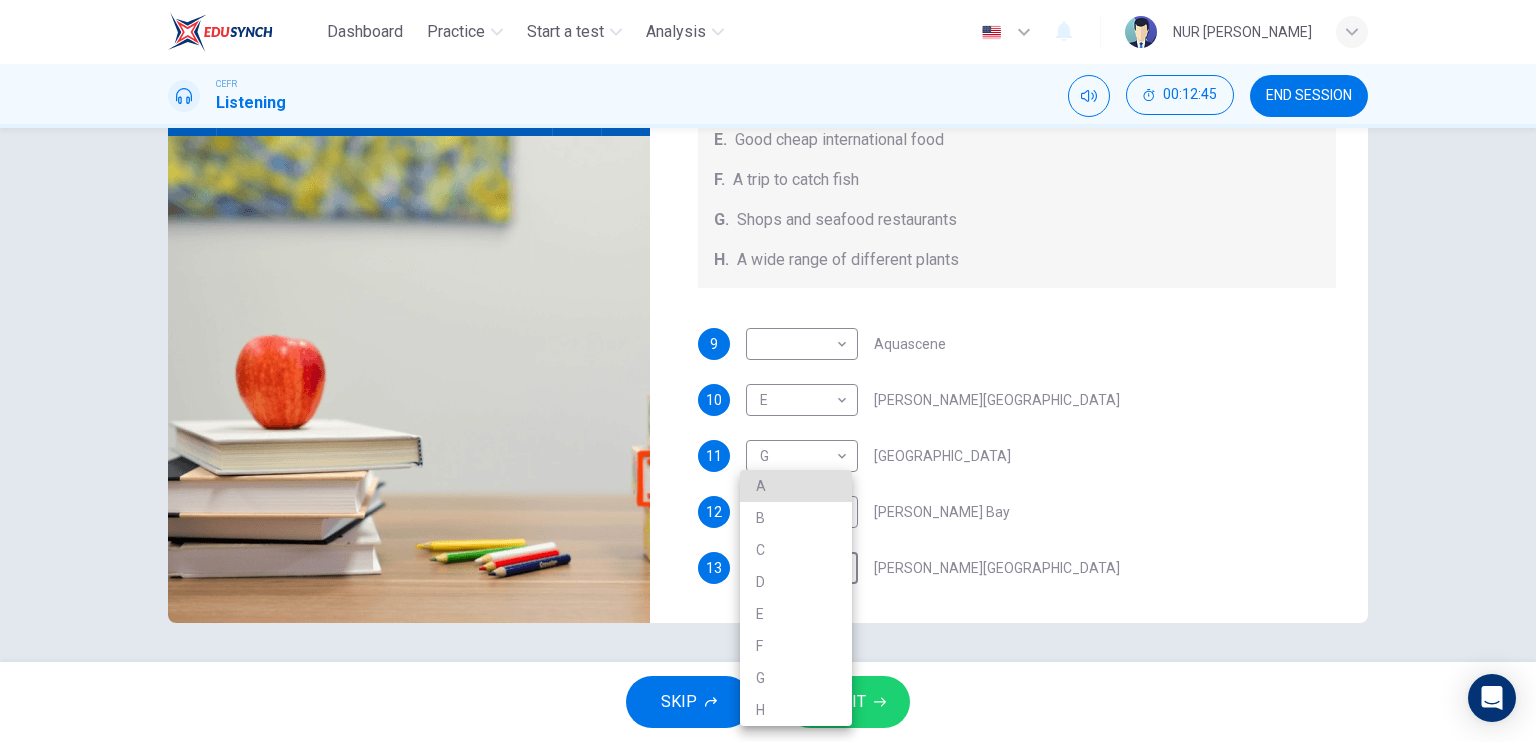 click on "A" at bounding box center [796, 486] 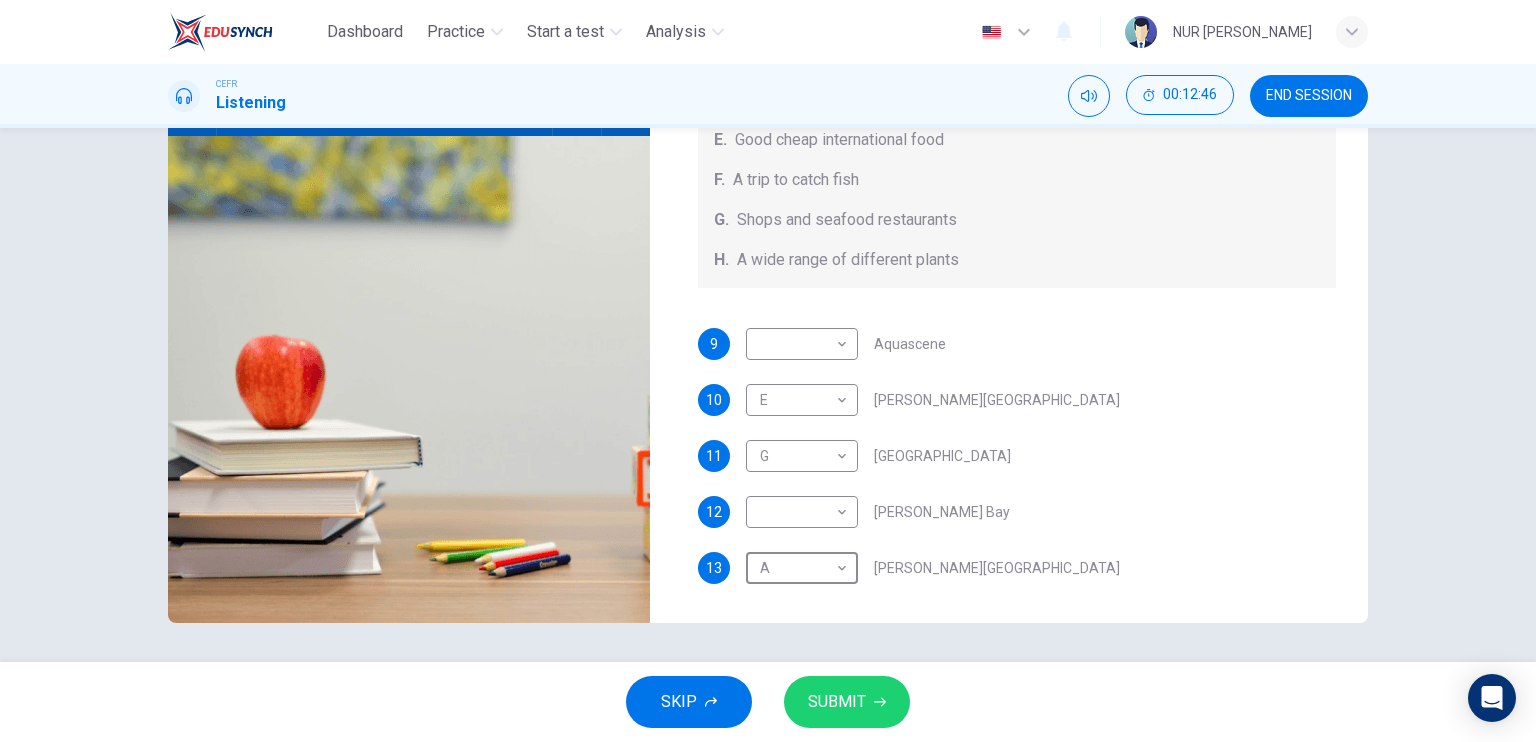 scroll, scrollTop: 0, scrollLeft: 0, axis: both 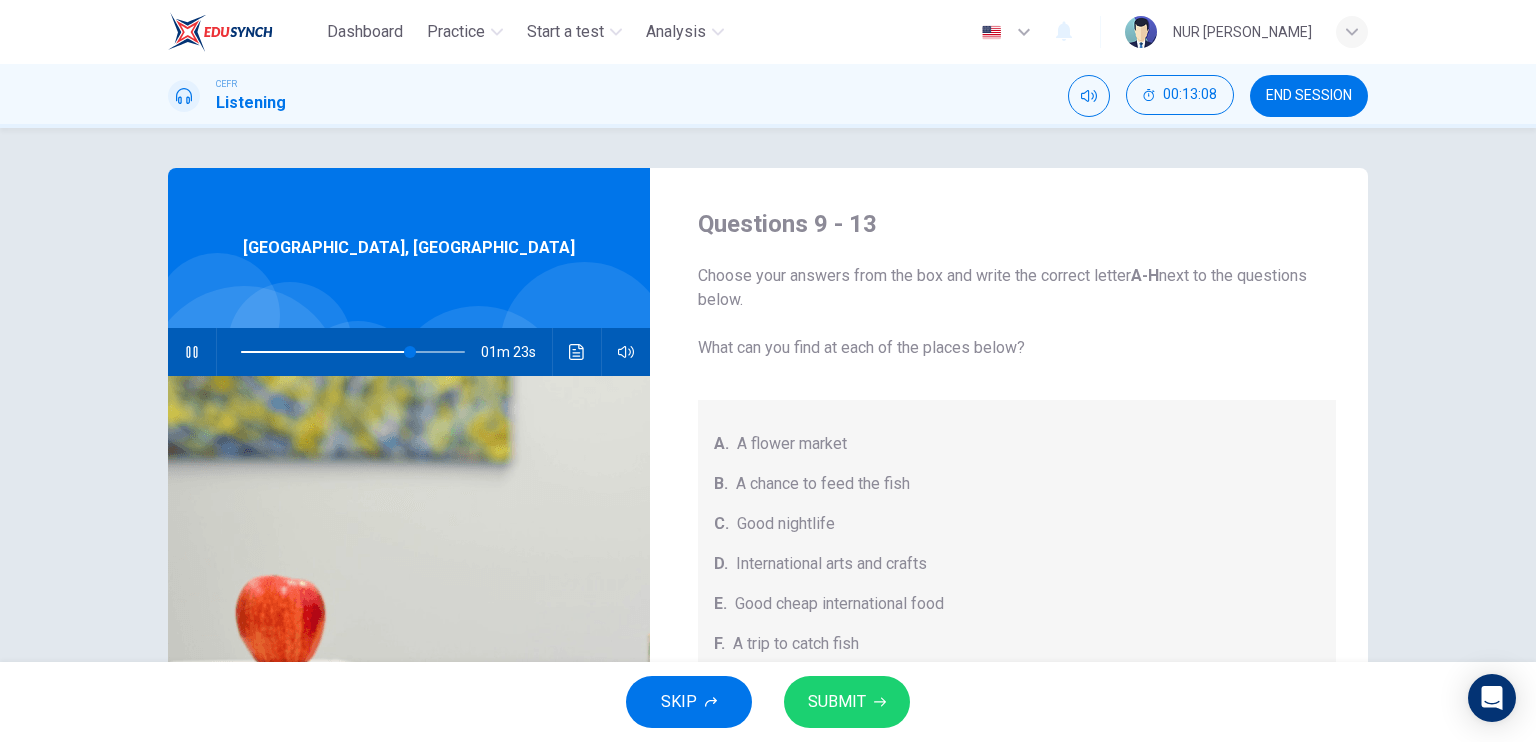 click on "Darwin, Australia" at bounding box center (409, 248) 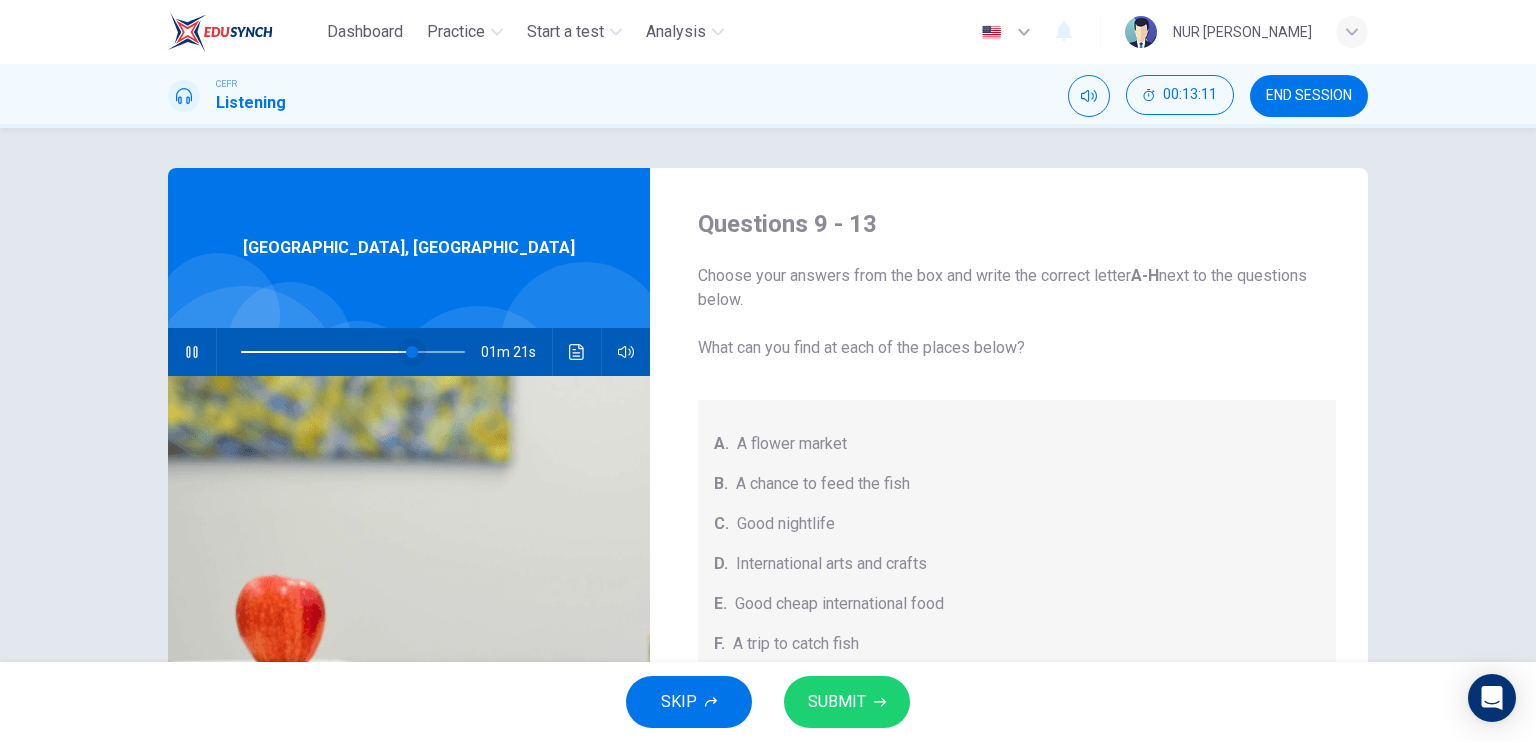 click at bounding box center (412, 352) 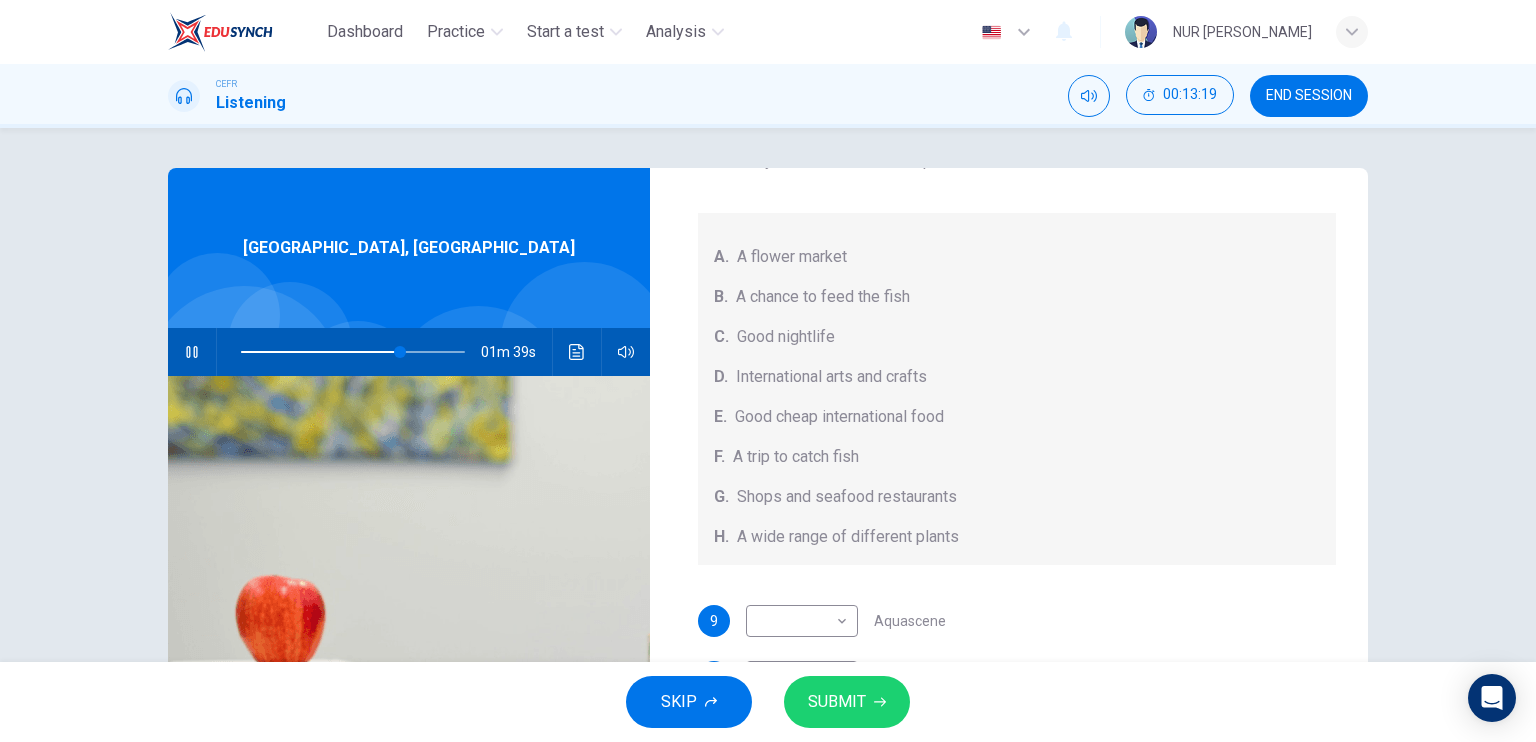 scroll, scrollTop: 188, scrollLeft: 0, axis: vertical 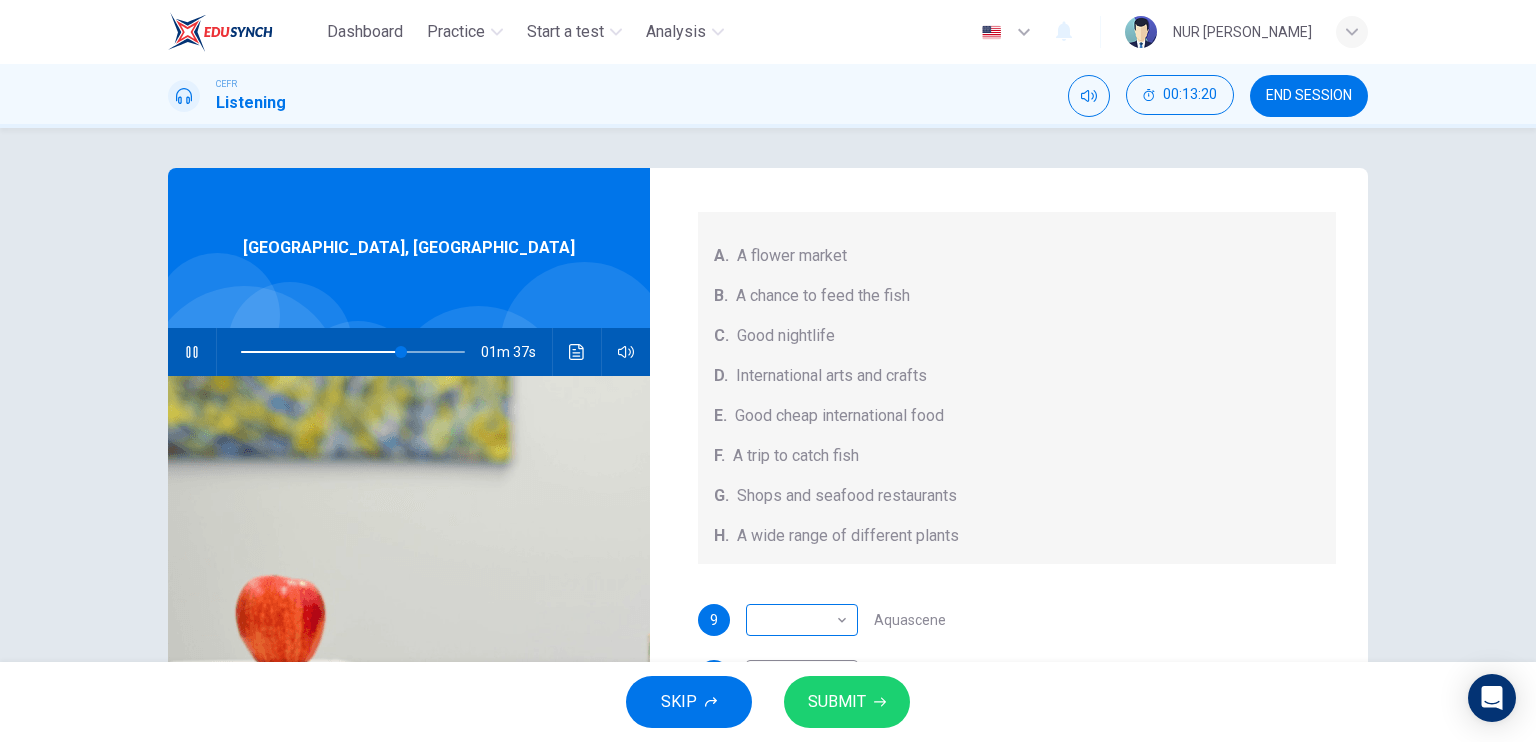 click on "Dashboard Practice Start a test Analysis English en ​ NUR AIMI BASIRAH BINTI MUHAMAD NOOR CEFR Listening 00:13:20 END SESSION Questions 9 - 13 Choose your answers from the box and write the correct letter  A-H  next to the questions below.
What can you find at each of the places below? A. A flower market B. A chance to feed the fish C. Good nightlife D. International arts and crafts E. Good cheap international food F. A trip to catch fish G. Shops and seafood restaurants H. A wide range of different plants 9 ​ ​ Aquascene 10 E E ​ Smith Street Mall 11 G G ​ Cullen Bay Marina 12 ​ ​ Fannie Bay 13 A A ​ Mitchell Street Darwin, Australia 01m 37s SKIP SUBMIT EduSynch - Online Language Proficiency Testing
Dashboard Practice Start a test Analysis Notifications © Copyright  2025" at bounding box center [768, 371] 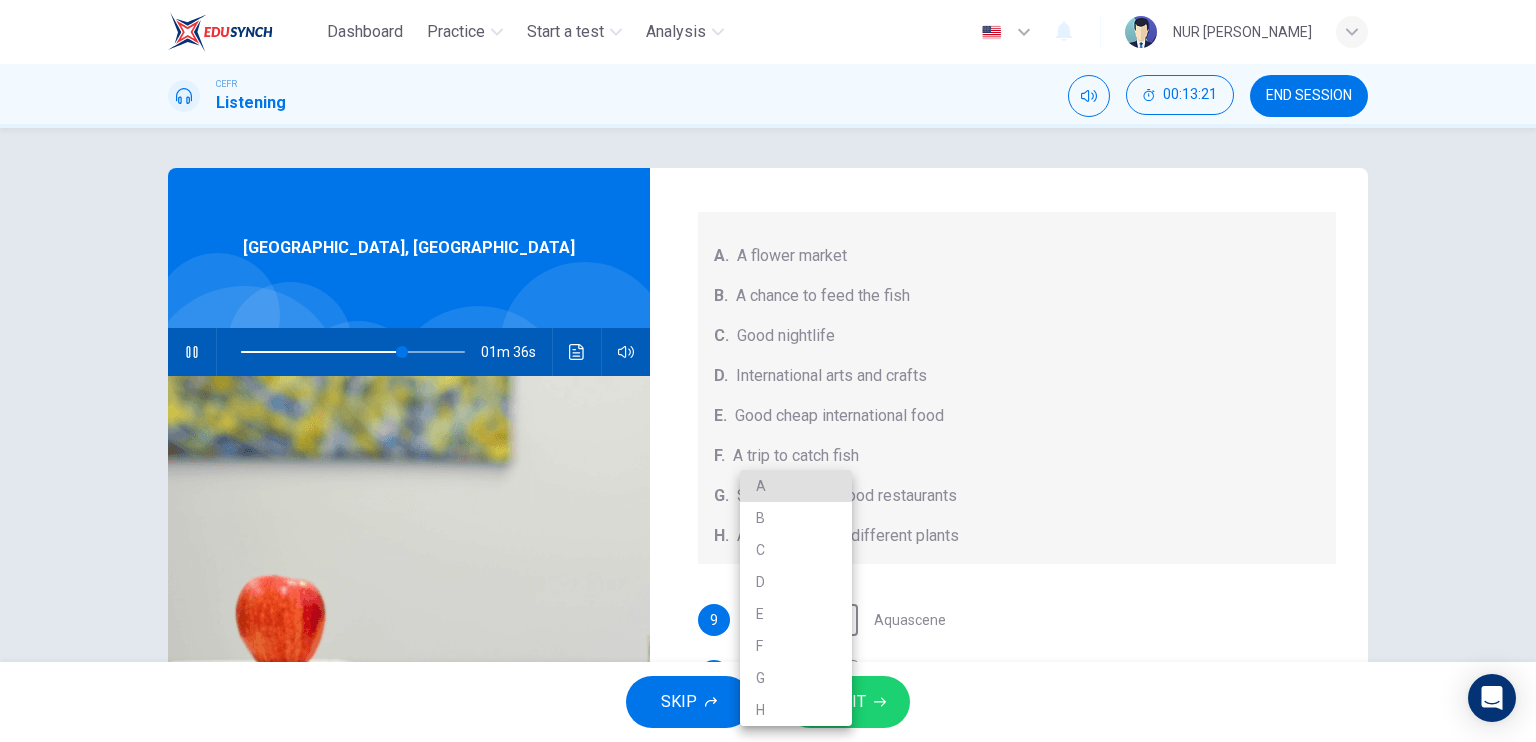 click on "B" at bounding box center [796, 518] 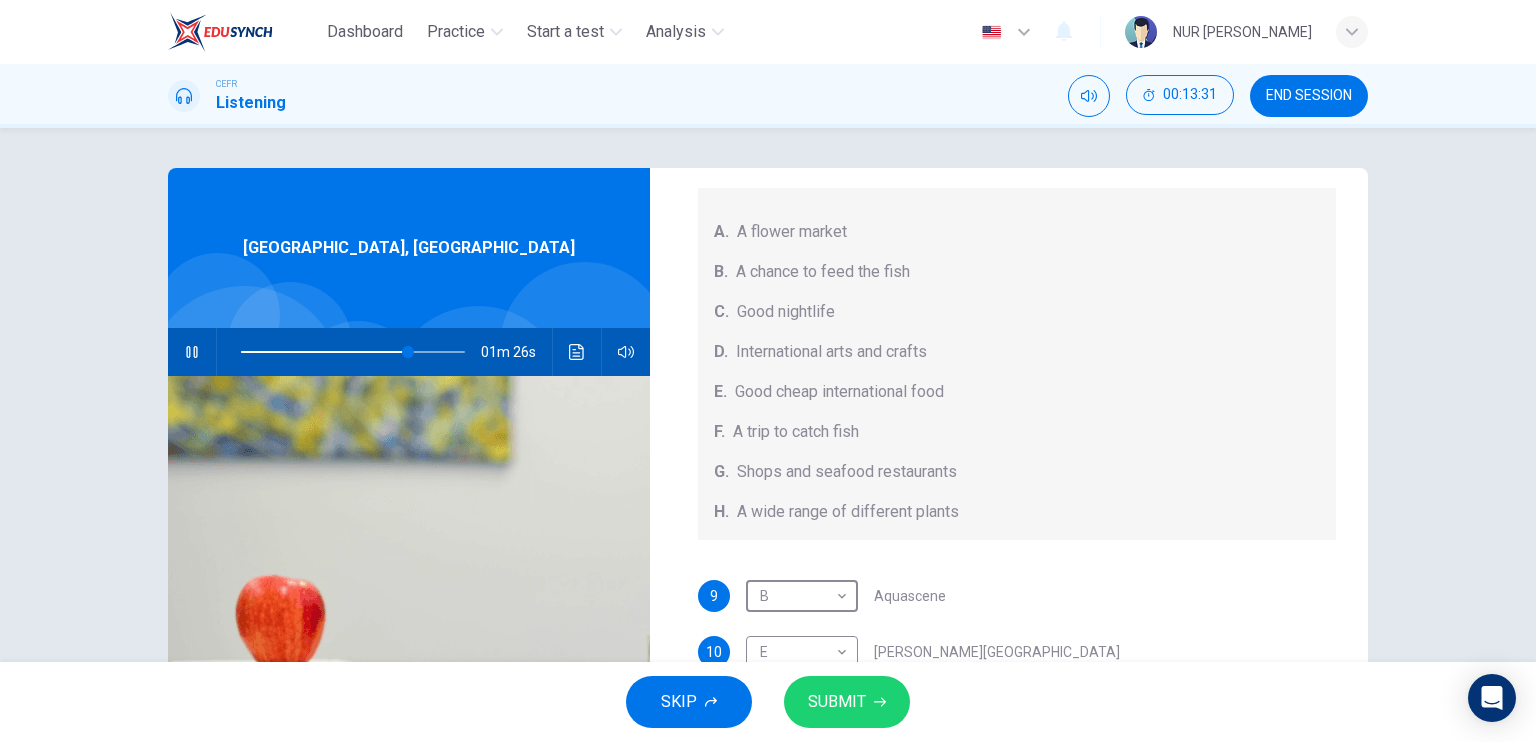 scroll, scrollTop: 224, scrollLeft: 0, axis: vertical 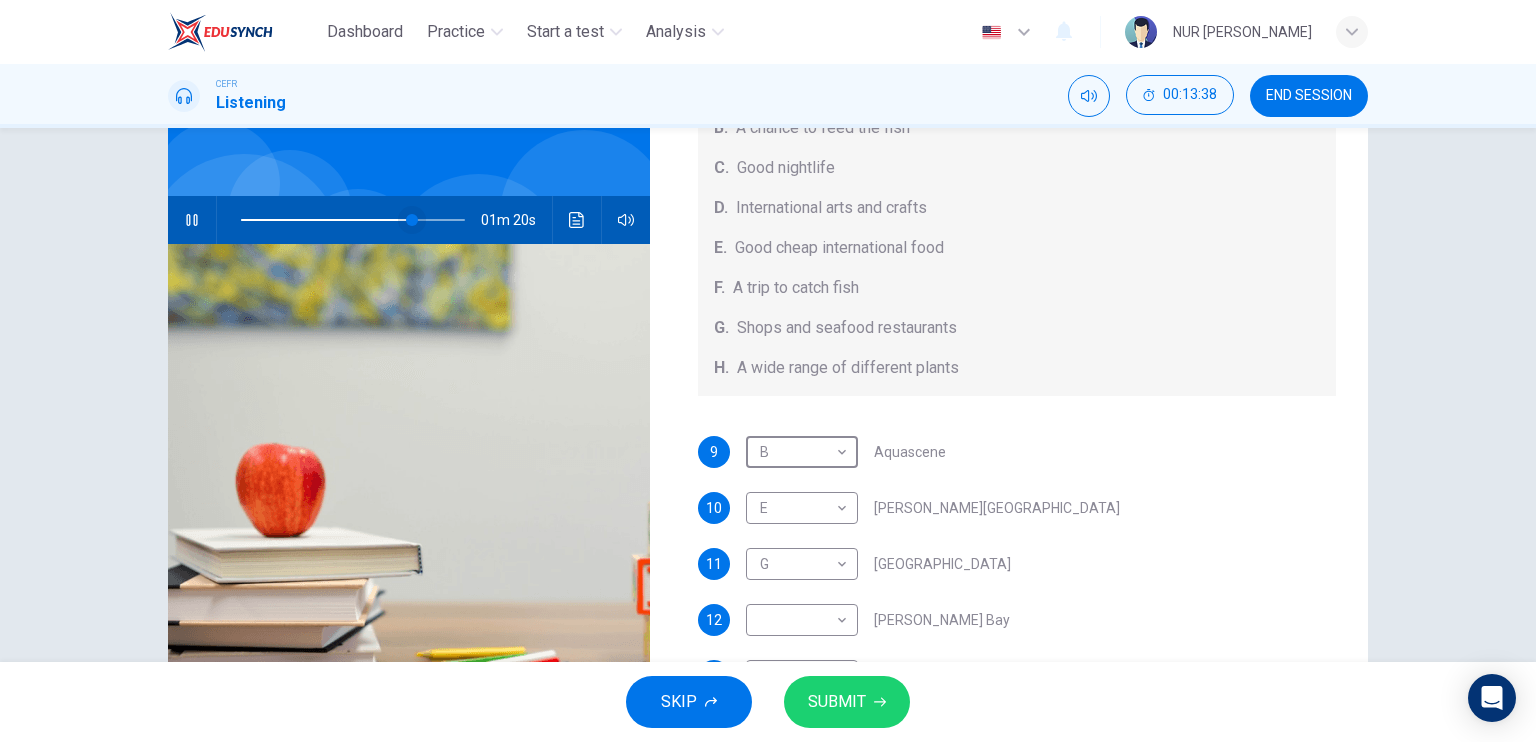 click at bounding box center (412, 220) 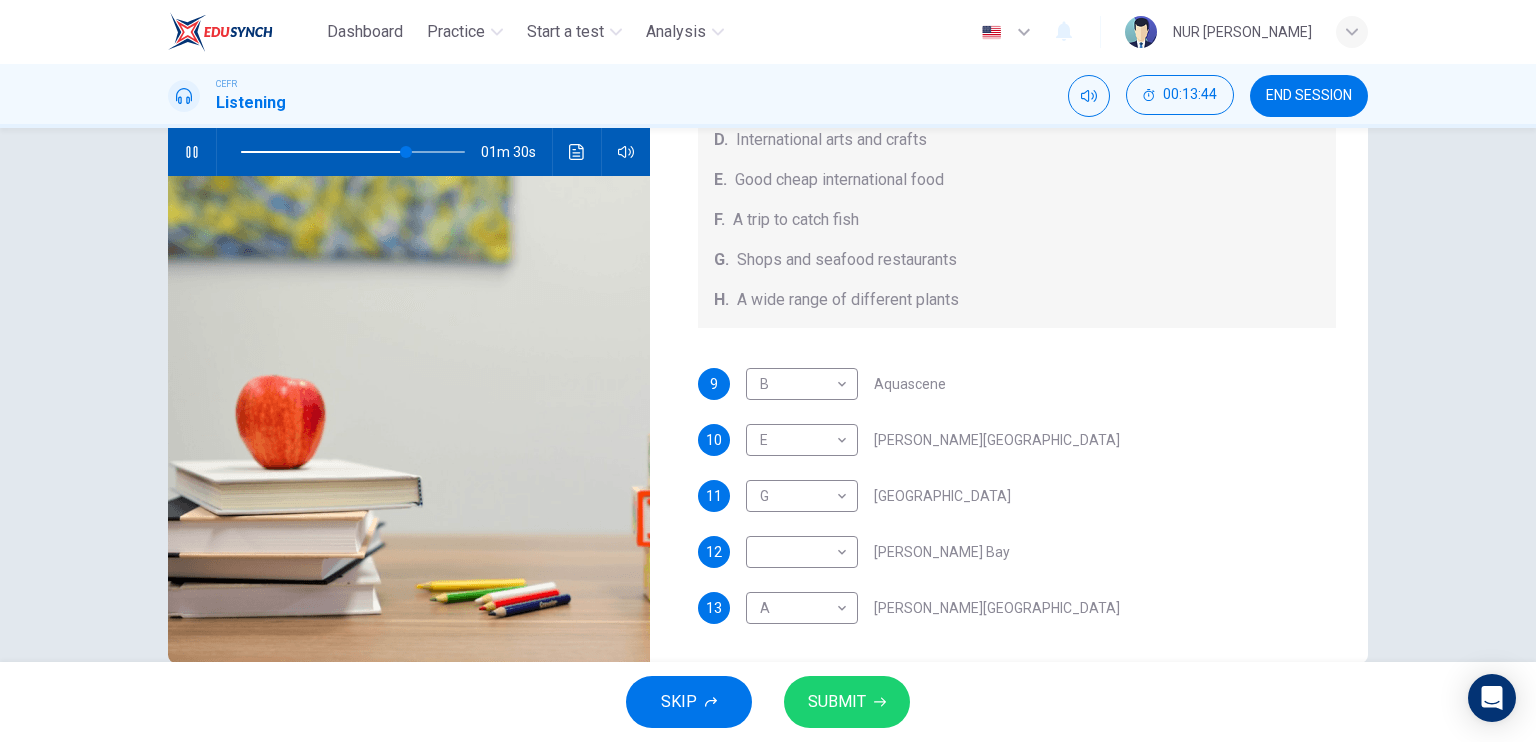 scroll, scrollTop: 200, scrollLeft: 0, axis: vertical 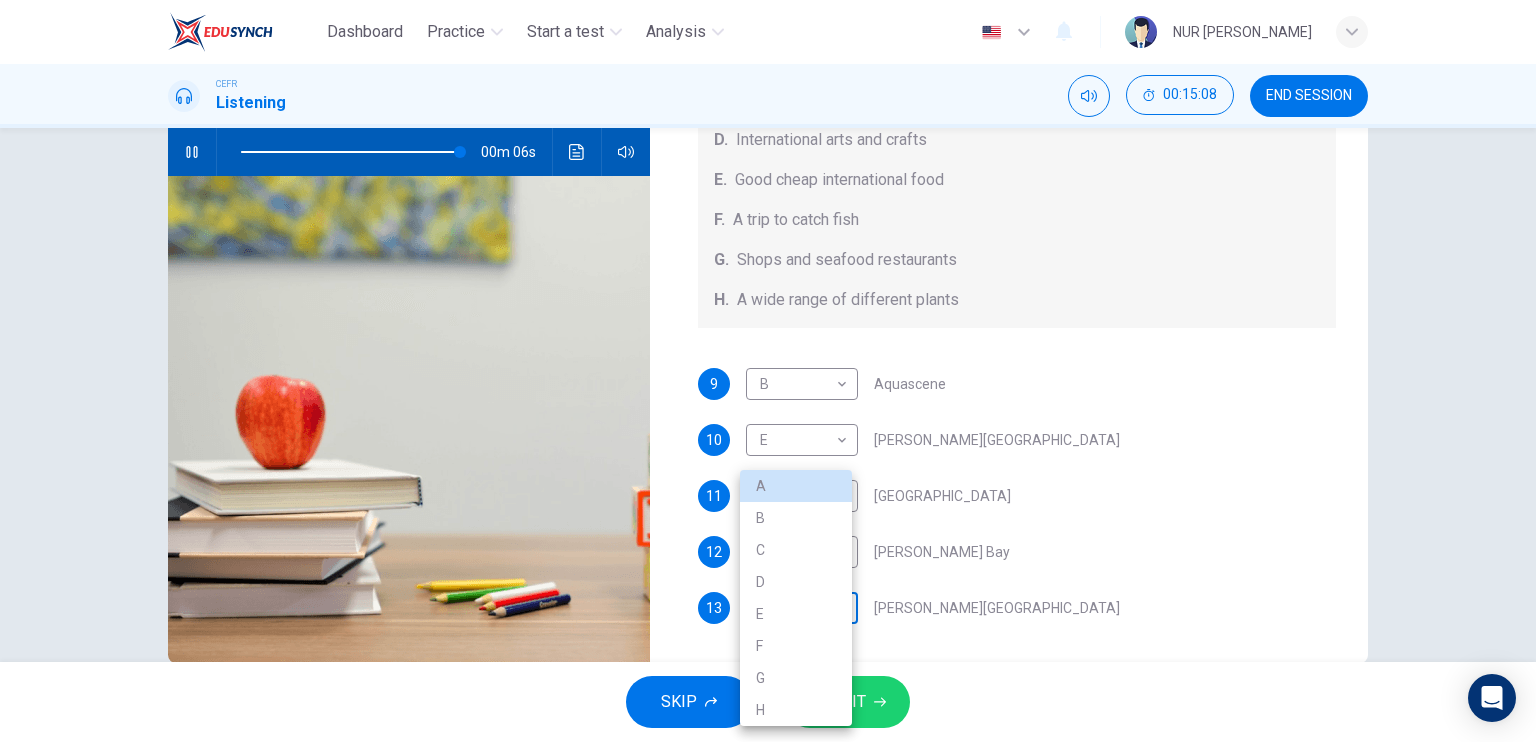 click on "Dashboard Practice Start a test Analysis English en ​ NUR AIMI BASIRAH BINTI MUHAMAD NOOR CEFR Listening 00:15:08 END SESSION Questions 9 - 13 Choose your answers from the box and write the correct letter  A-H  next to the questions below.
What can you find at each of the places below? A. A flower market B. A chance to feed the fish C. Good nightlife D. International arts and crafts E. Good cheap international food F. A trip to catch fish G. Shops and seafood restaurants H. A wide range of different plants 9 B B ​ Aquascene 10 E E ​ Smith Street Mall 11 G G ​ Cullen Bay Marina 12 ​ ​ Fannie Bay 13 A A ​ Mitchell Street Darwin, Australia 00m 06s SKIP SUBMIT EduSynch - Online Language Proficiency Testing
Dashboard Practice Start a test Analysis Notifications © Copyright  2025 A B C D E F G H" at bounding box center (768, 371) 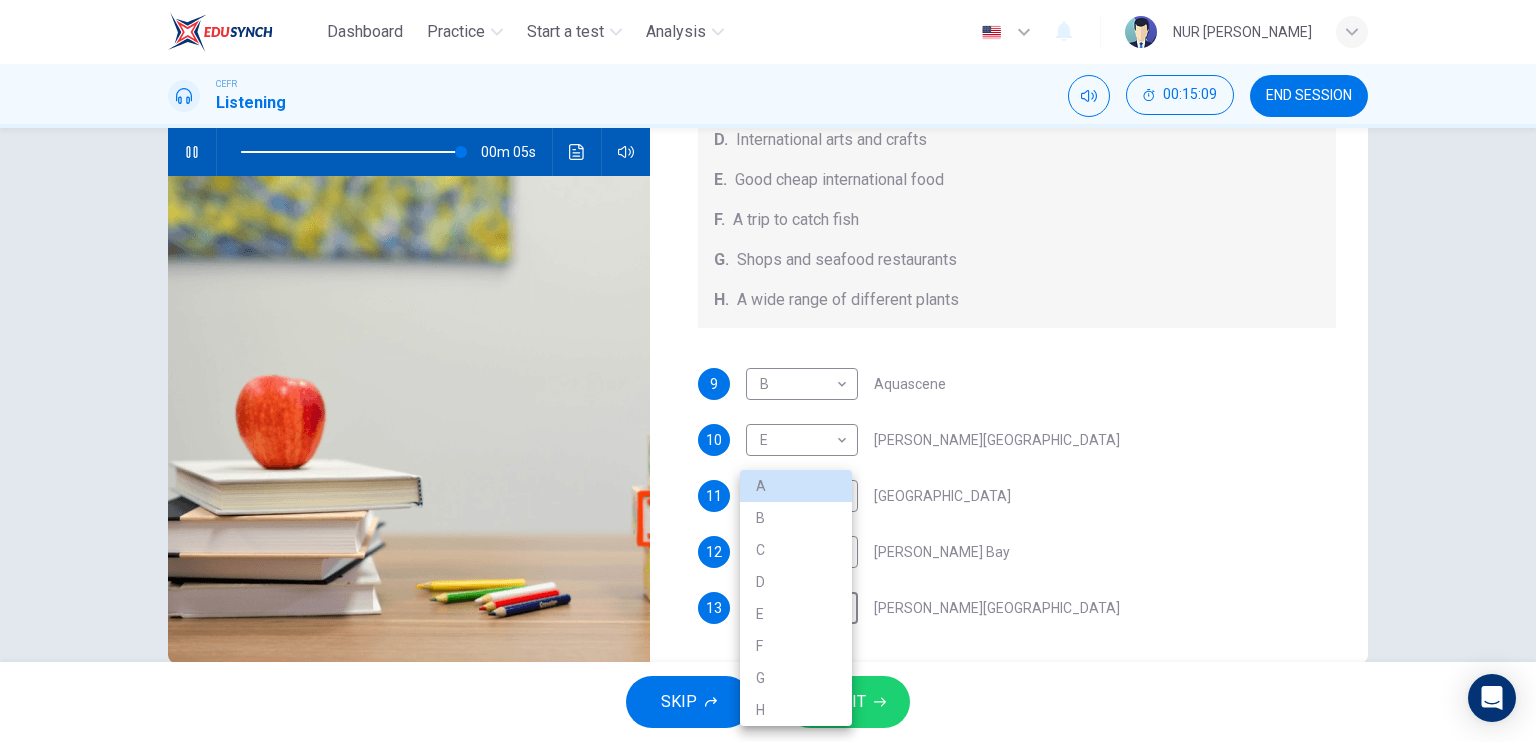 click on "C" at bounding box center (796, 550) 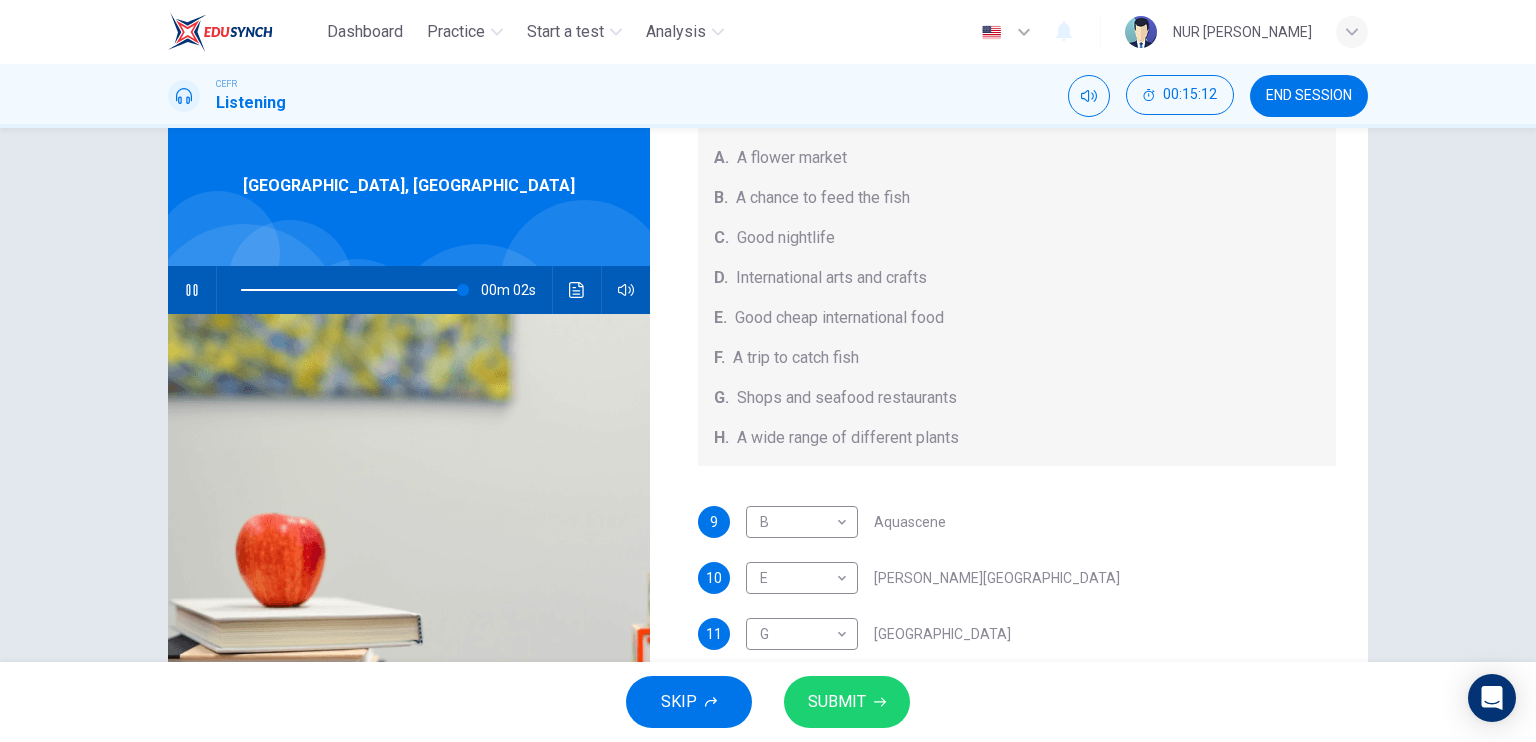 scroll, scrollTop: 60, scrollLeft: 0, axis: vertical 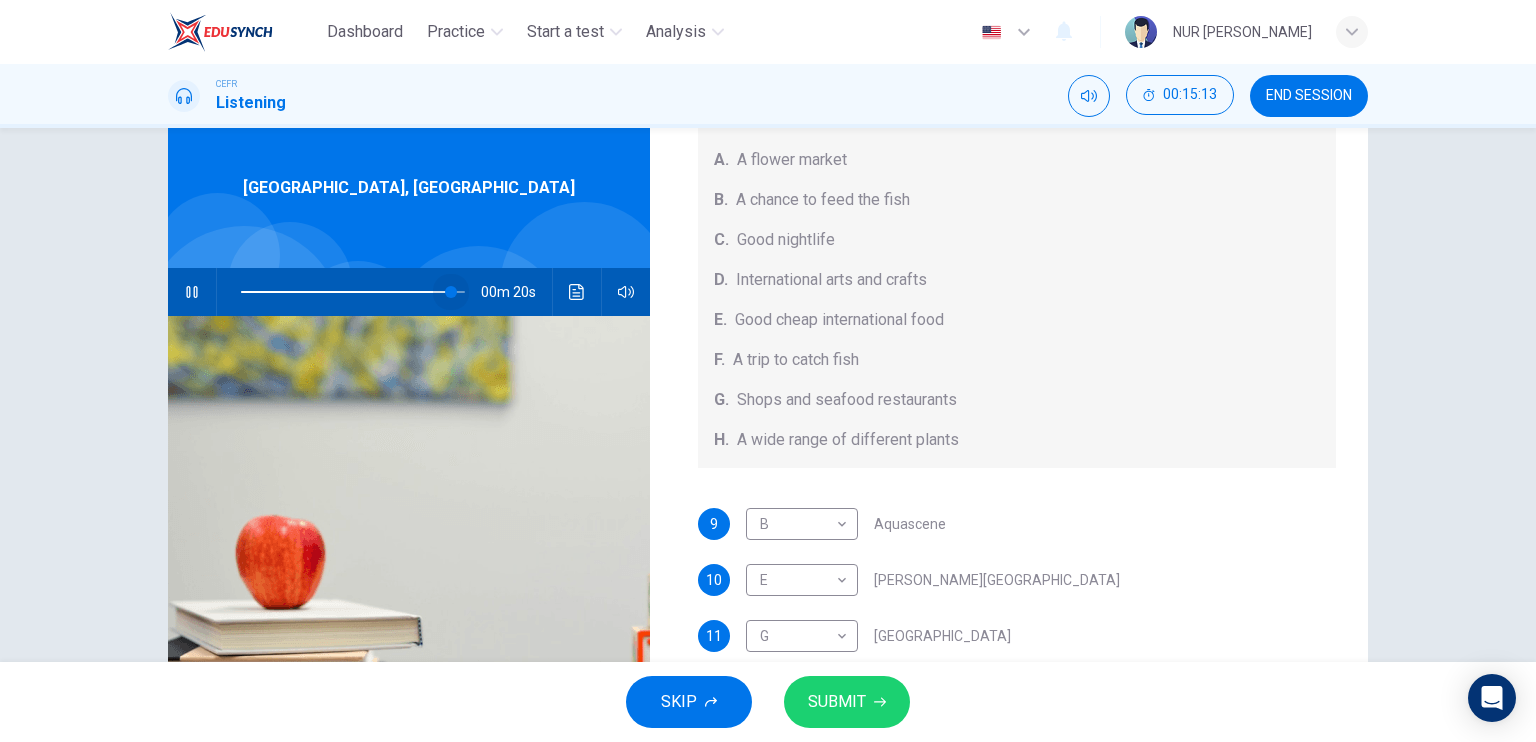 click at bounding box center [451, 292] 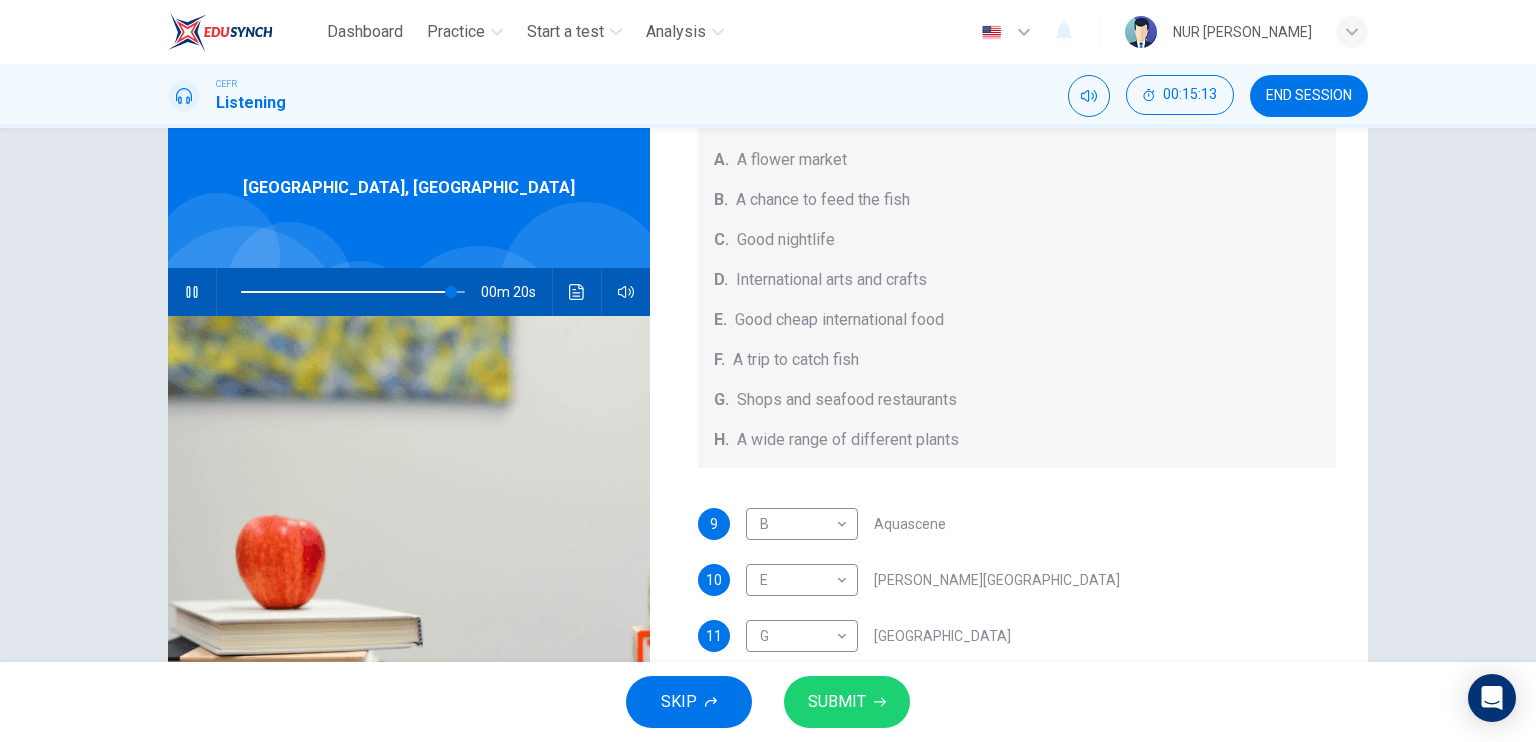 click at bounding box center [353, 292] 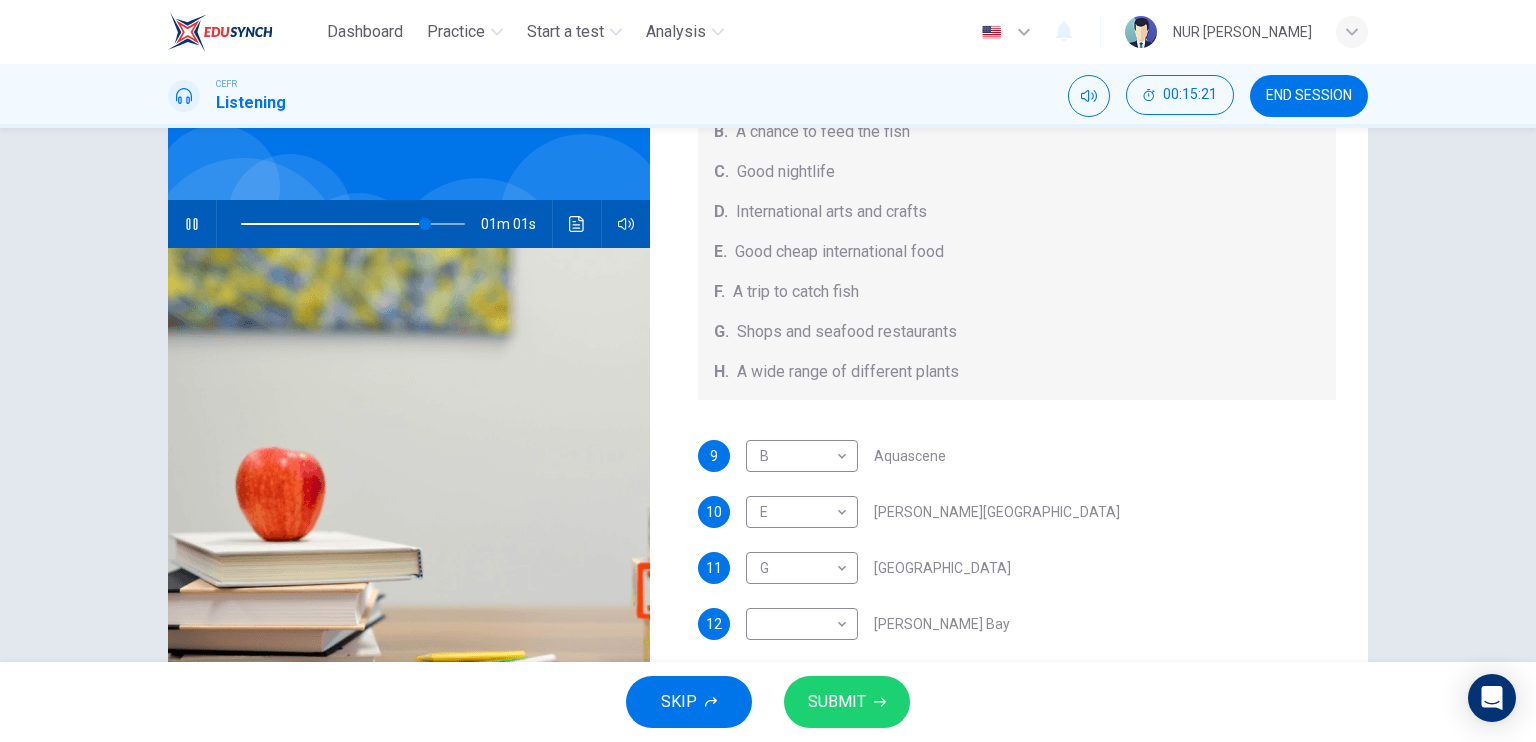 scroll, scrollTop: 132, scrollLeft: 0, axis: vertical 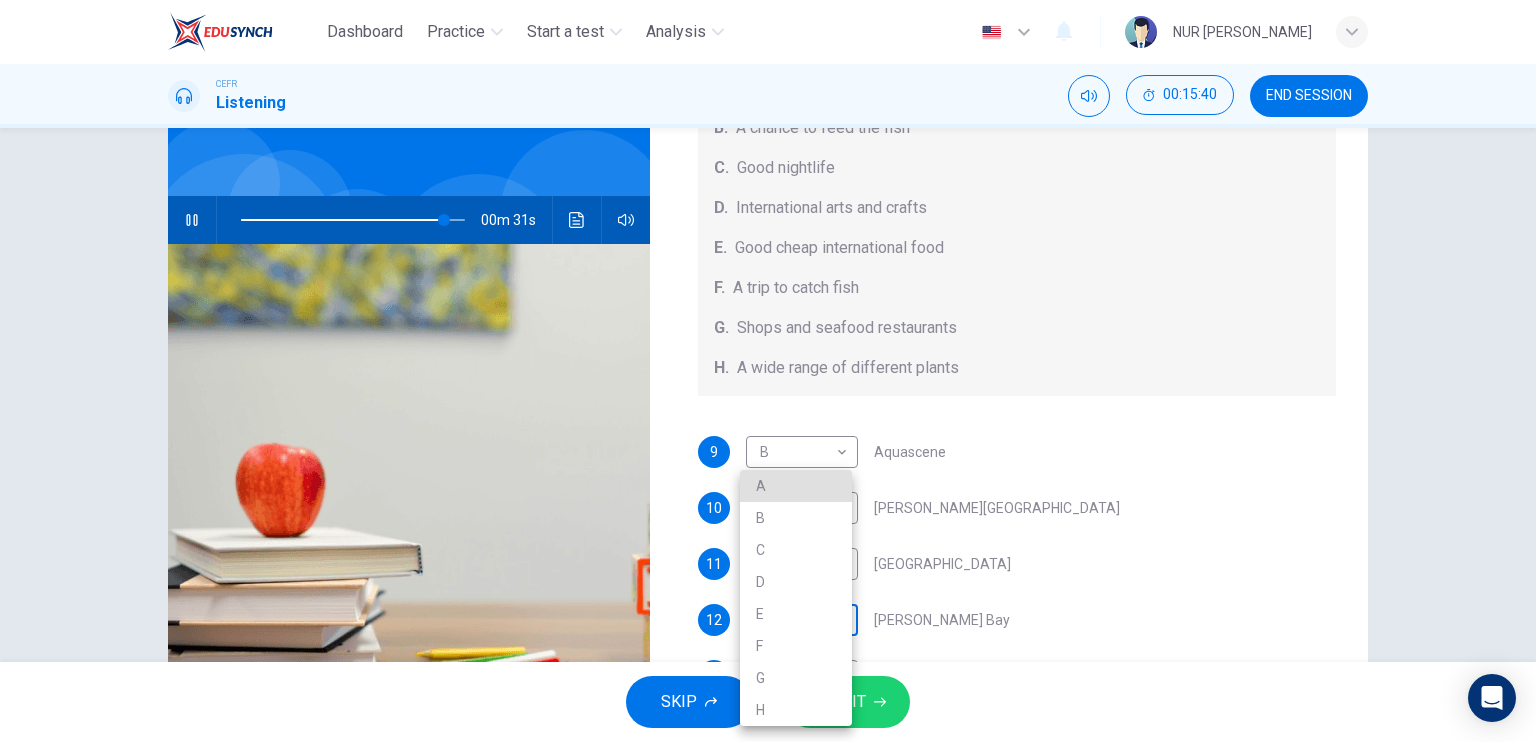 click on "Dashboard Practice Start a test Analysis English en ​ NUR AIMI BASIRAH BINTI MUHAMAD NOOR CEFR Listening 00:15:40 END SESSION Questions 9 - 13 Choose your answers from the box and write the correct letter  A-H  next to the questions below.
What can you find at each of the places below? A. A flower market B. A chance to feed the fish C. Good nightlife D. International arts and crafts E. Good cheap international food F. A trip to catch fish G. Shops and seafood restaurants H. A wide range of different plants 9 B B ​ Aquascene 10 E E ​ Smith Street Mall 11 G G ​ Cullen Bay Marina 12 ​ ​ Fannie Bay 13 C C ​ Mitchell Street Darwin, Australia 00m 31s SKIP SUBMIT EduSynch - Online Language Proficiency Testing
Dashboard Practice Start a test Analysis Notifications © Copyright  2025 A B C D E F G H" at bounding box center [768, 371] 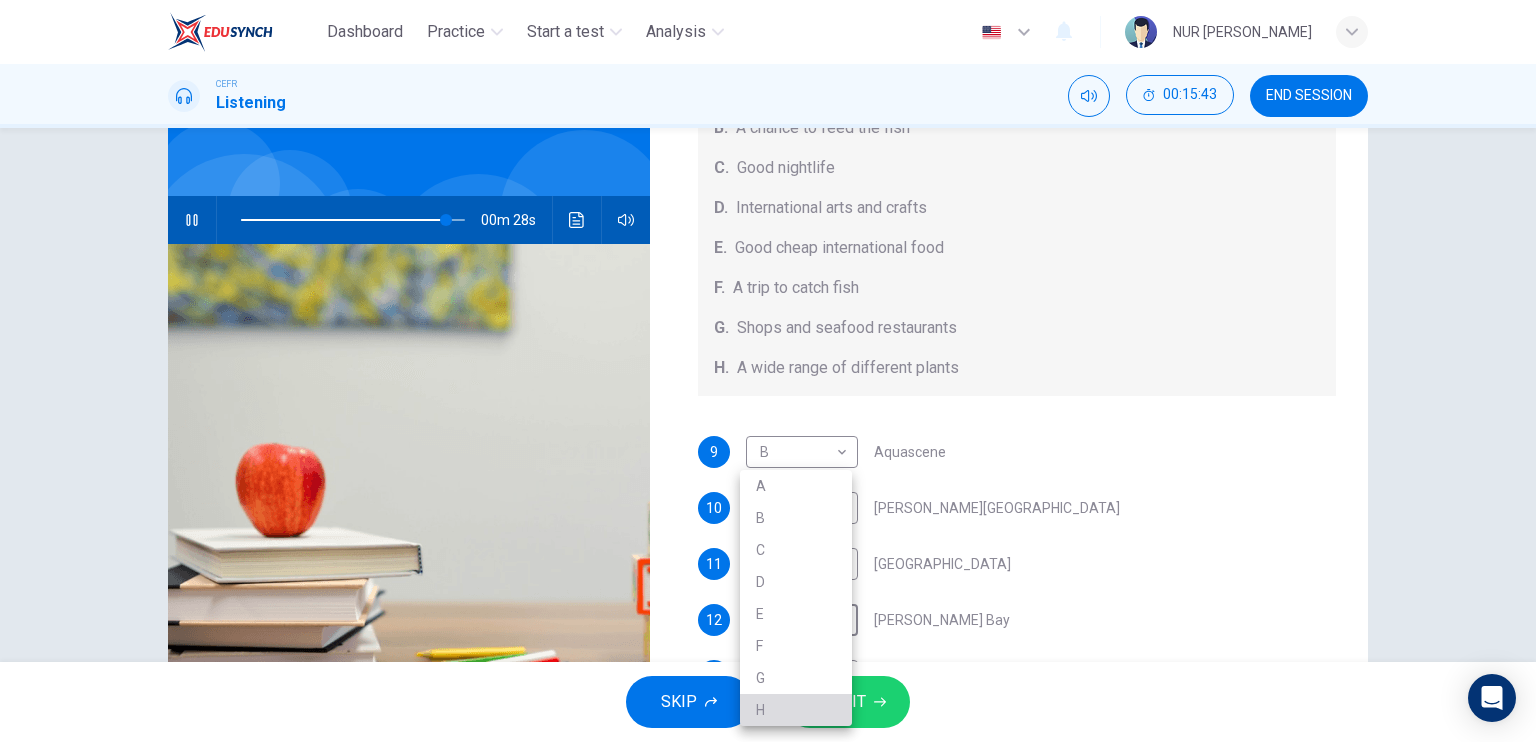 click on "H" at bounding box center (796, 710) 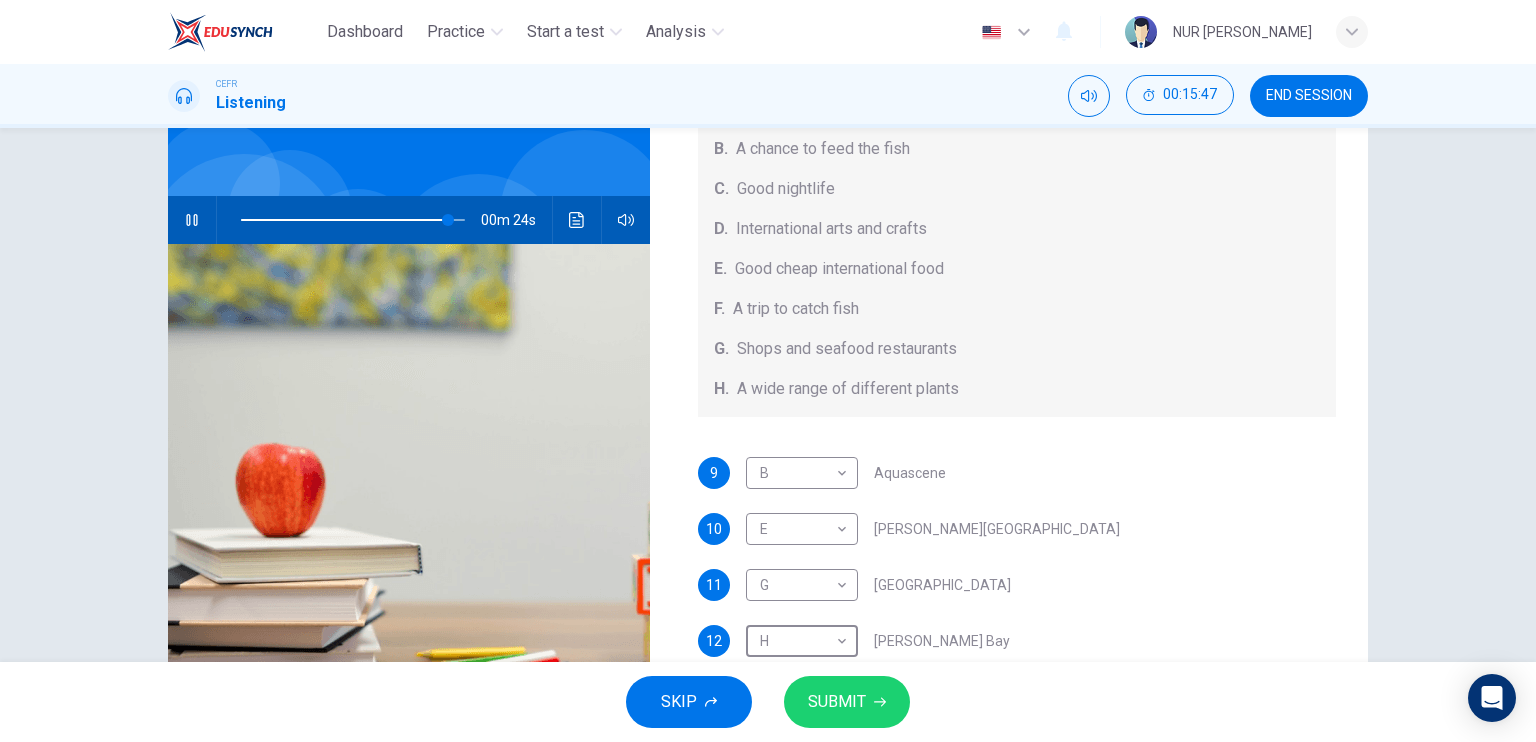 scroll, scrollTop: 224, scrollLeft: 0, axis: vertical 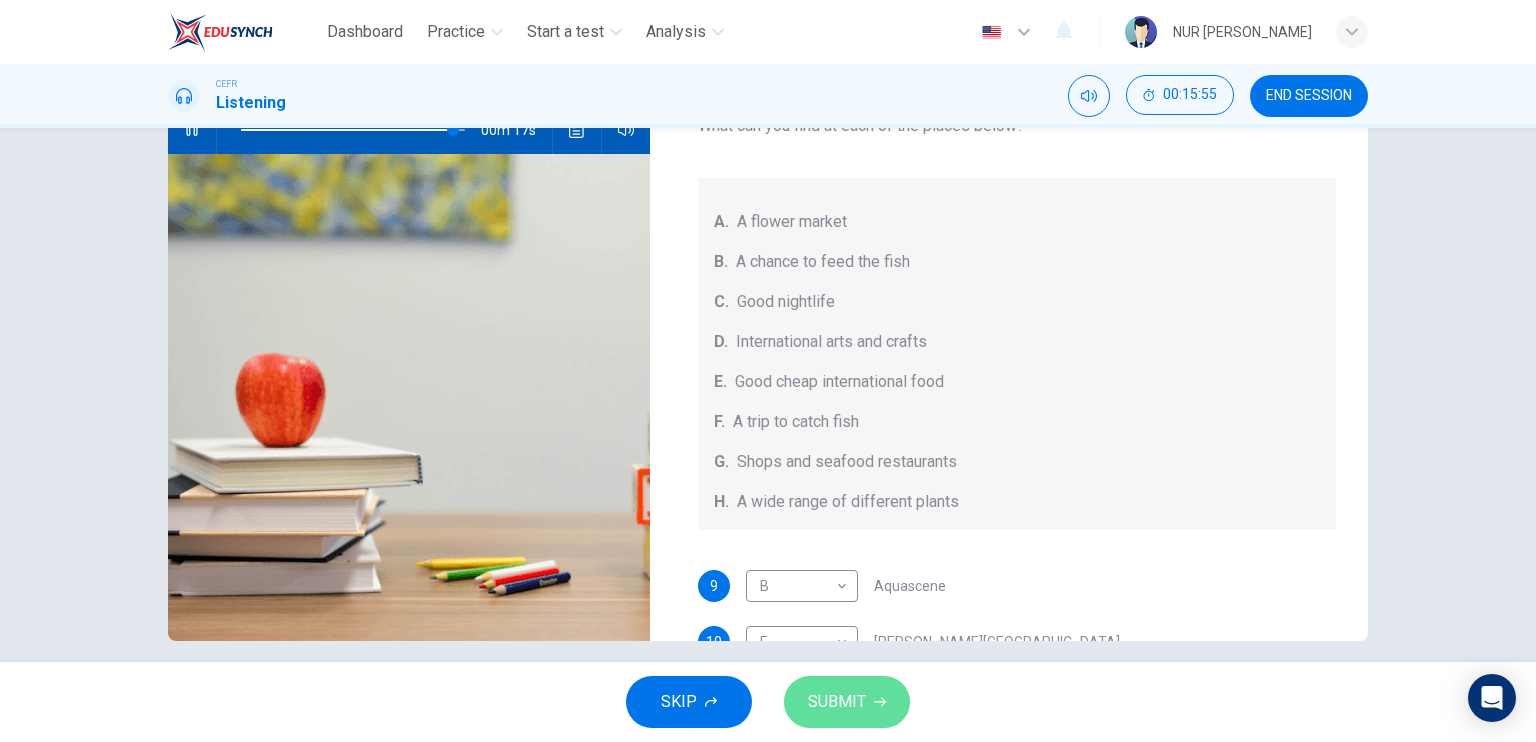 click 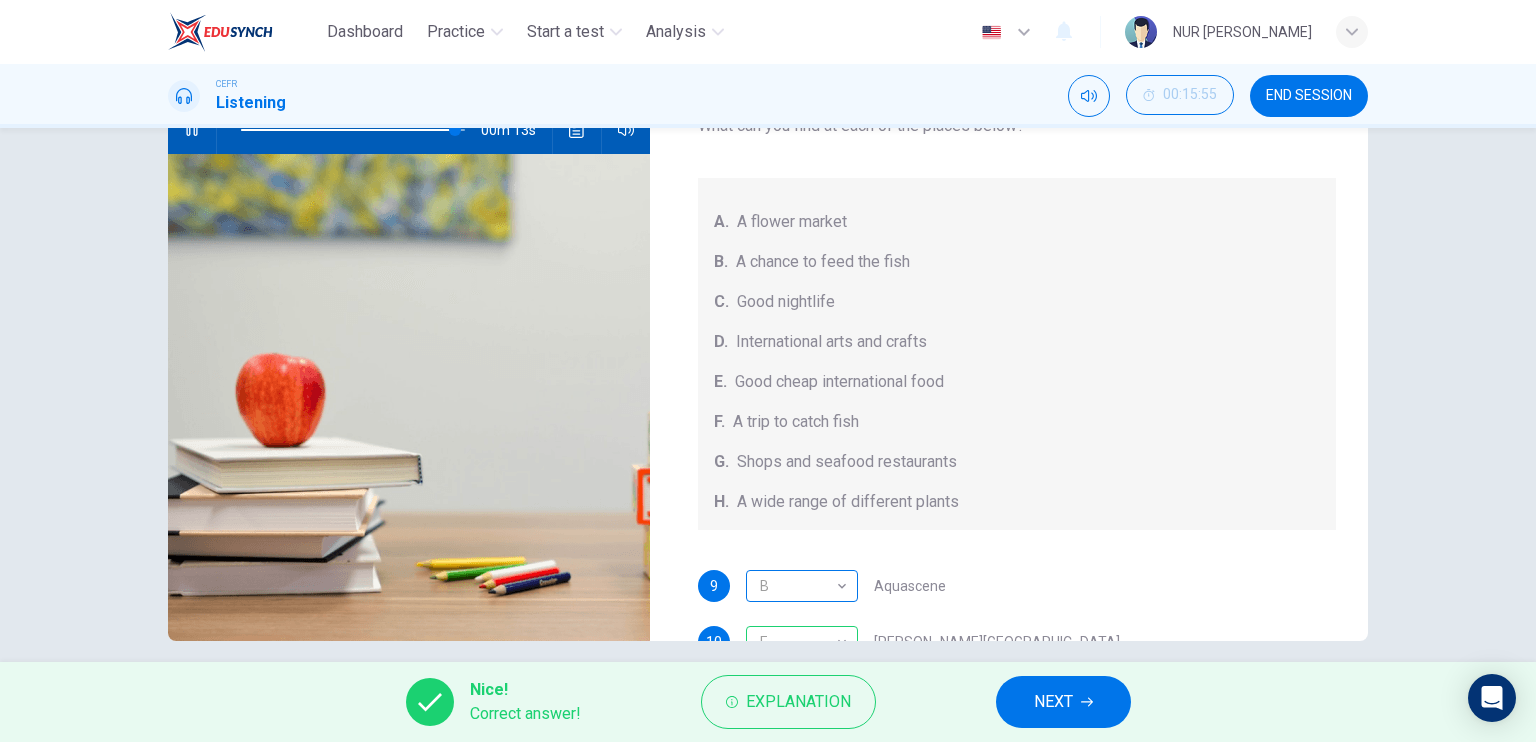 scroll, scrollTop: 224, scrollLeft: 0, axis: vertical 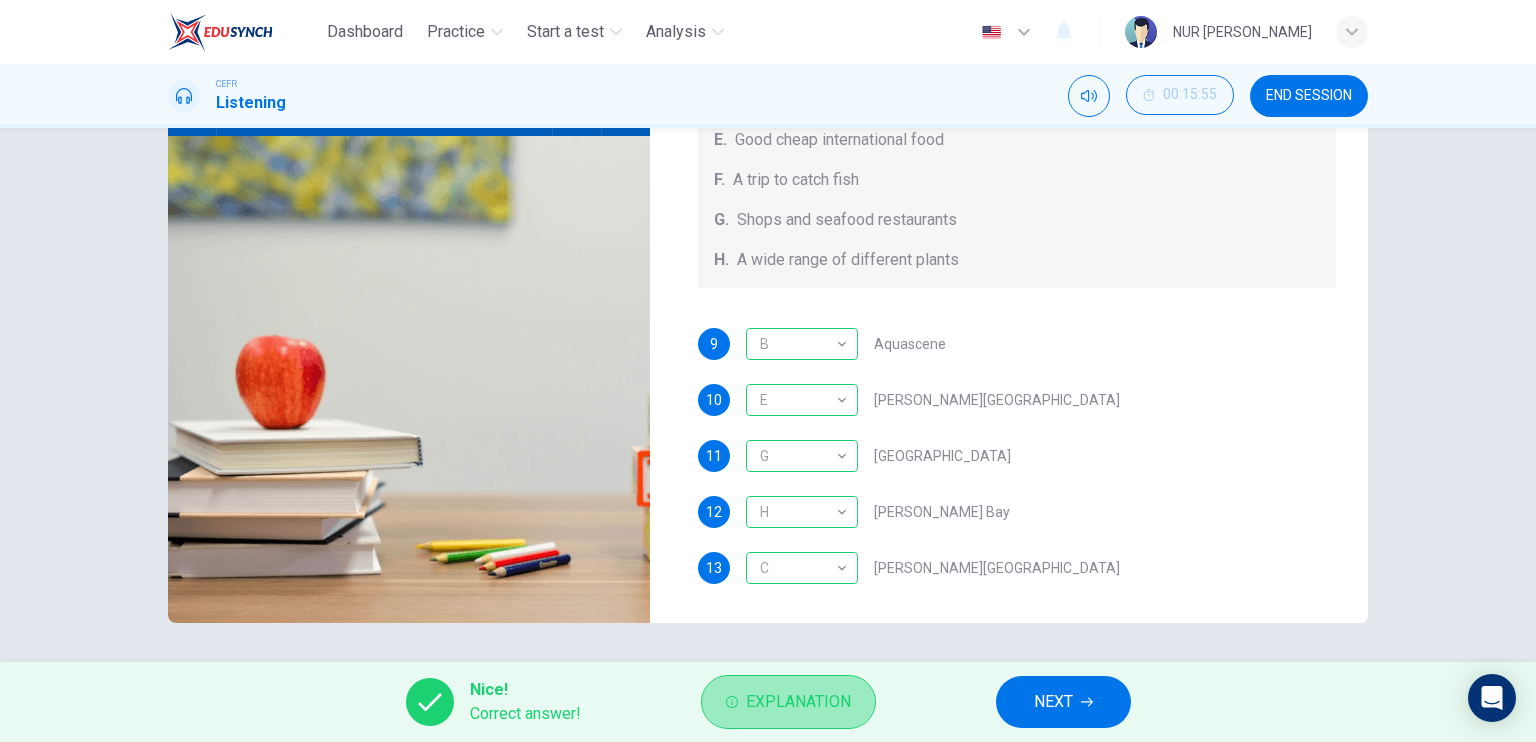 click on "Explanation" at bounding box center [798, 702] 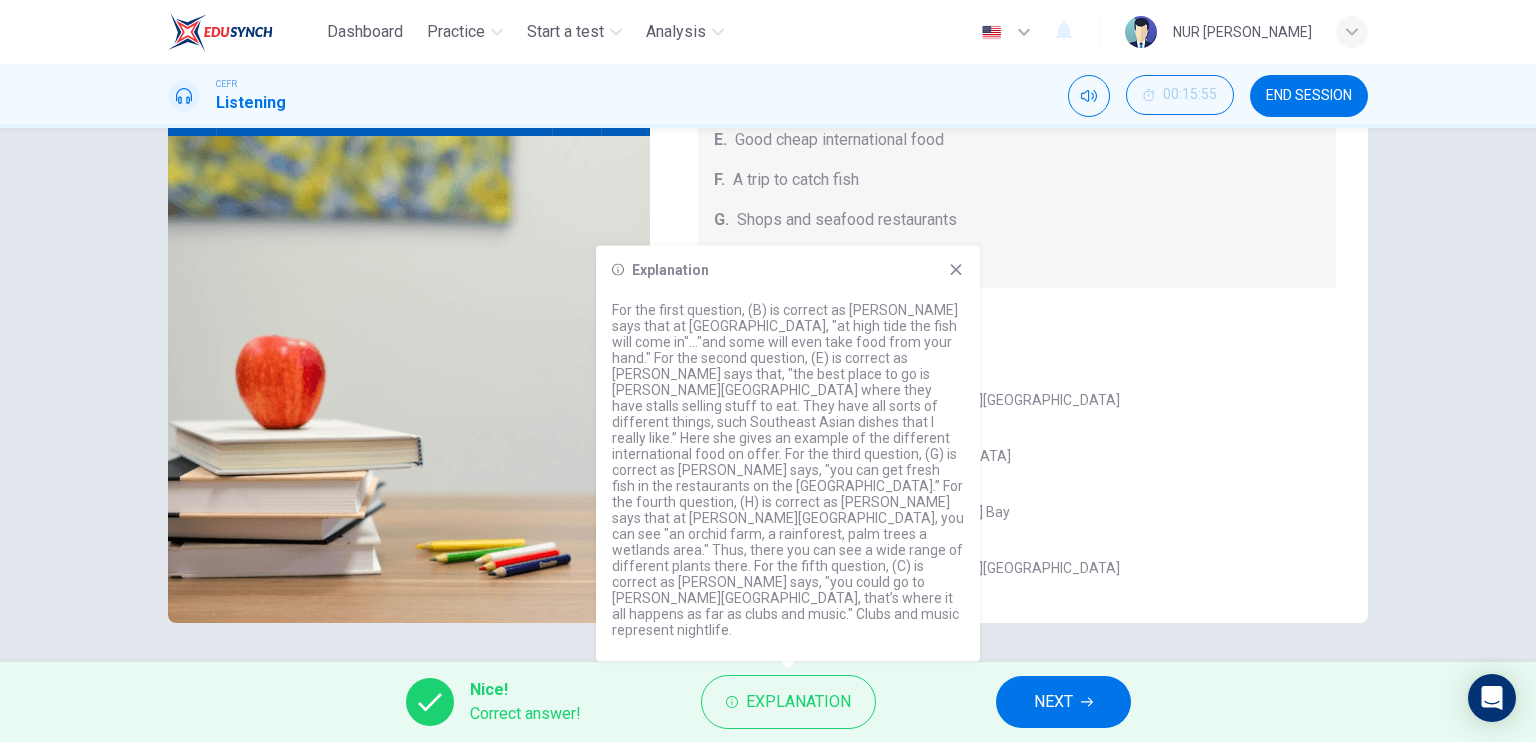 click 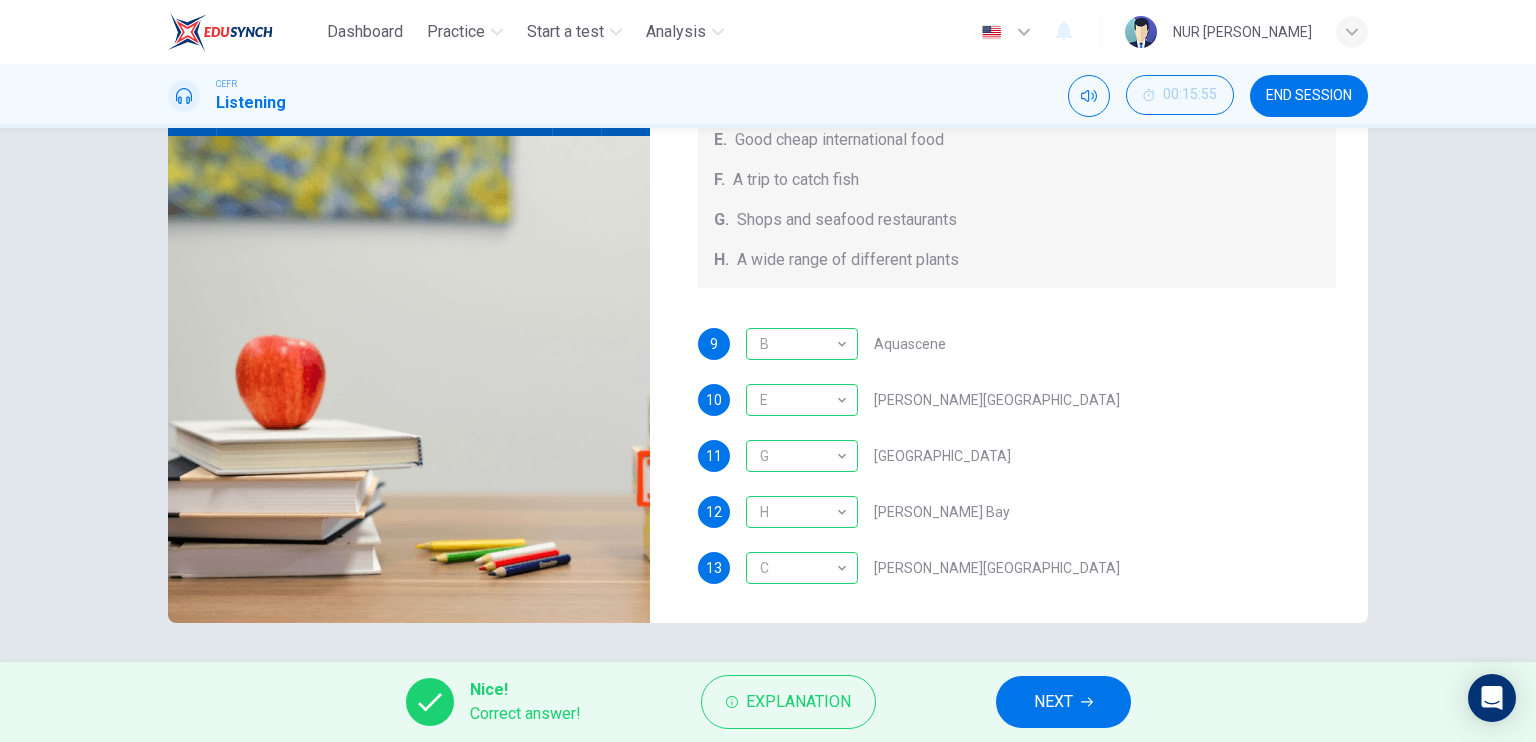 type on "98" 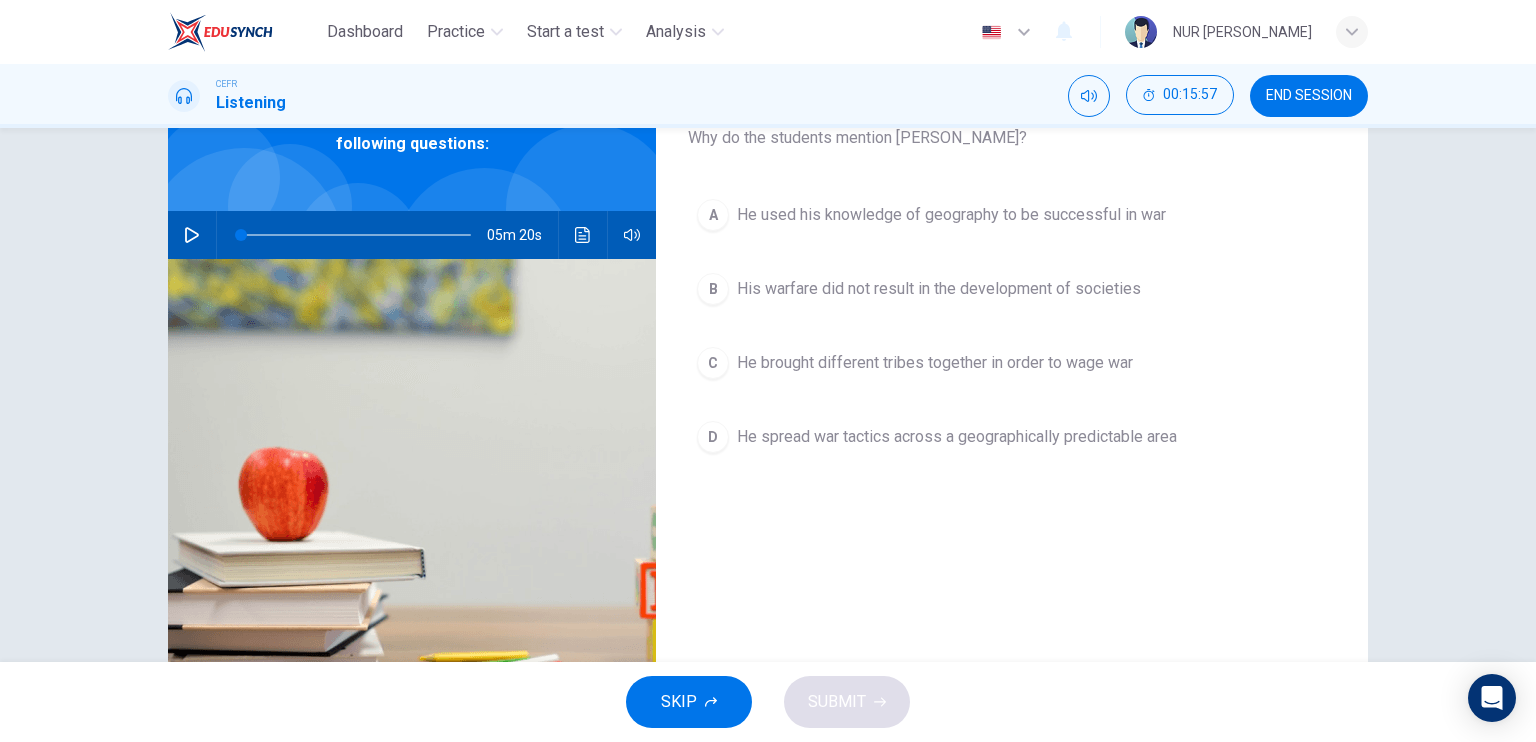 scroll, scrollTop: 0, scrollLeft: 0, axis: both 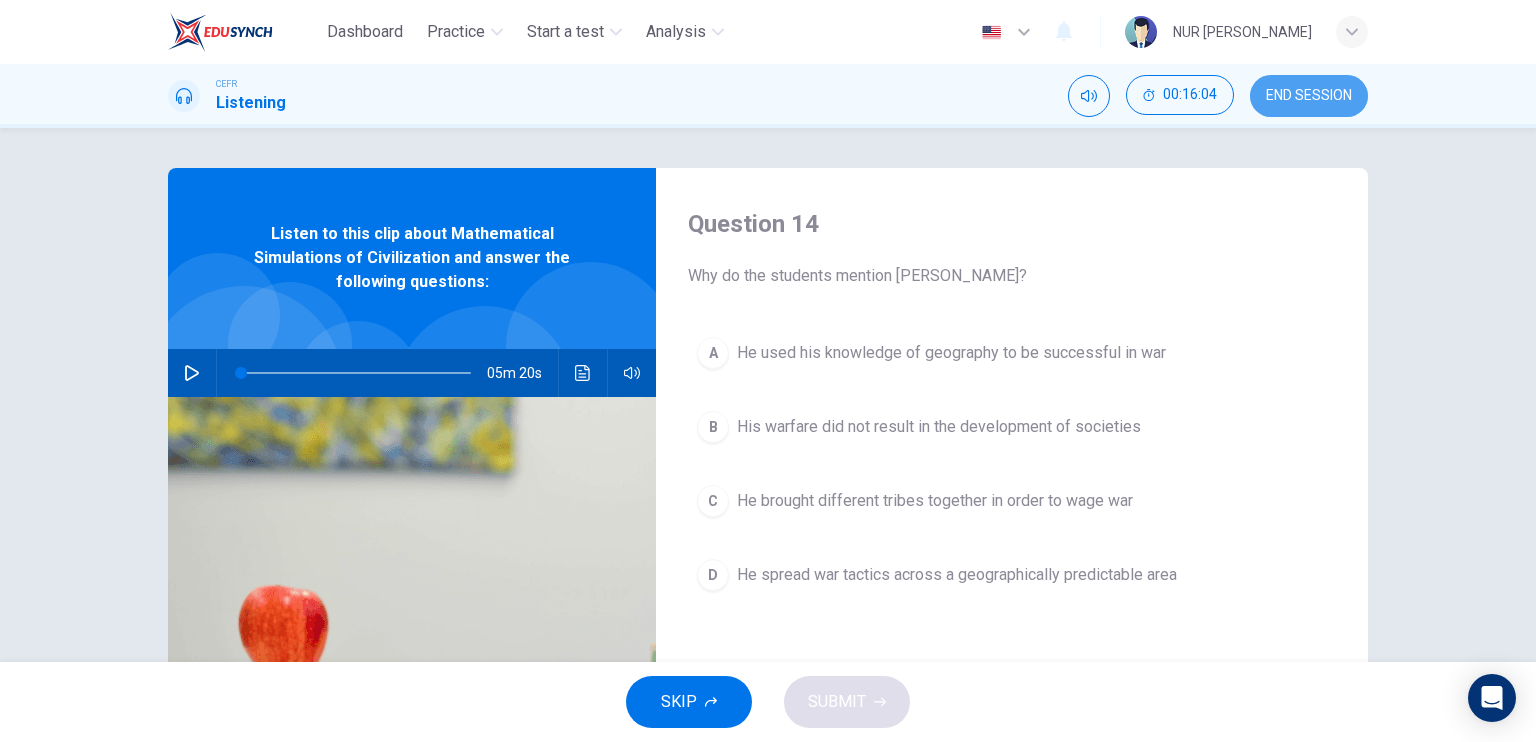 click on "END SESSION" at bounding box center [1309, 96] 